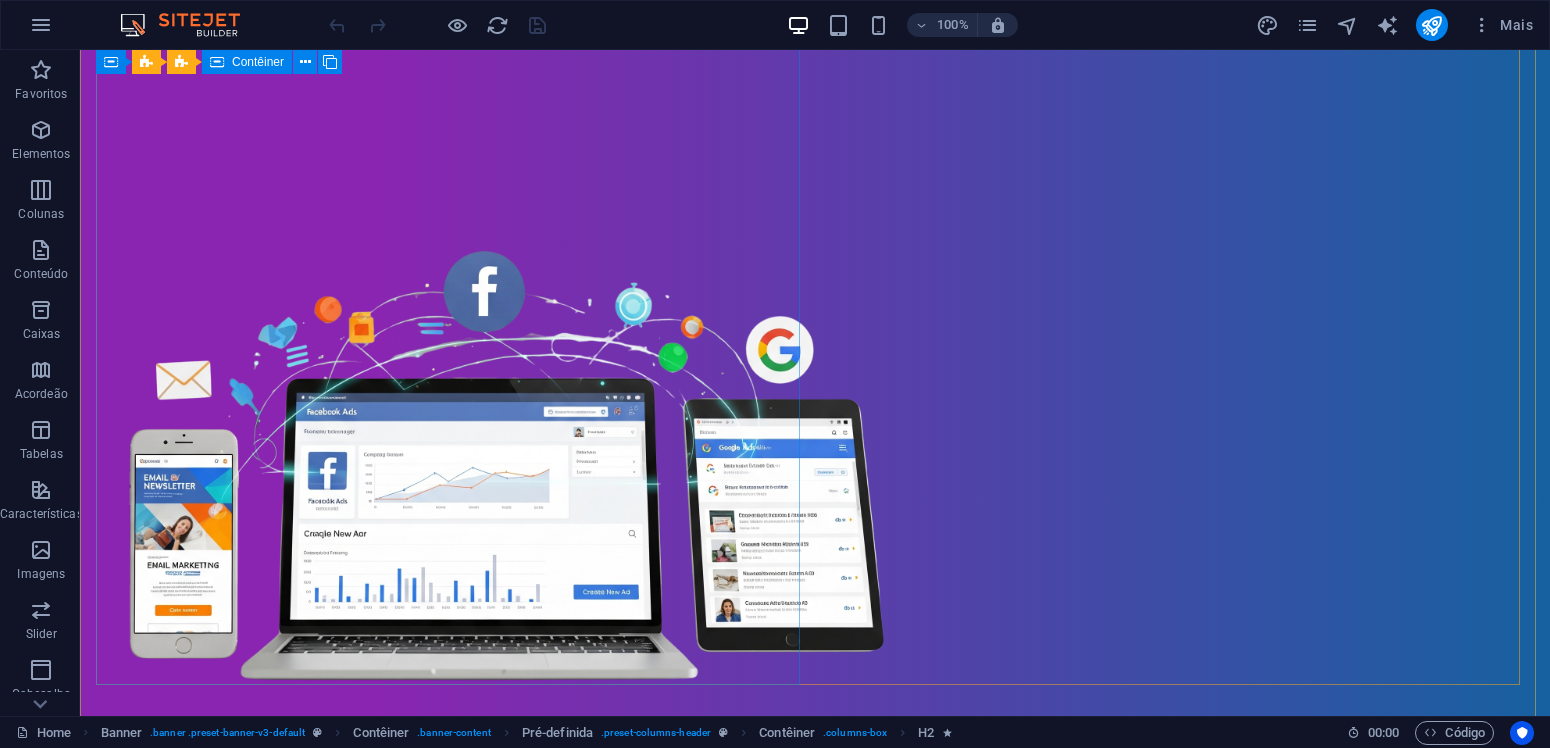 scroll, scrollTop: 0, scrollLeft: 0, axis: both 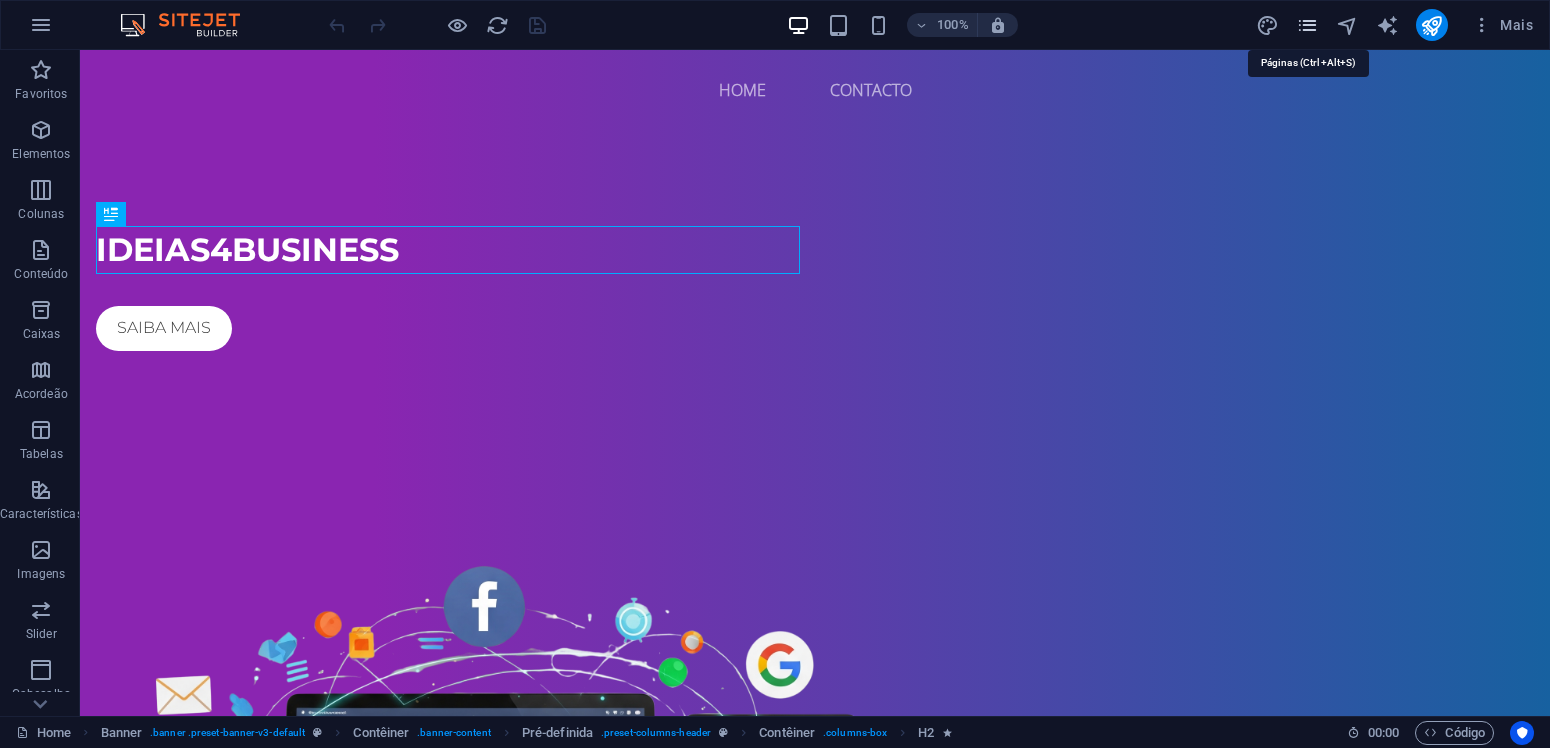 click at bounding box center [1307, 25] 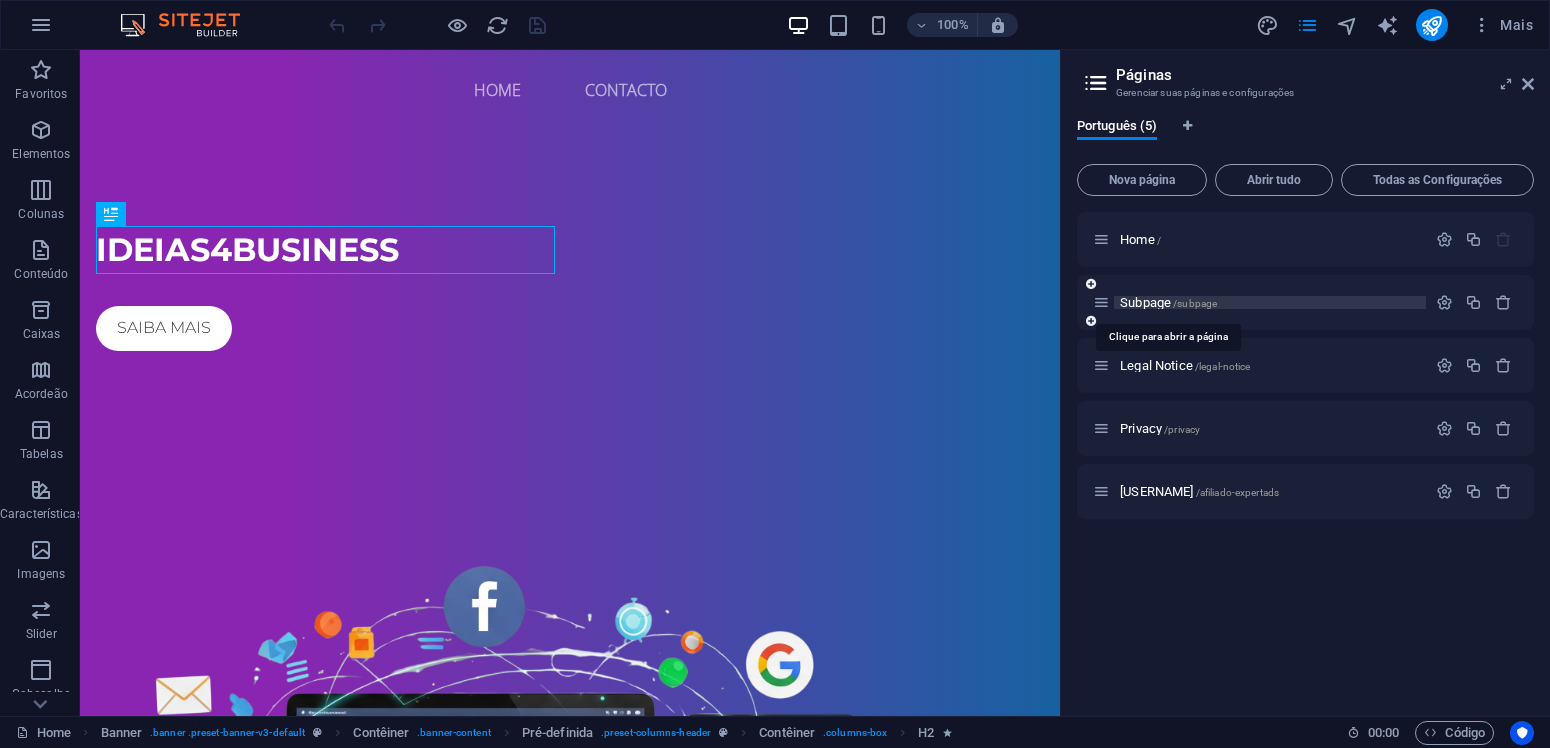 click on "Subpage /subpage" at bounding box center (1168, 302) 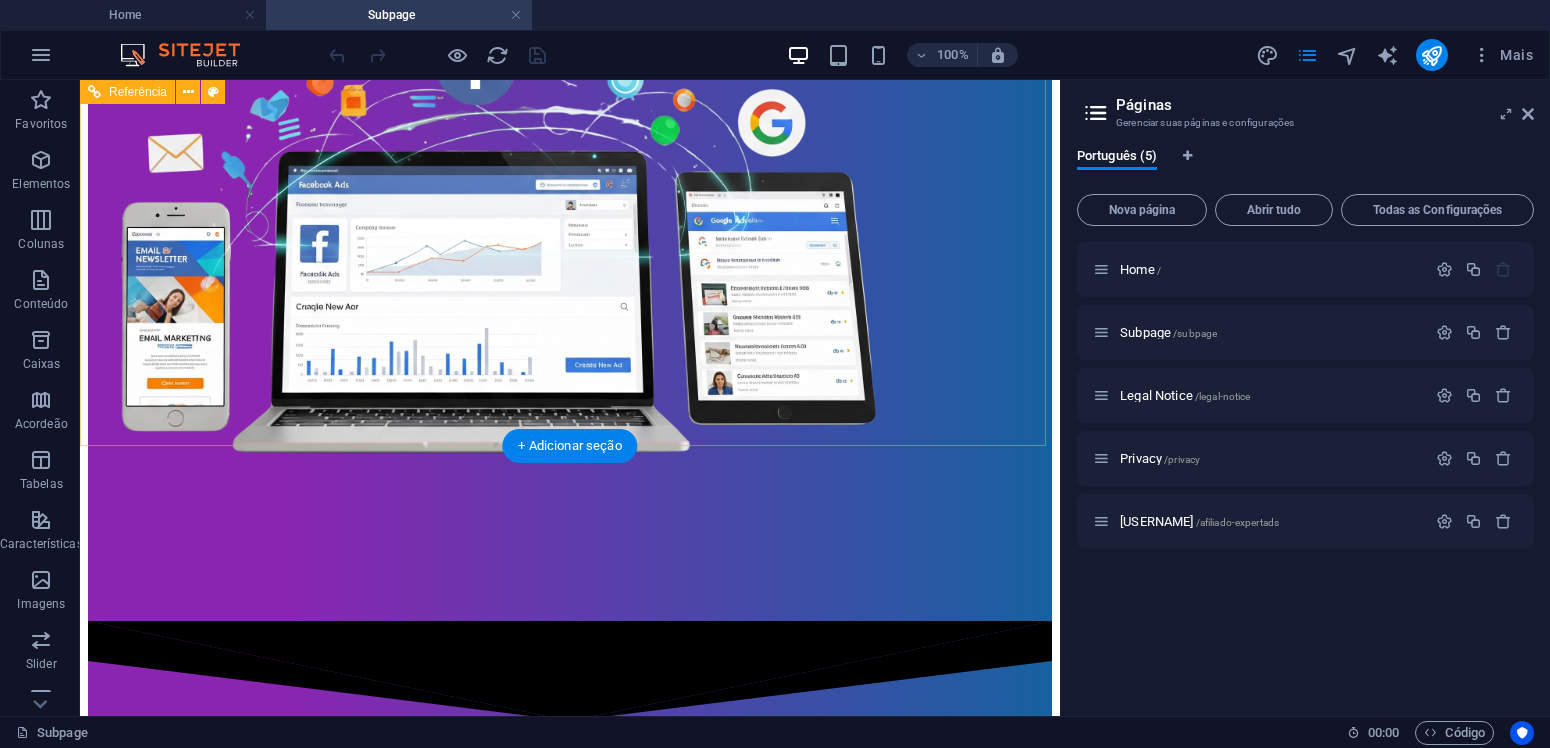 scroll, scrollTop: 525, scrollLeft: 0, axis: vertical 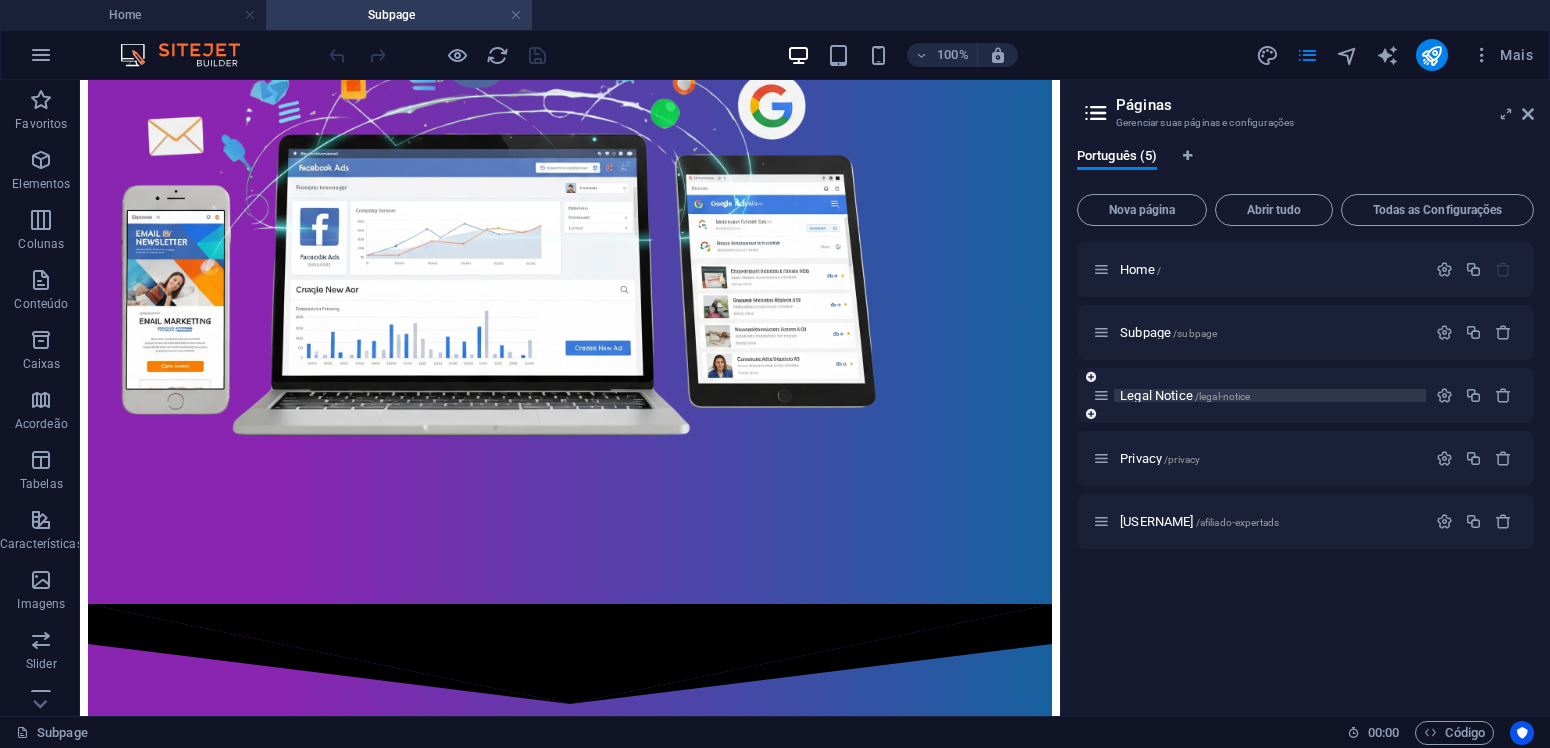 click on "Legal Notice /legal-notice" at bounding box center (1185, 395) 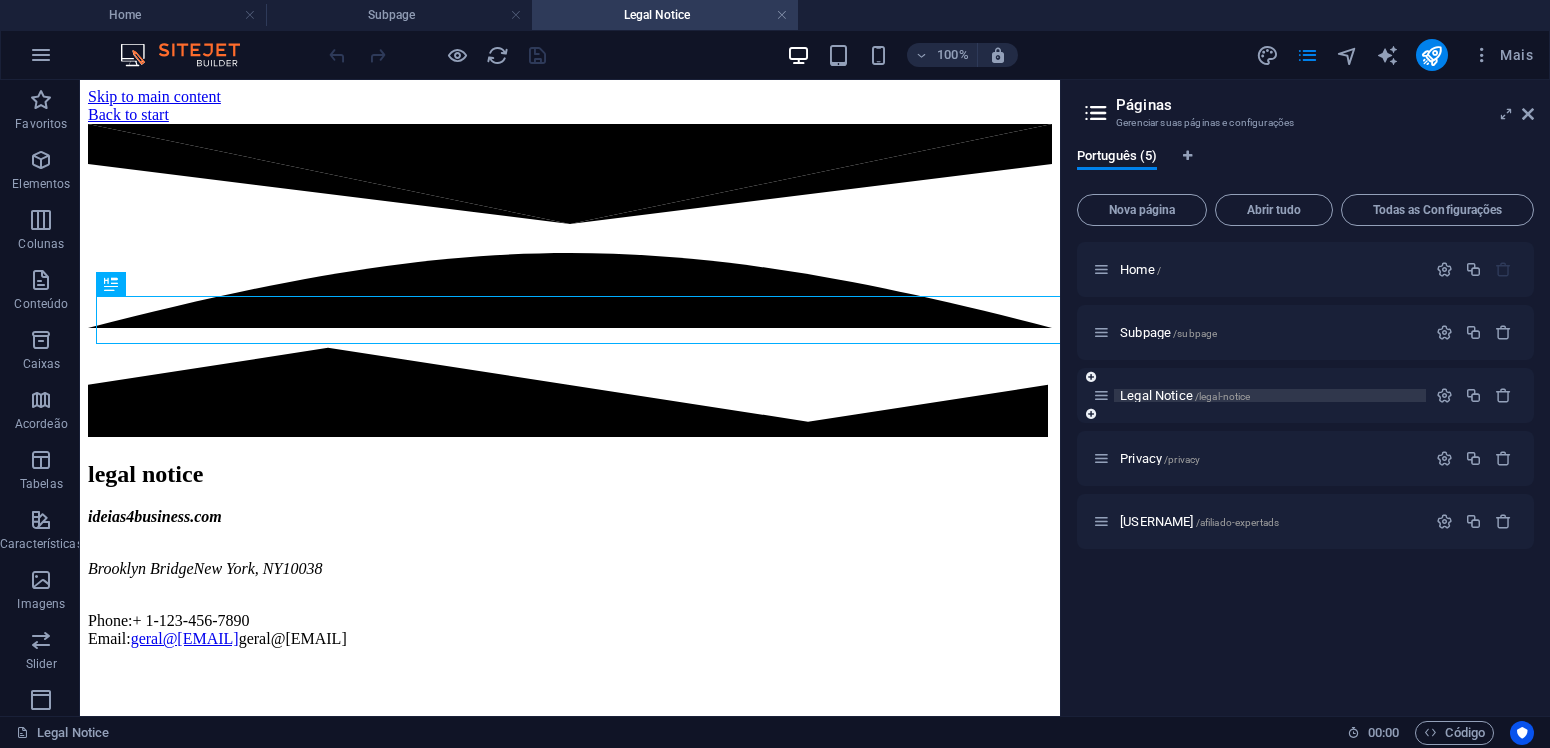 scroll, scrollTop: 0, scrollLeft: 0, axis: both 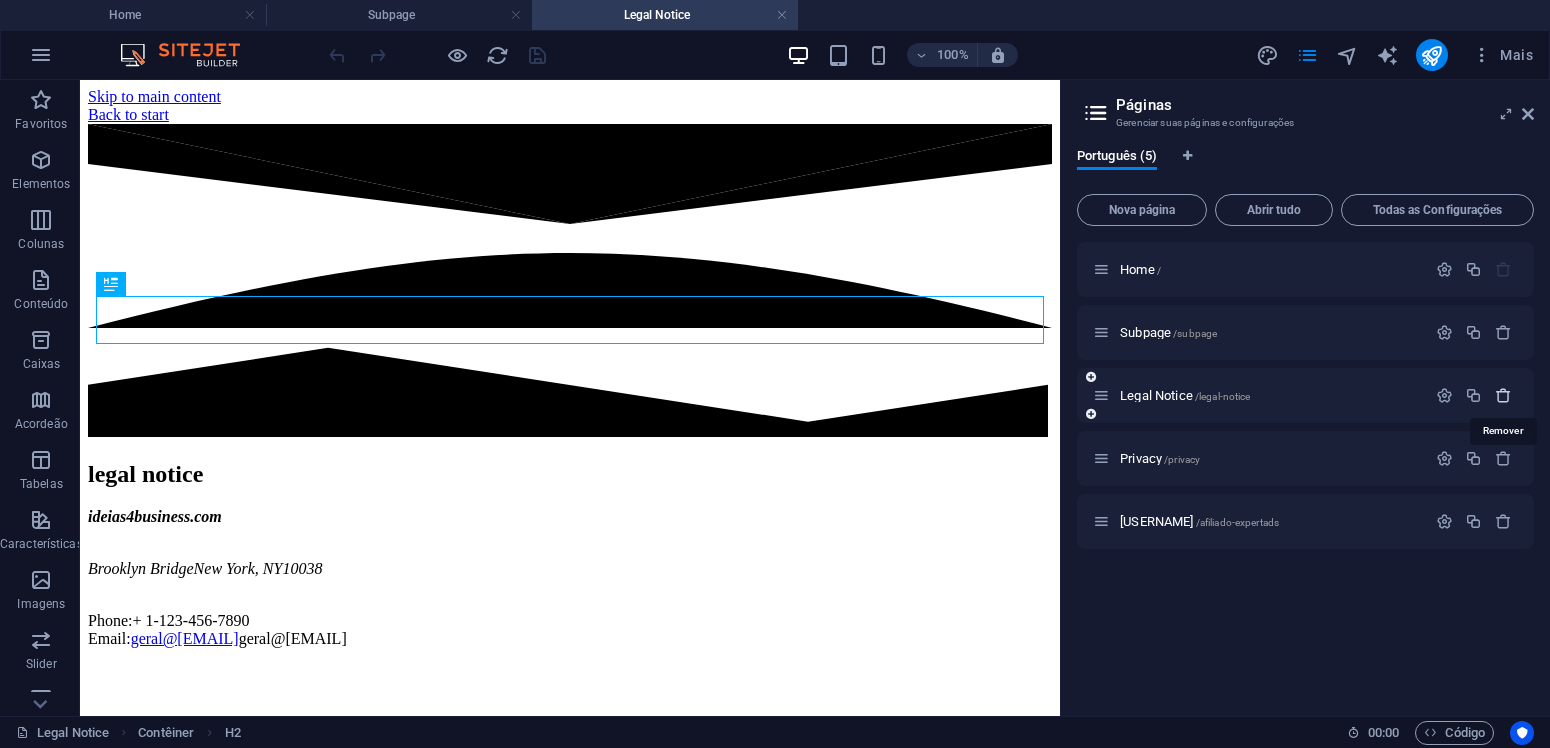 click at bounding box center (1503, 395) 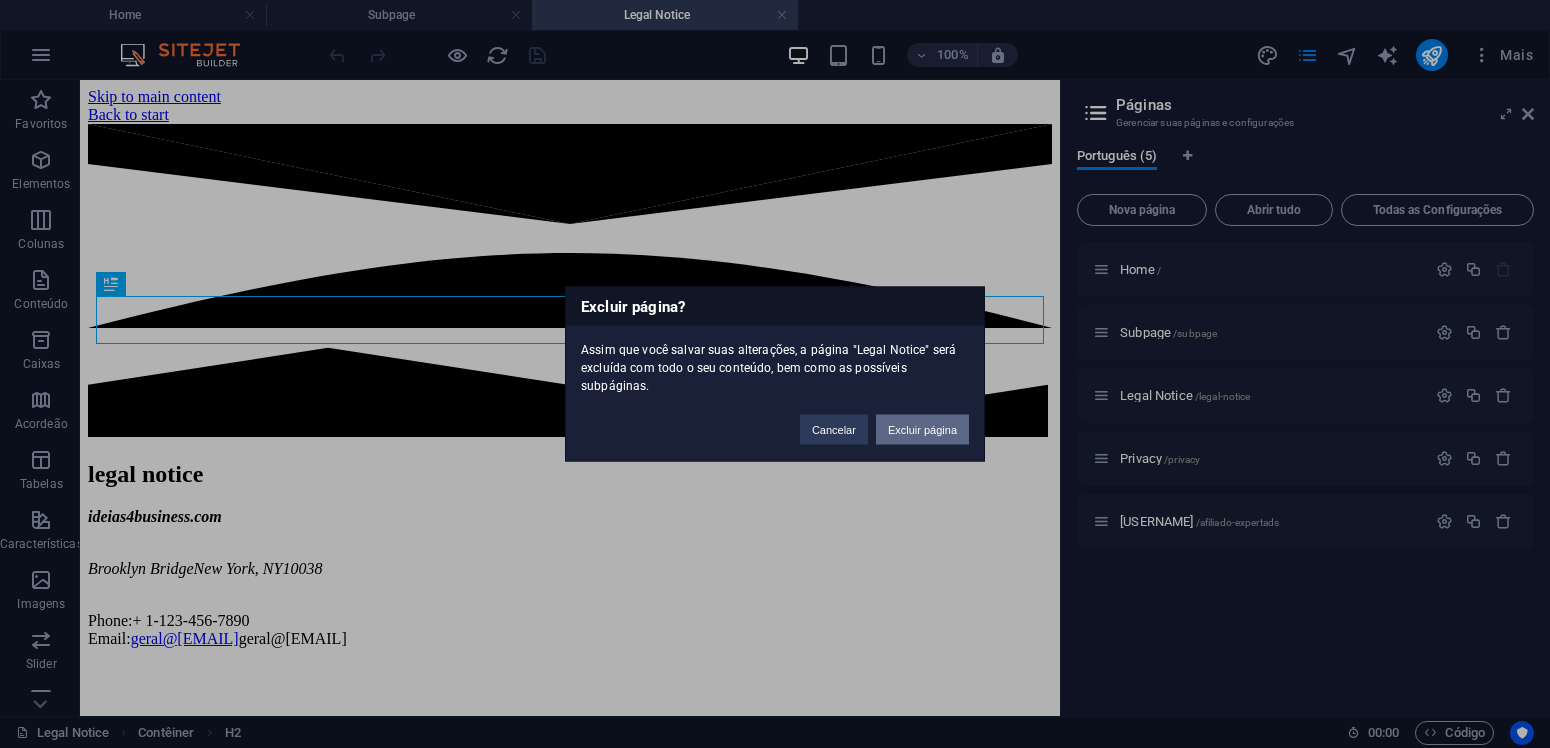click on "Excluir página" at bounding box center (922, 430) 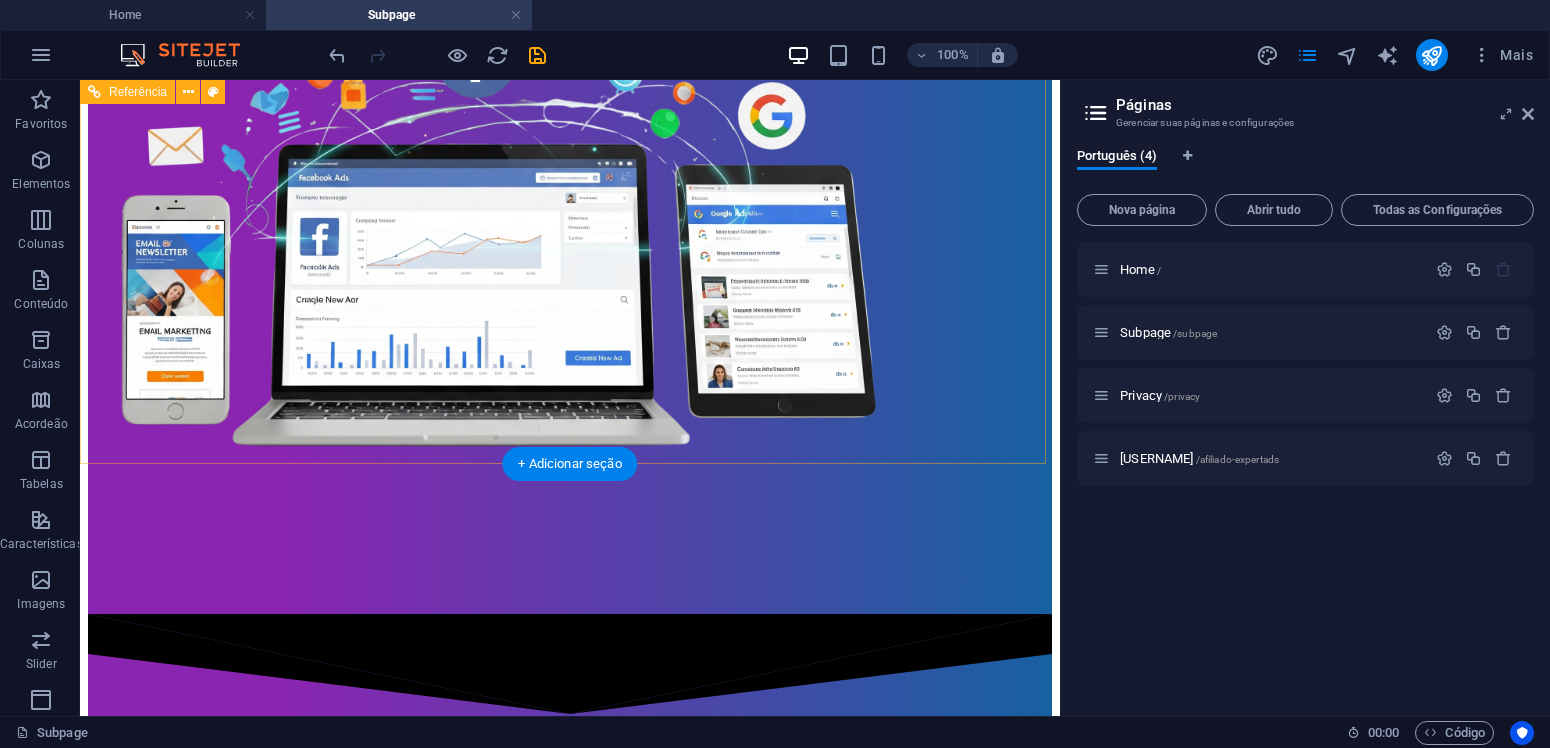 scroll, scrollTop: 515, scrollLeft: 0, axis: vertical 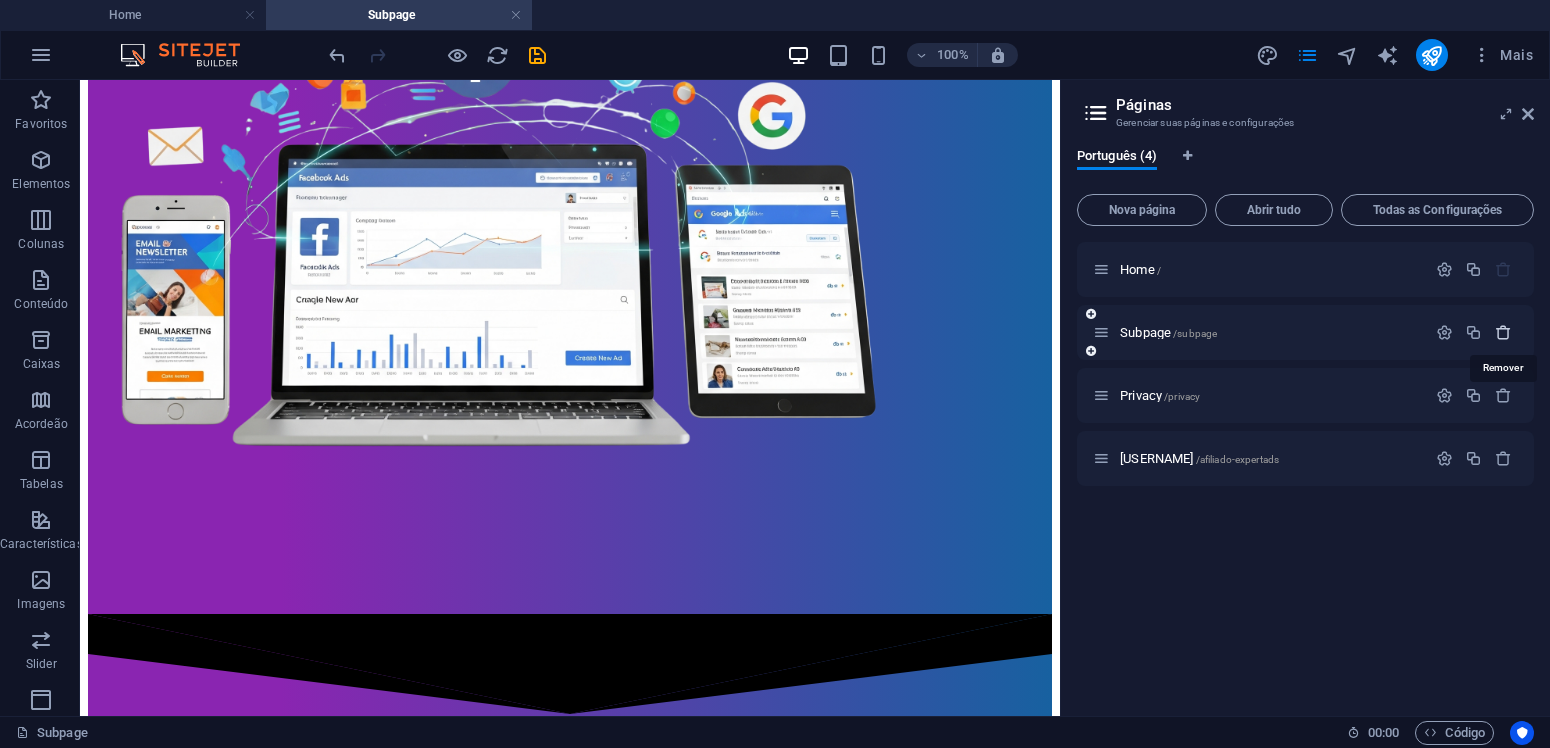 click at bounding box center [1503, 332] 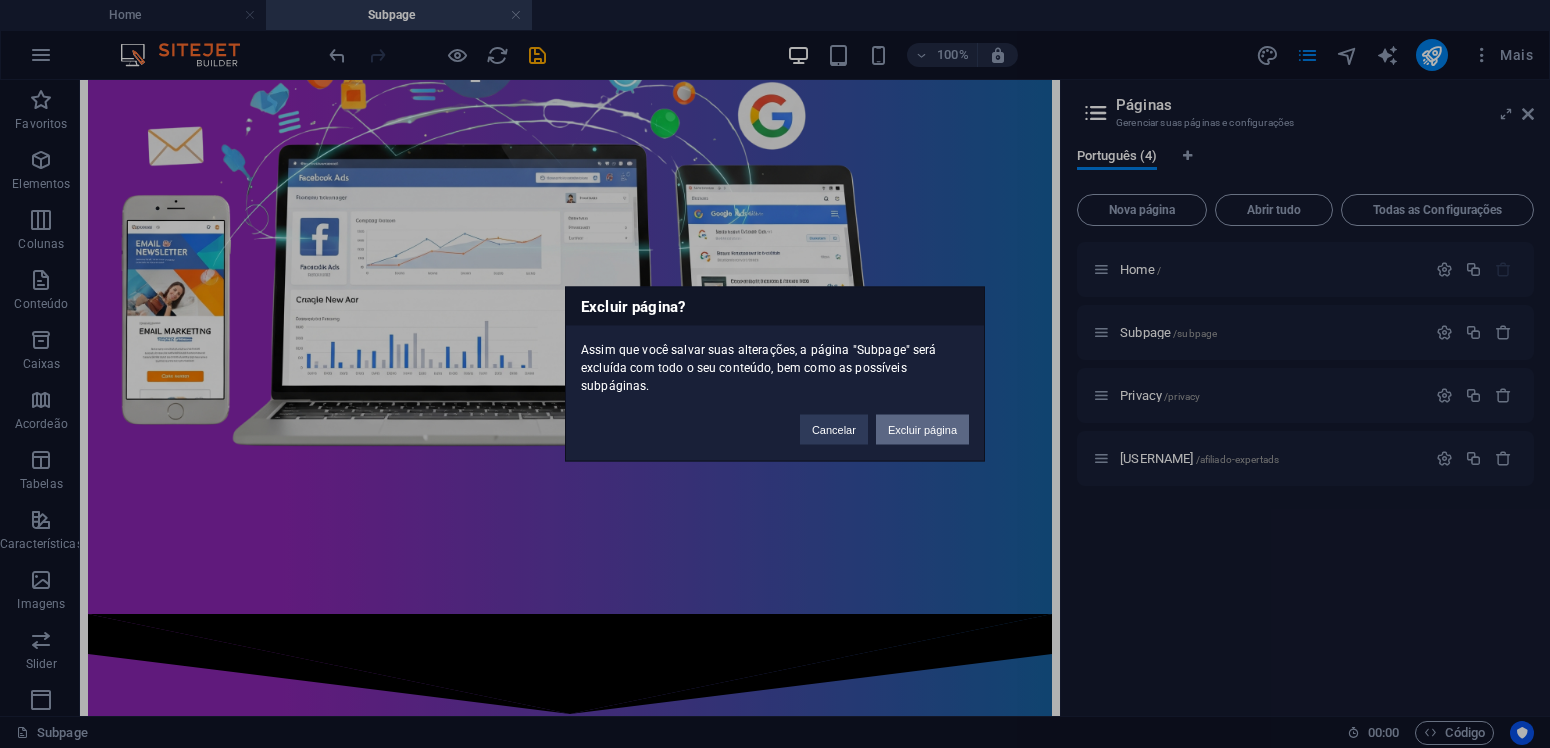 click on "Excluir página" at bounding box center [922, 430] 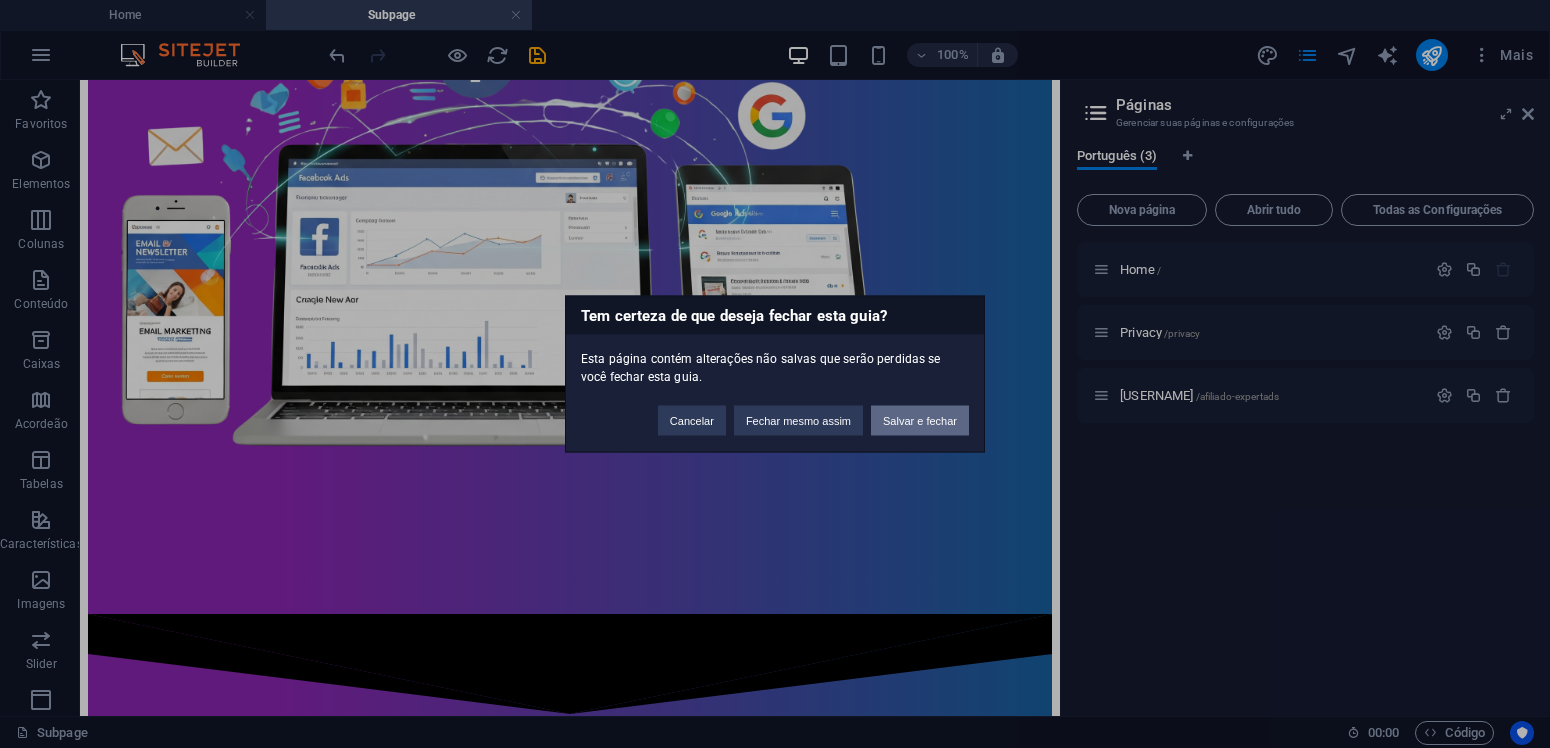 click on "Salvar e fechar" at bounding box center (920, 421) 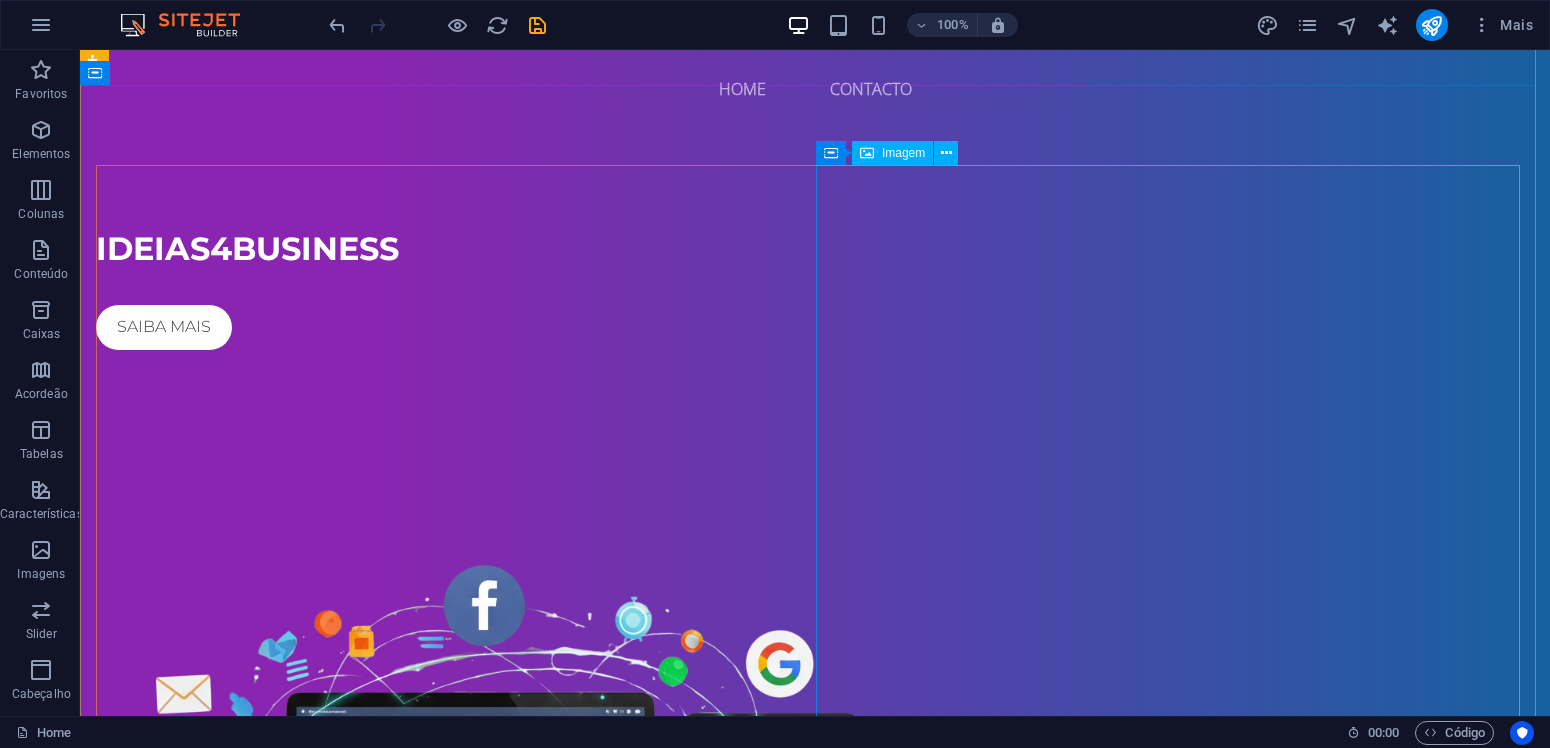 scroll, scrollTop: 0, scrollLeft: 0, axis: both 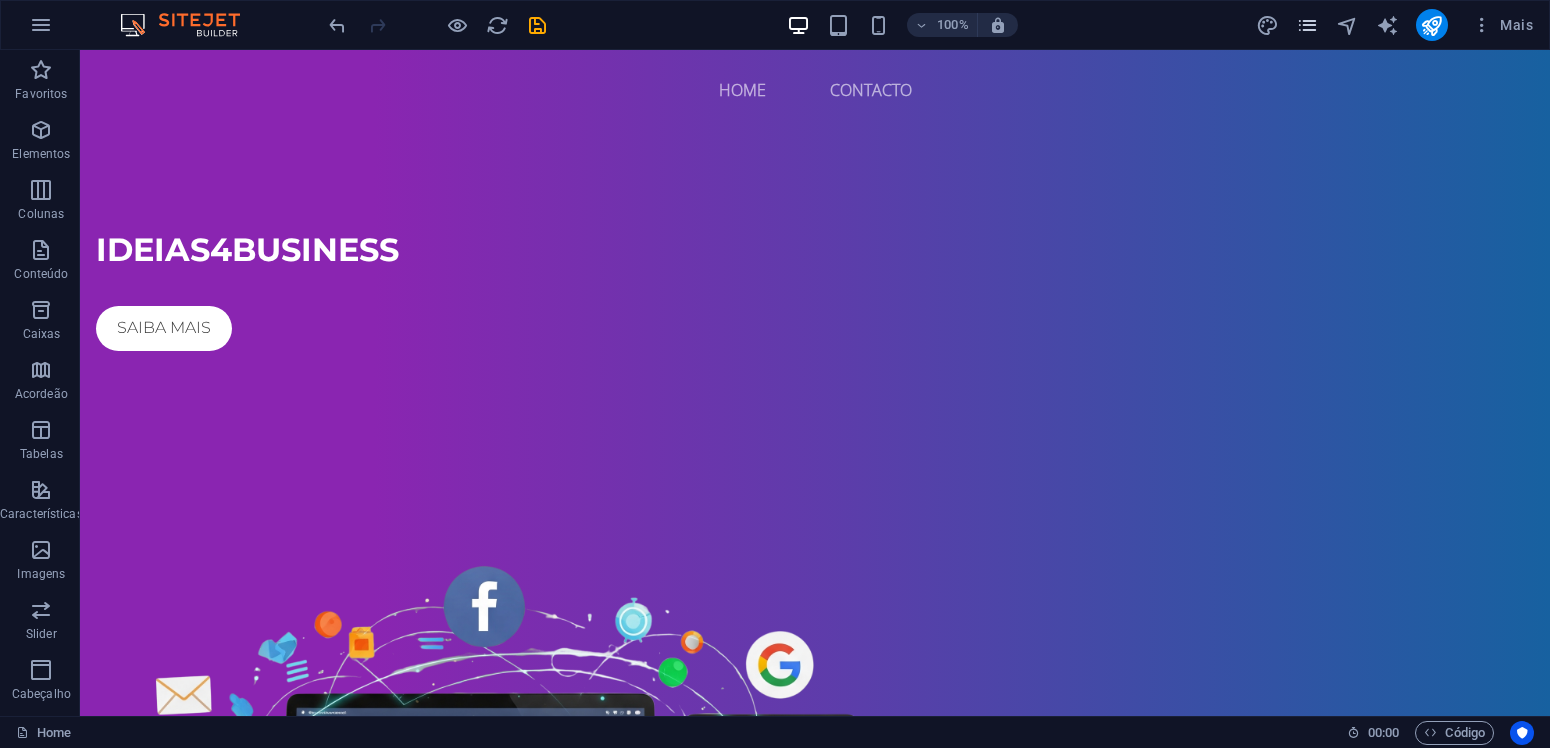 click at bounding box center [1307, 25] 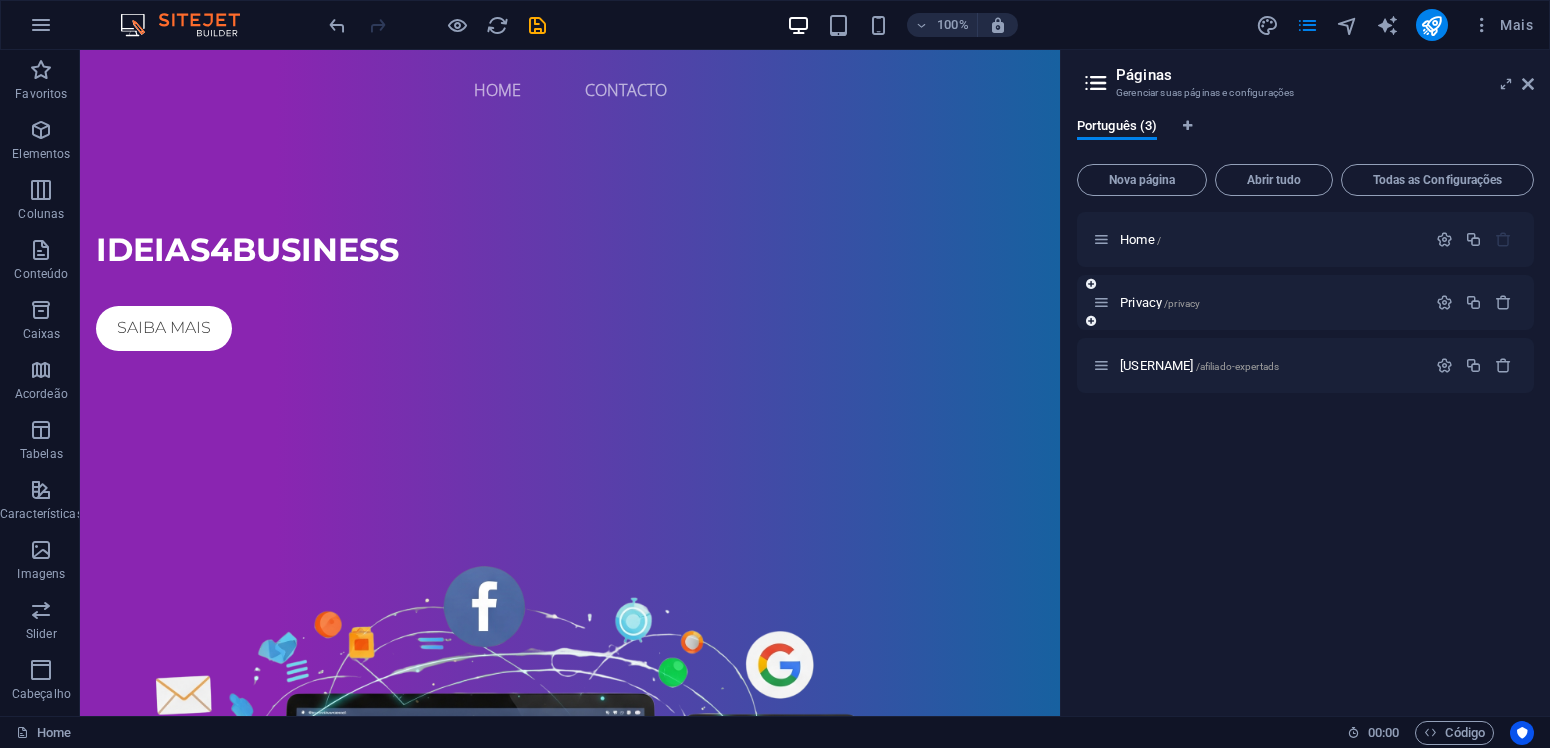 drag, startPoint x: 1150, startPoint y: 368, endPoint x: 1147, endPoint y: 277, distance: 91.04944 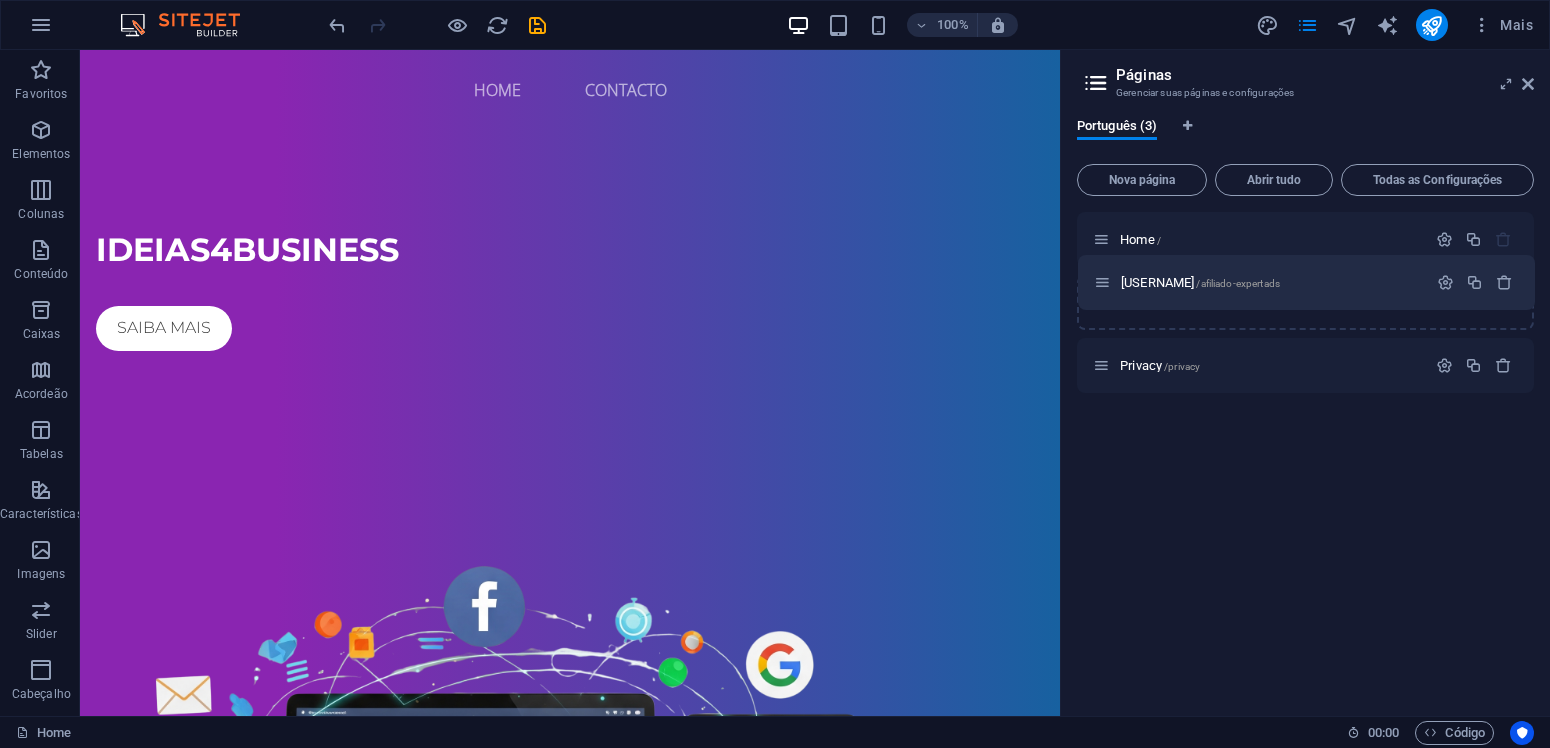 drag, startPoint x: 1103, startPoint y: 363, endPoint x: 1106, endPoint y: 275, distance: 88.051125 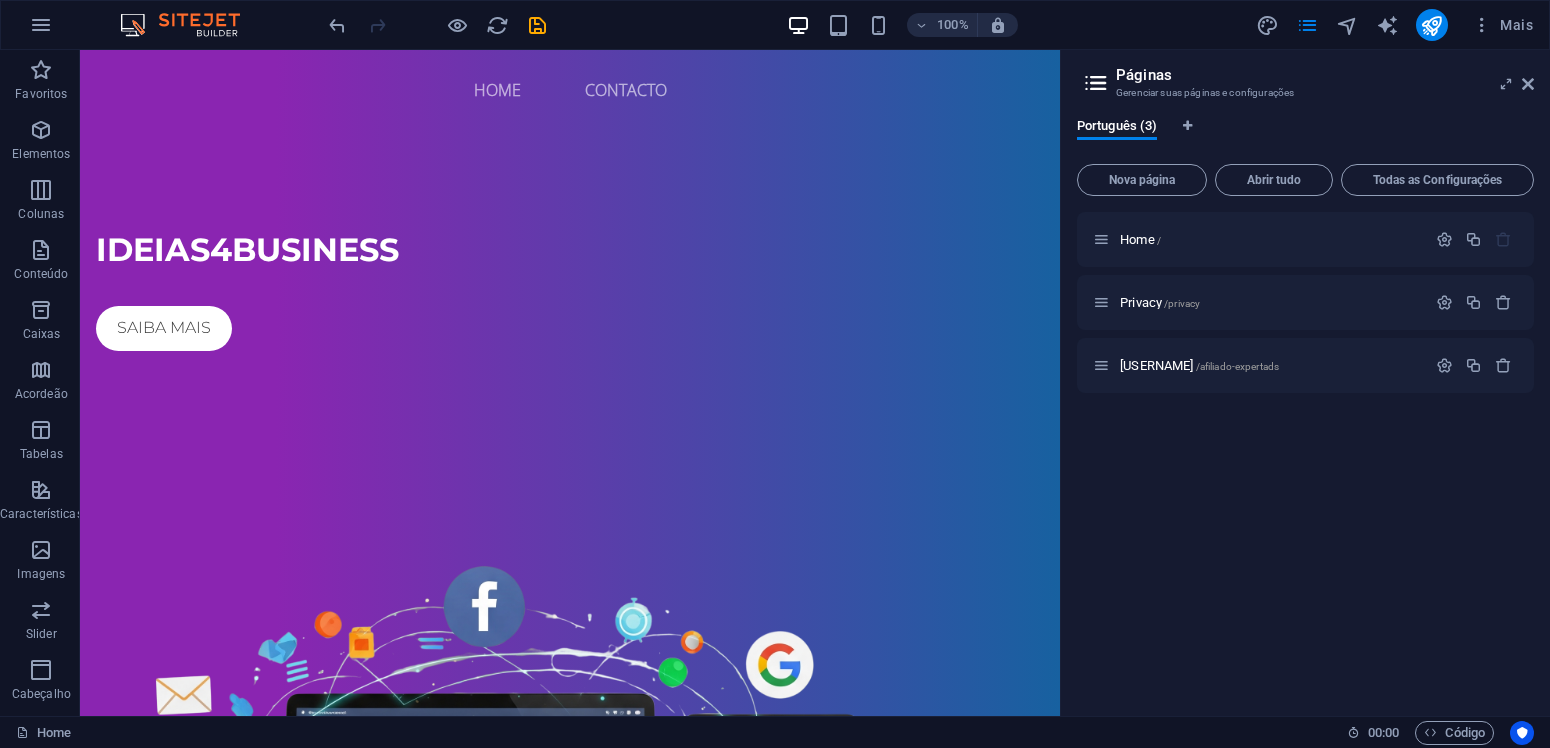 click on "Home / Privacy /privacy afiliado_expertads /afiliado-expertads" at bounding box center (1305, 456) 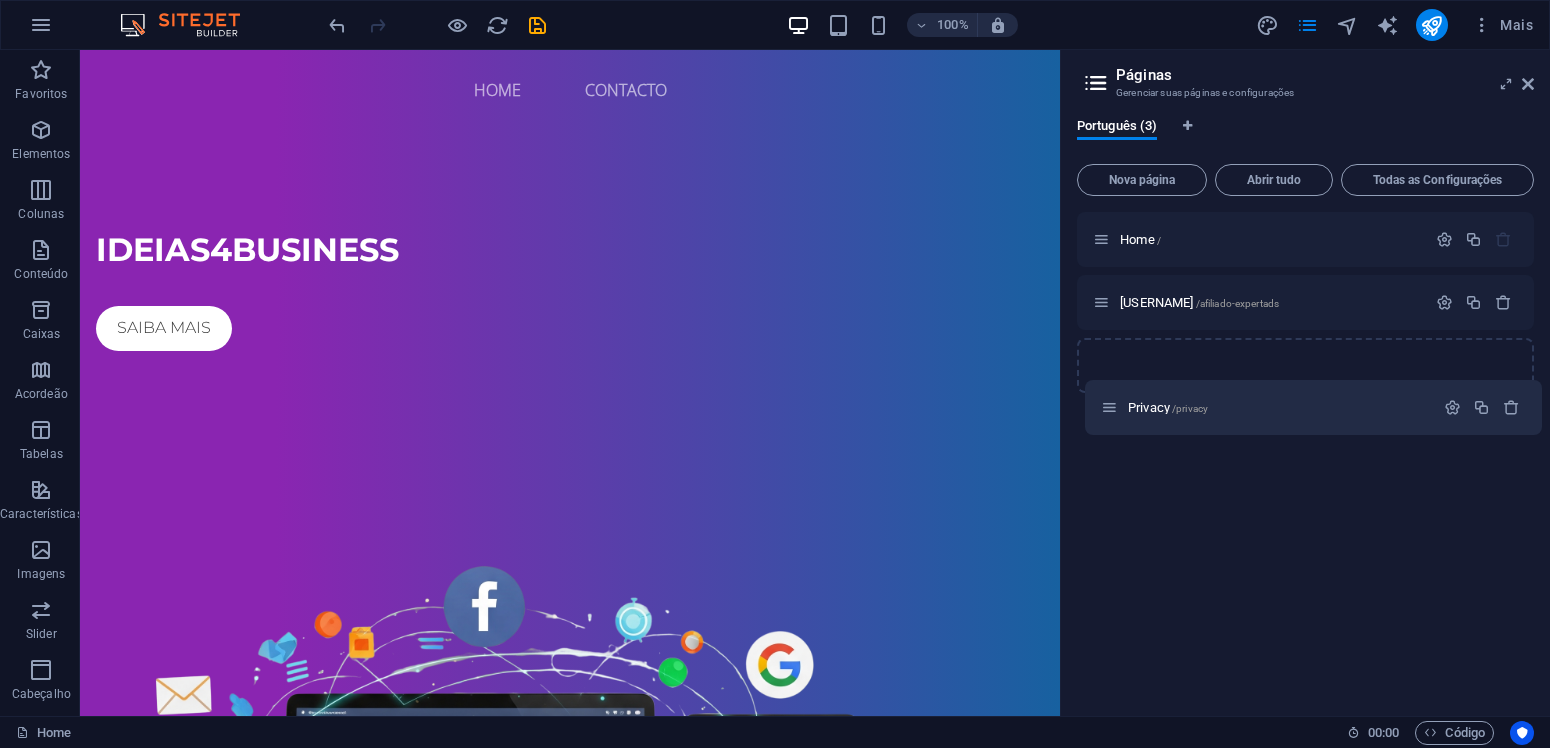 drag, startPoint x: 1103, startPoint y: 299, endPoint x: 1113, endPoint y: 422, distance: 123.40584 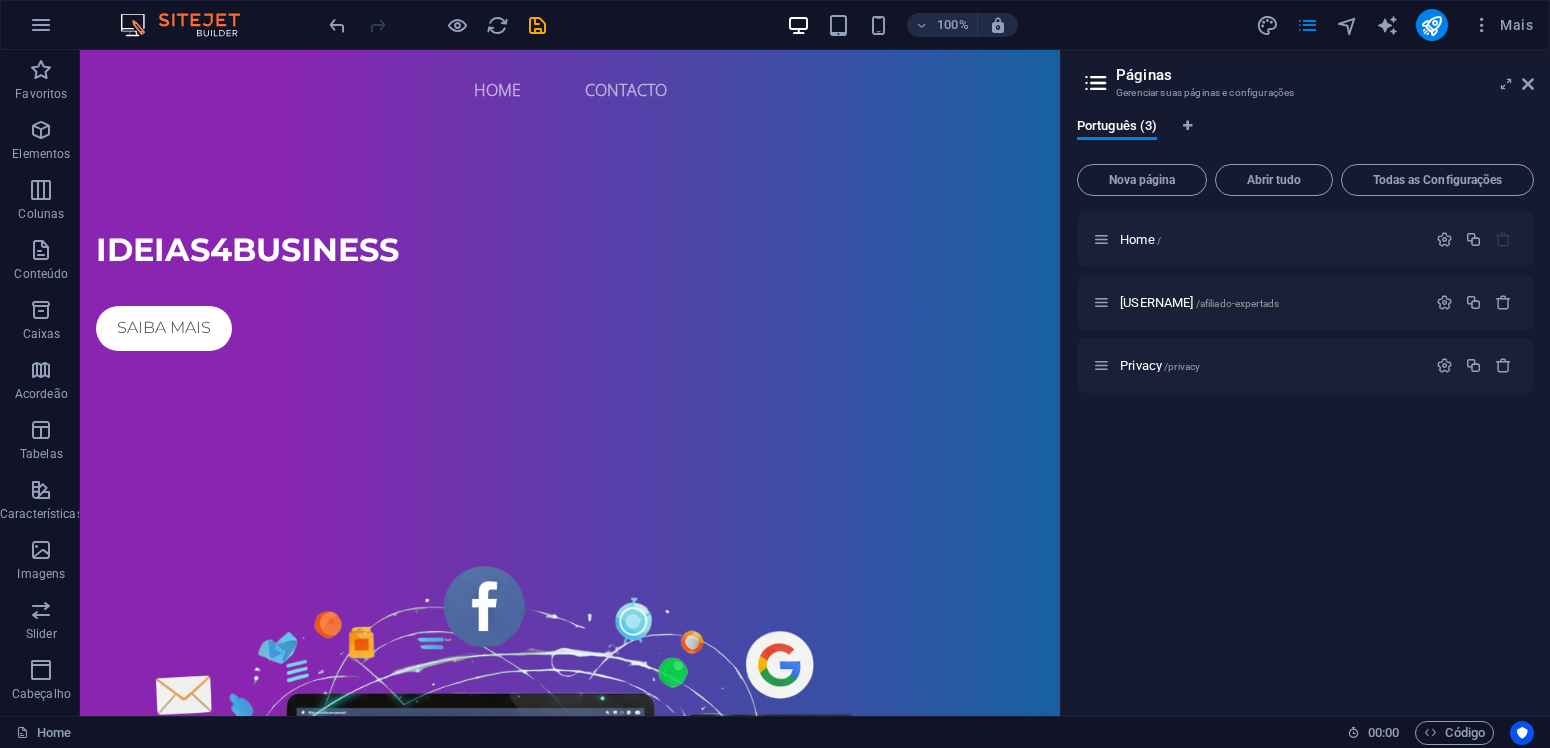 click on "Home / afiliado_expertads /afiliado-expertads Privacy /privacy" at bounding box center [1305, 456] 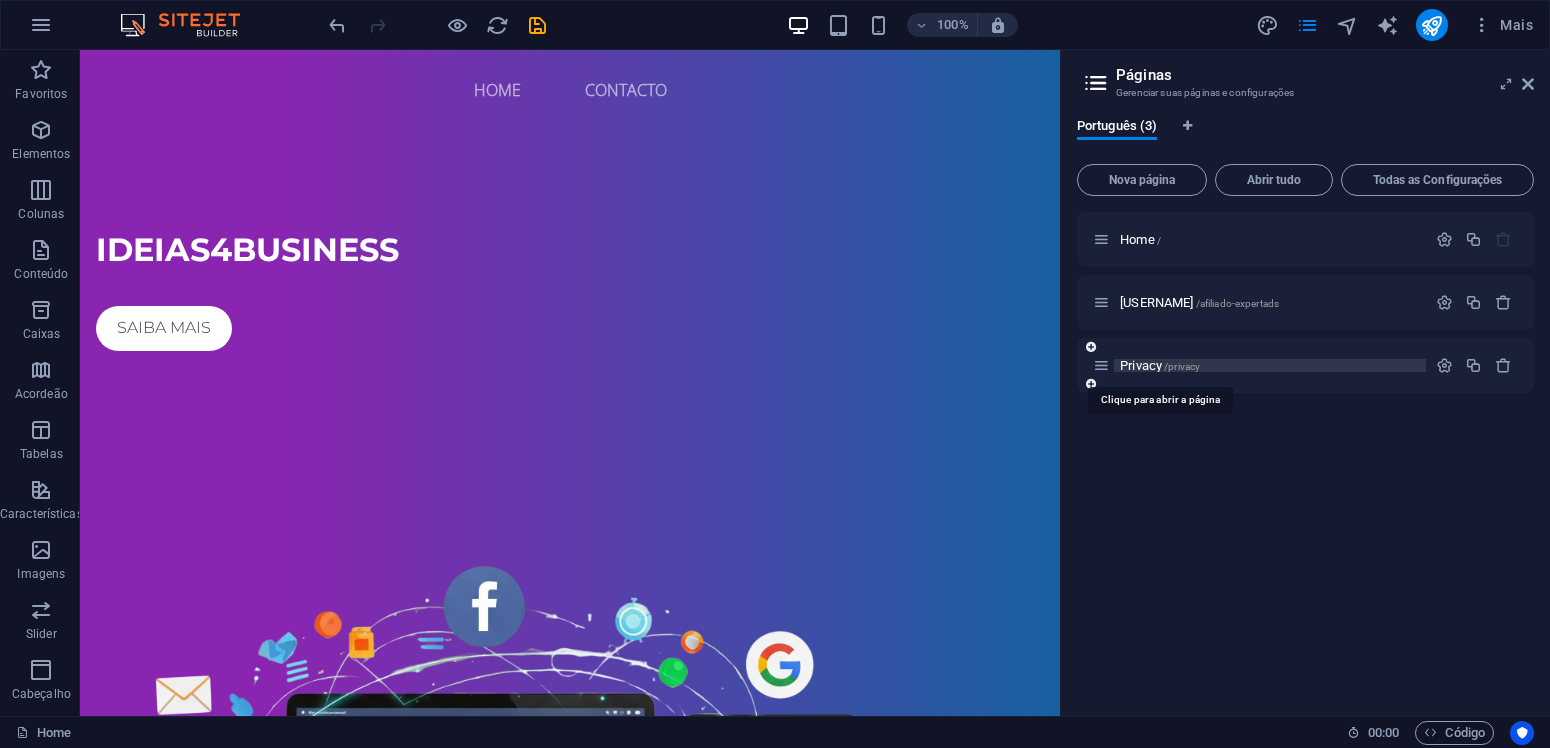 click on "Privacy /privacy" at bounding box center (1160, 365) 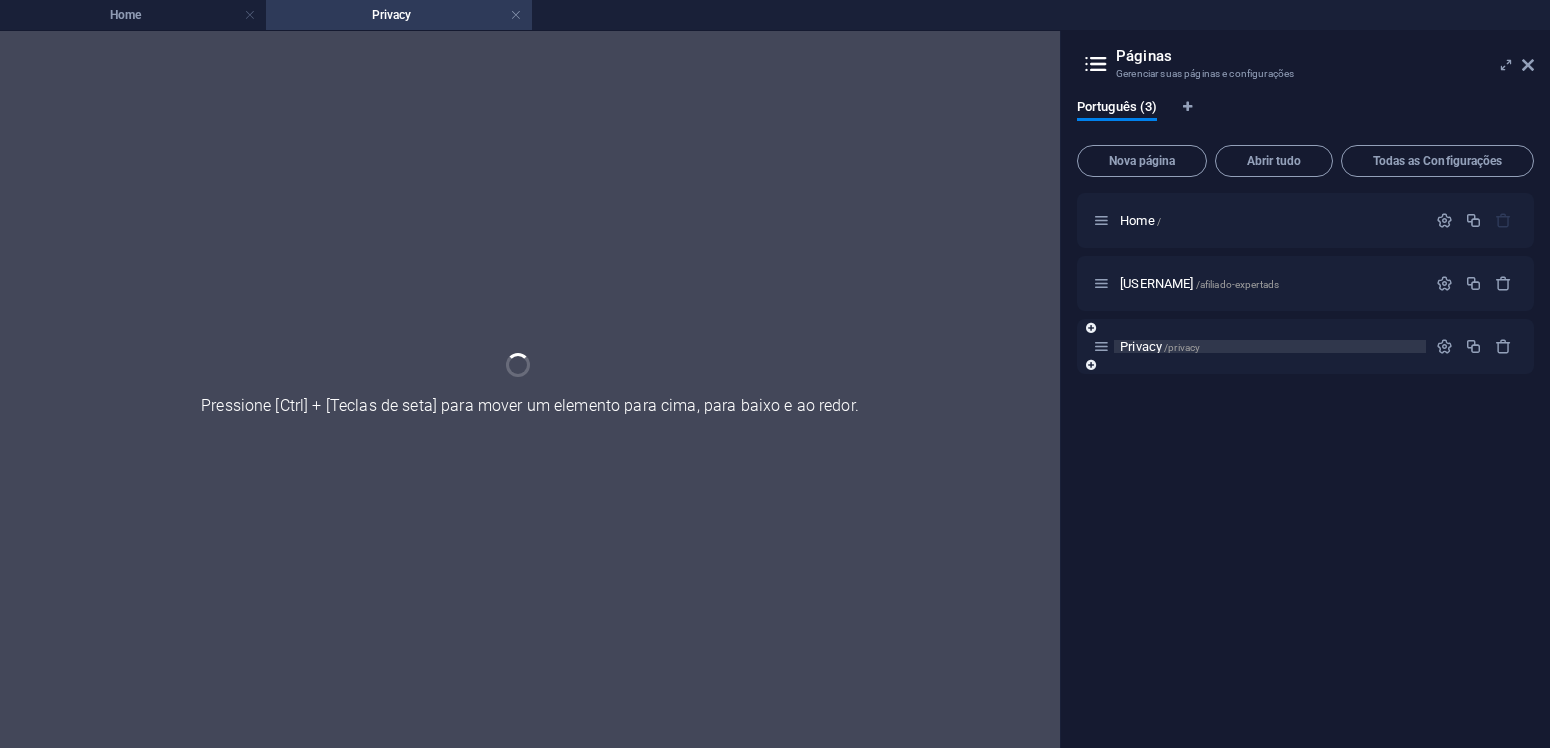 scroll, scrollTop: 0, scrollLeft: 0, axis: both 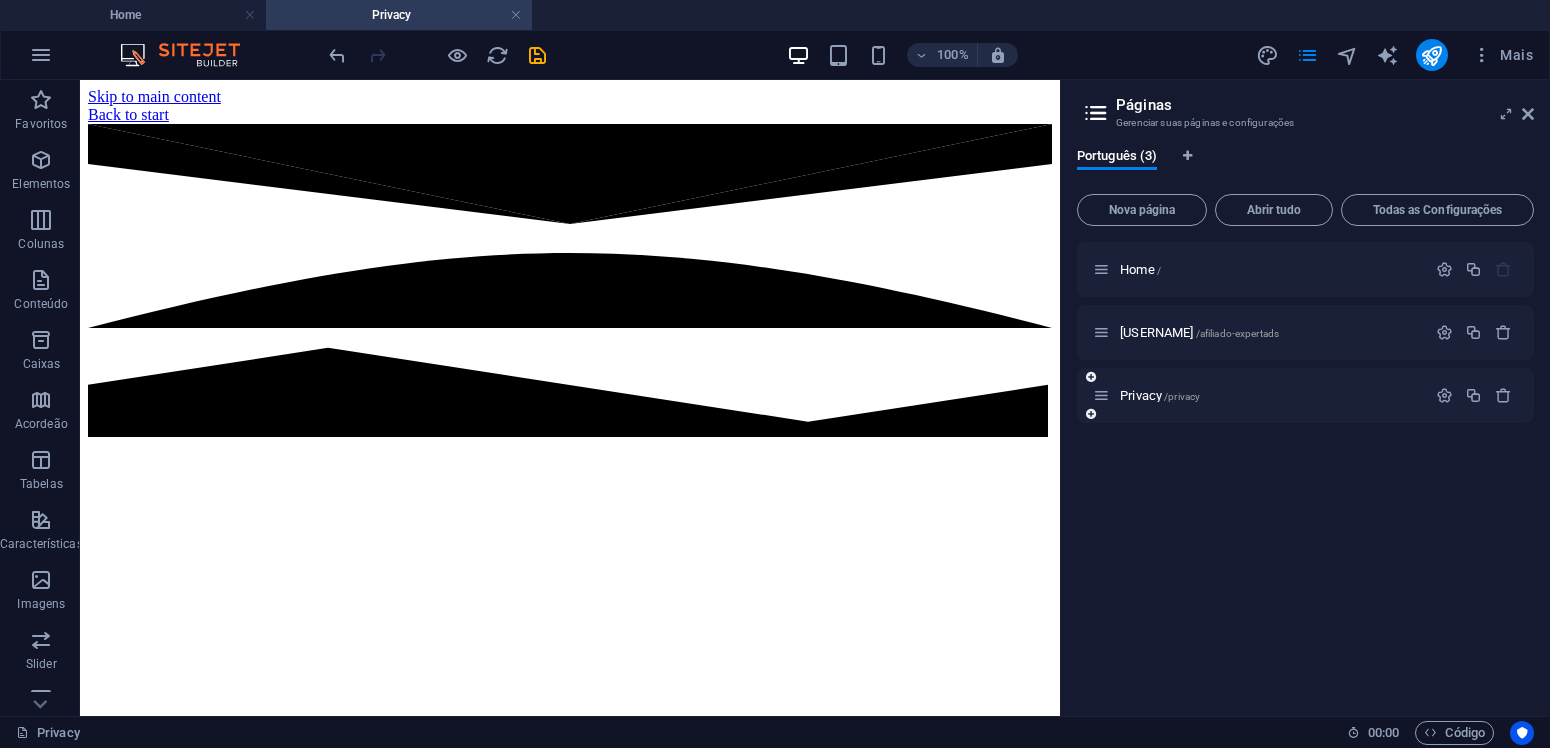 click on "Privacy /privacy" at bounding box center [1259, 395] 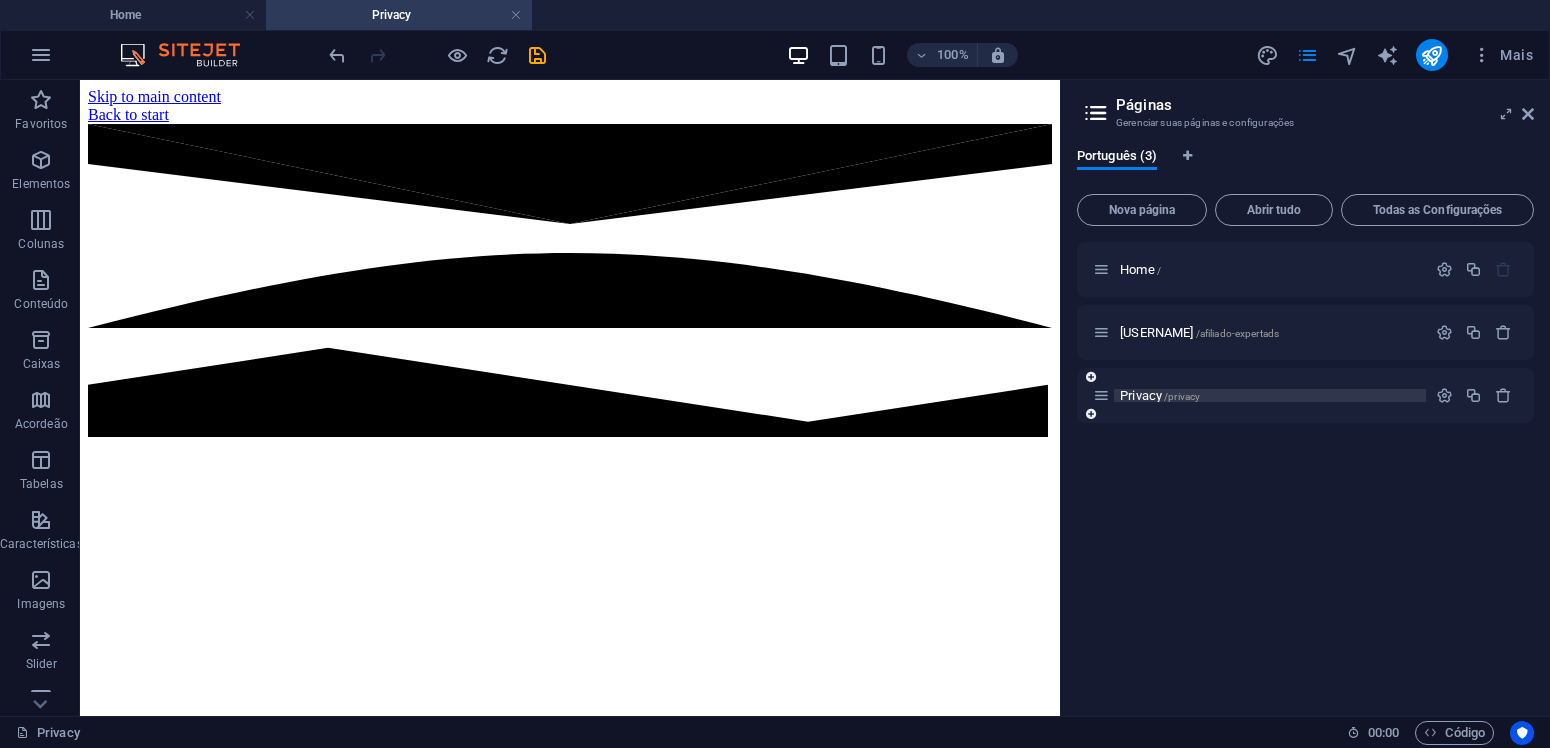 click on "Privacy /privacy" at bounding box center (1160, 395) 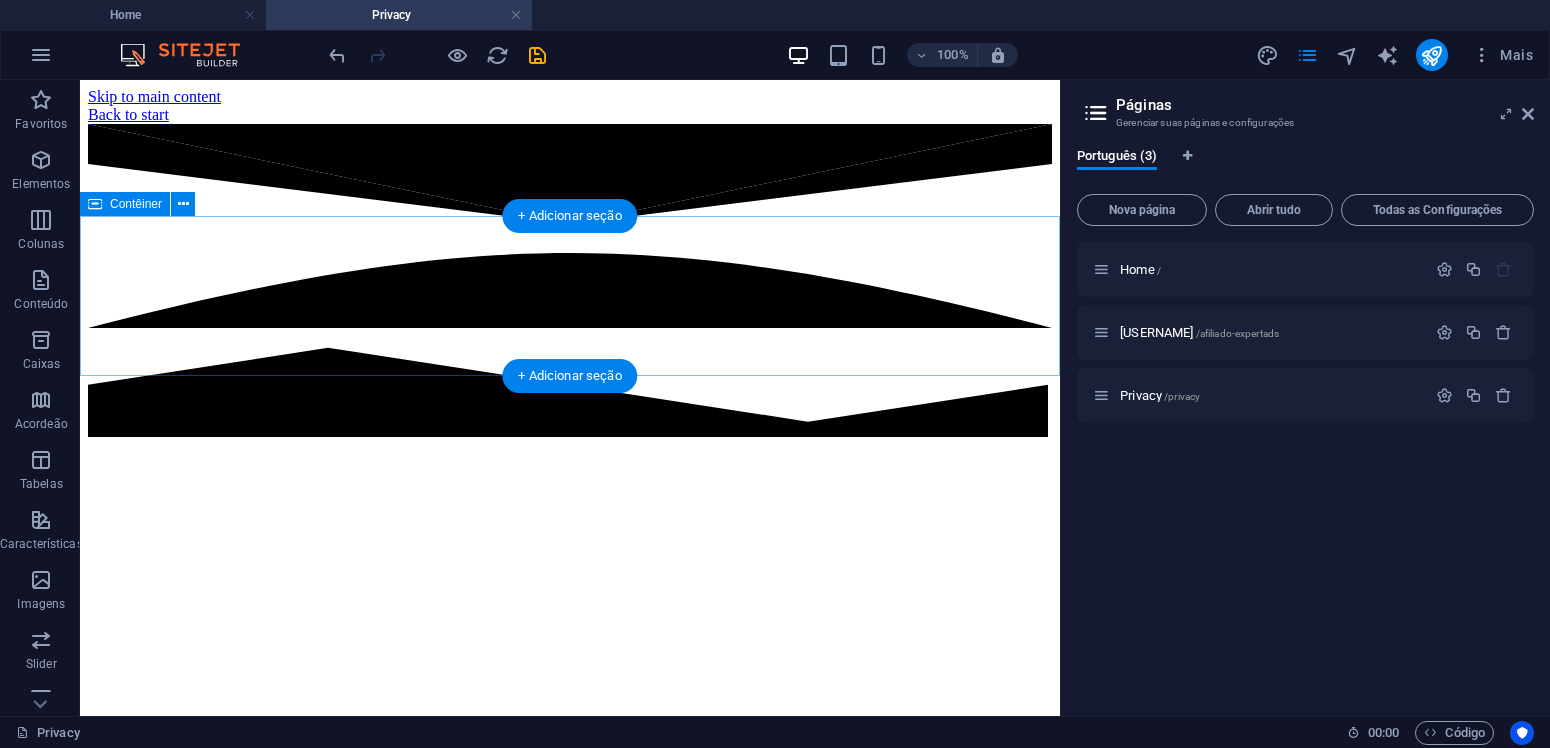 click at bounding box center (570, 441) 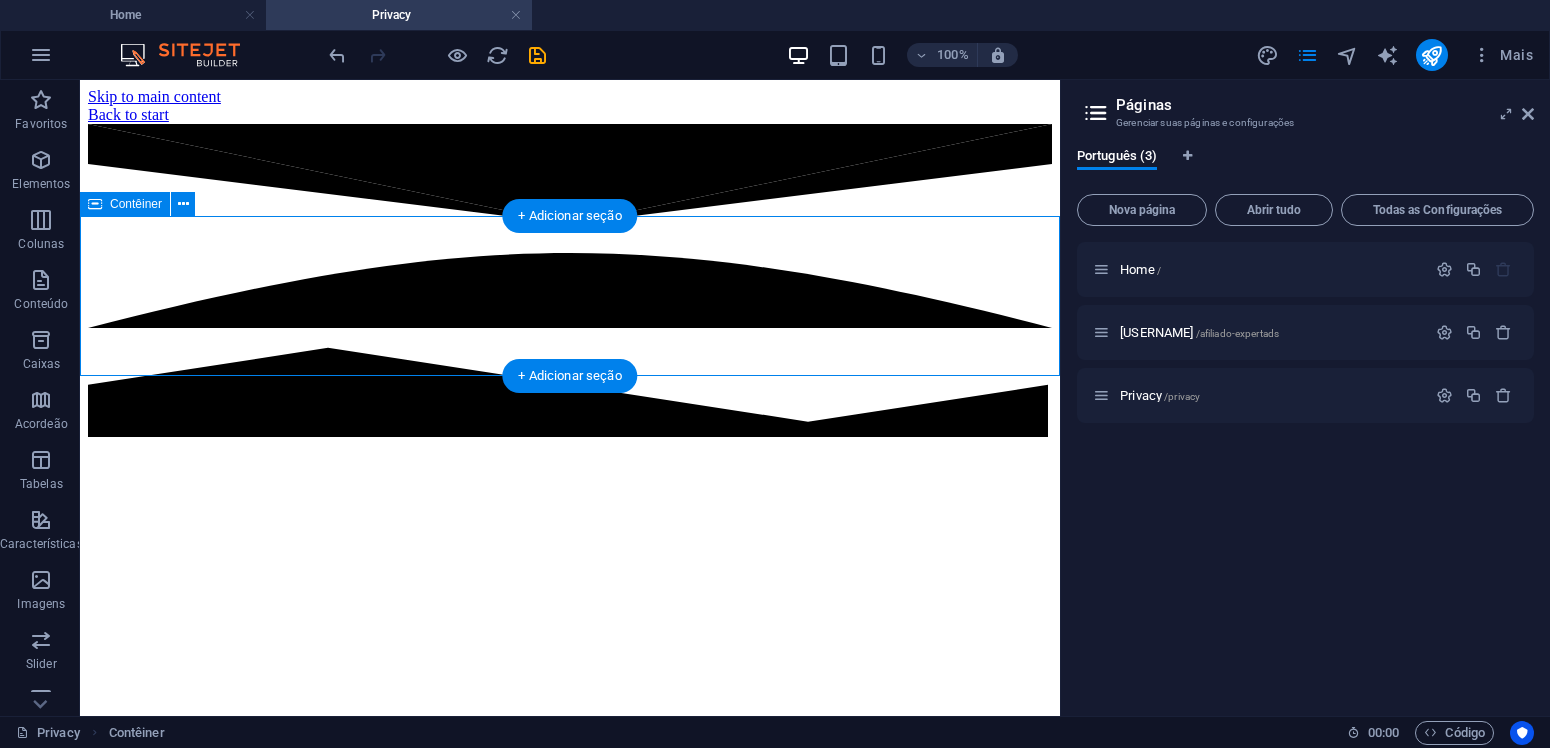 drag, startPoint x: 122, startPoint y: 373, endPoint x: 260, endPoint y: 339, distance: 142.12671 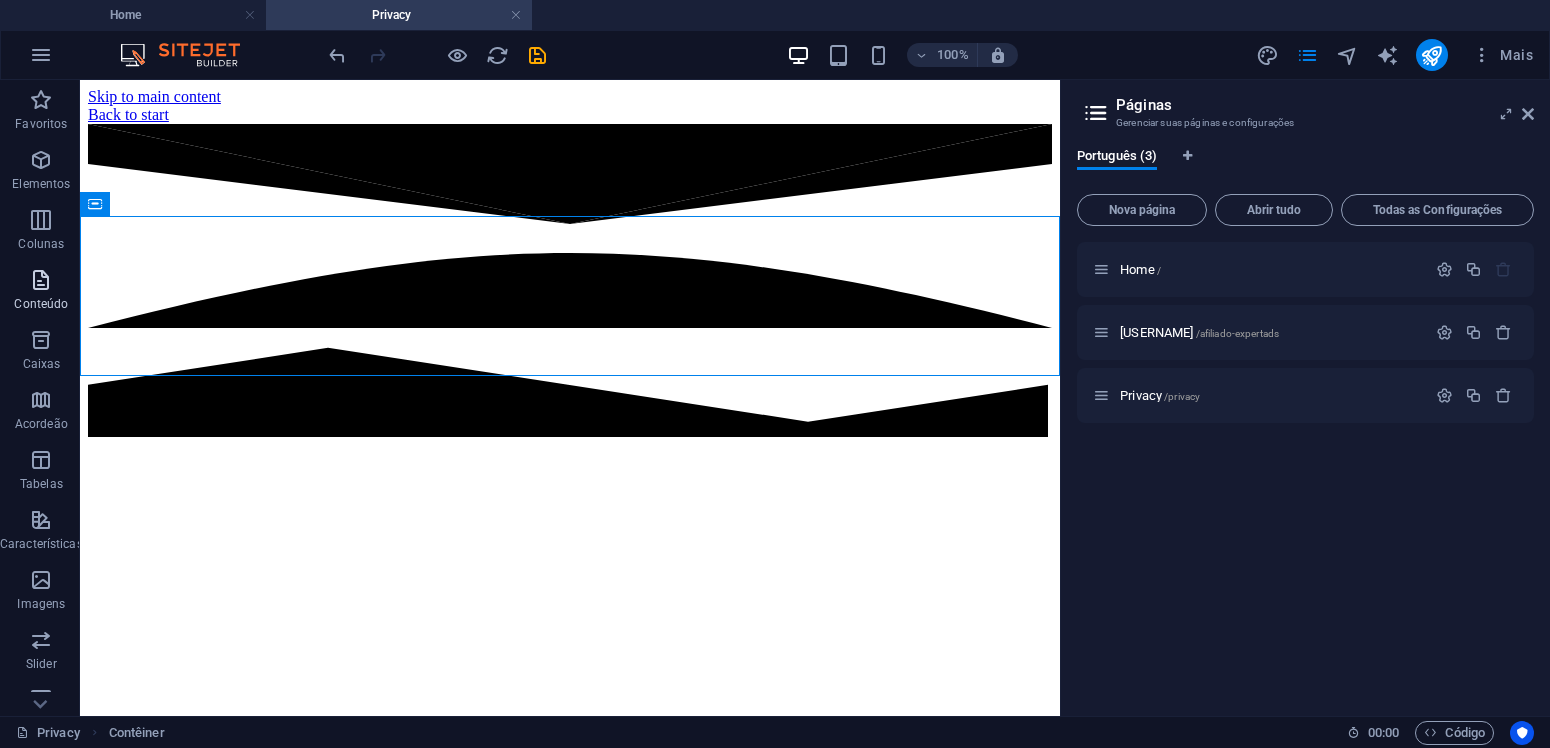 click on "Conteúdo" at bounding box center [41, 304] 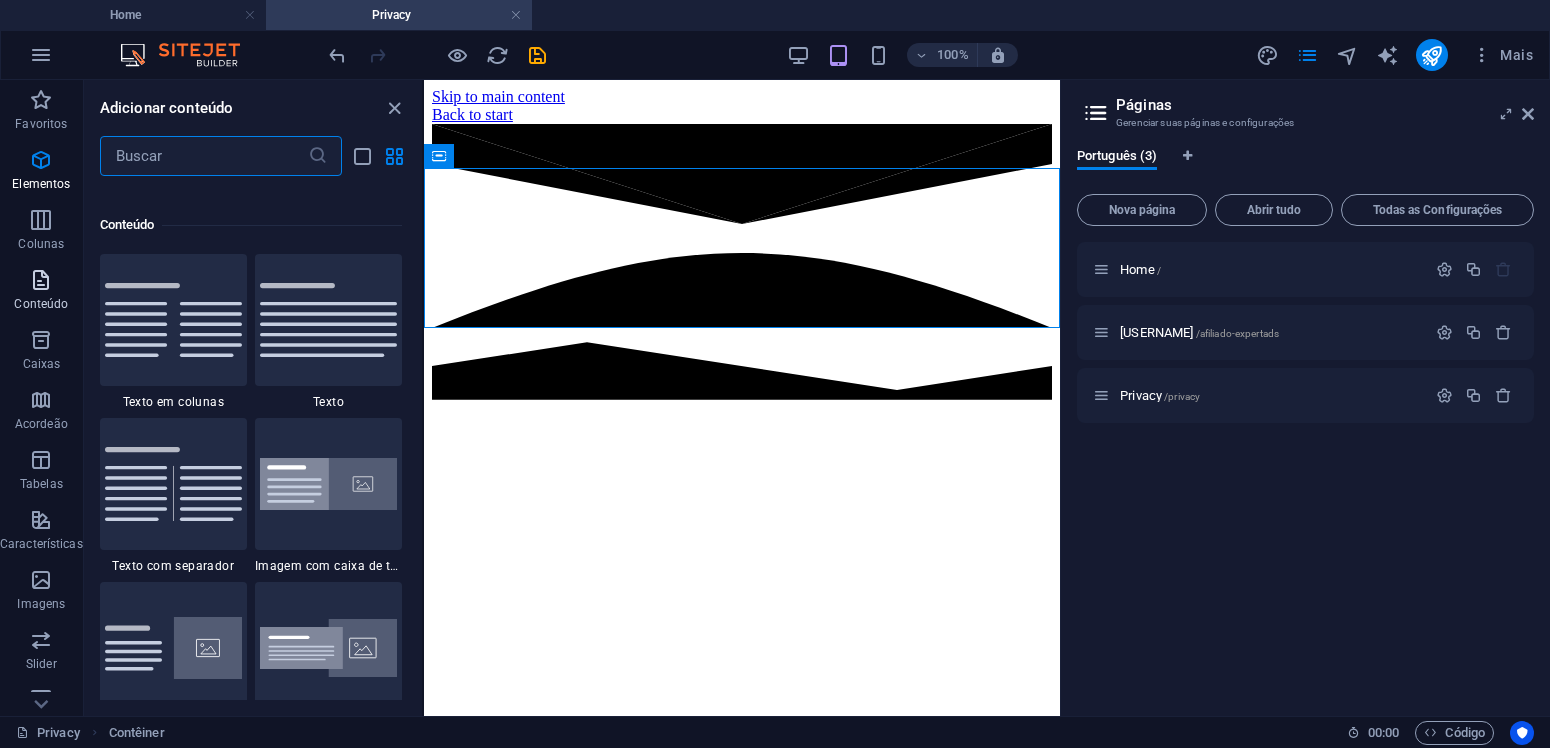 scroll, scrollTop: 3499, scrollLeft: 0, axis: vertical 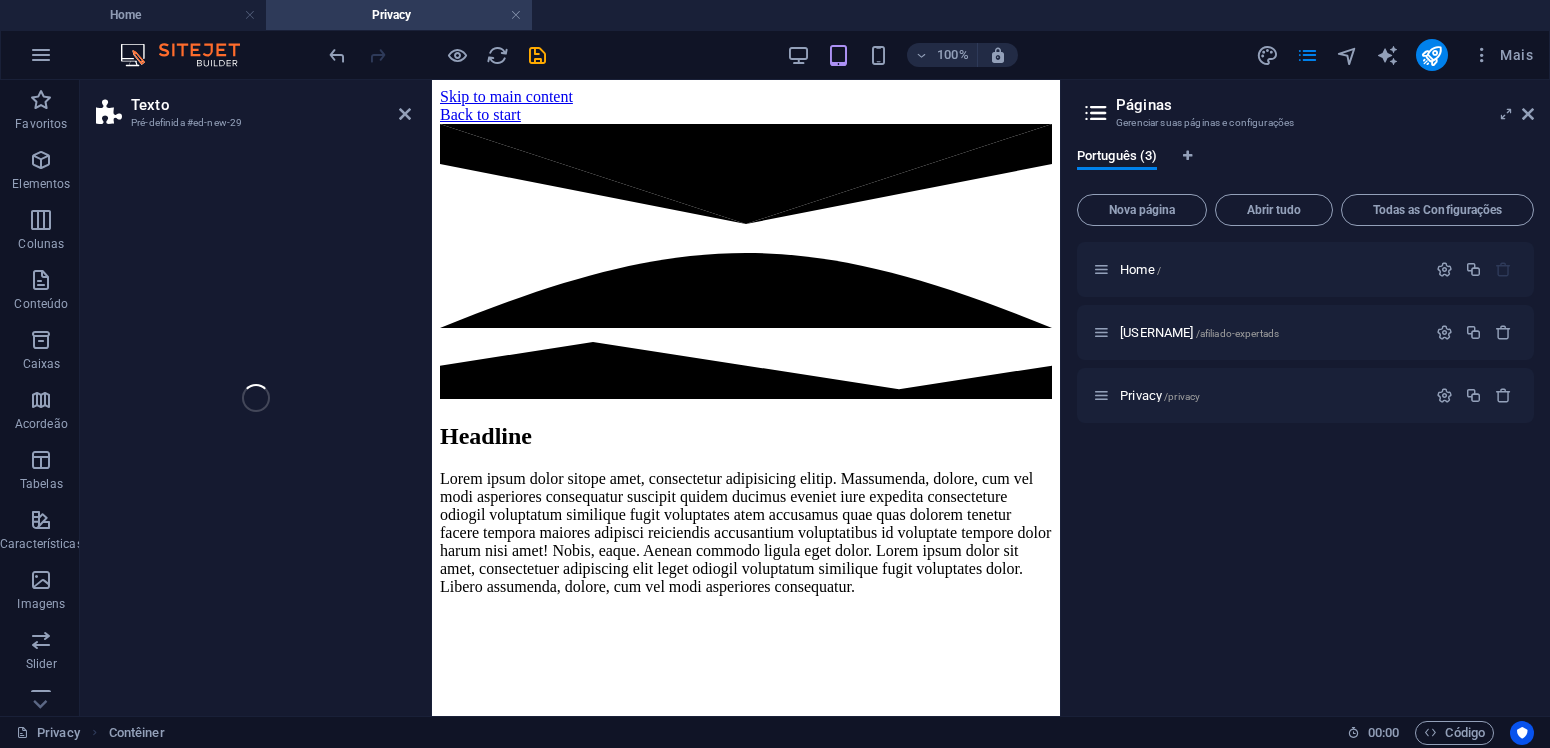 select on "rem" 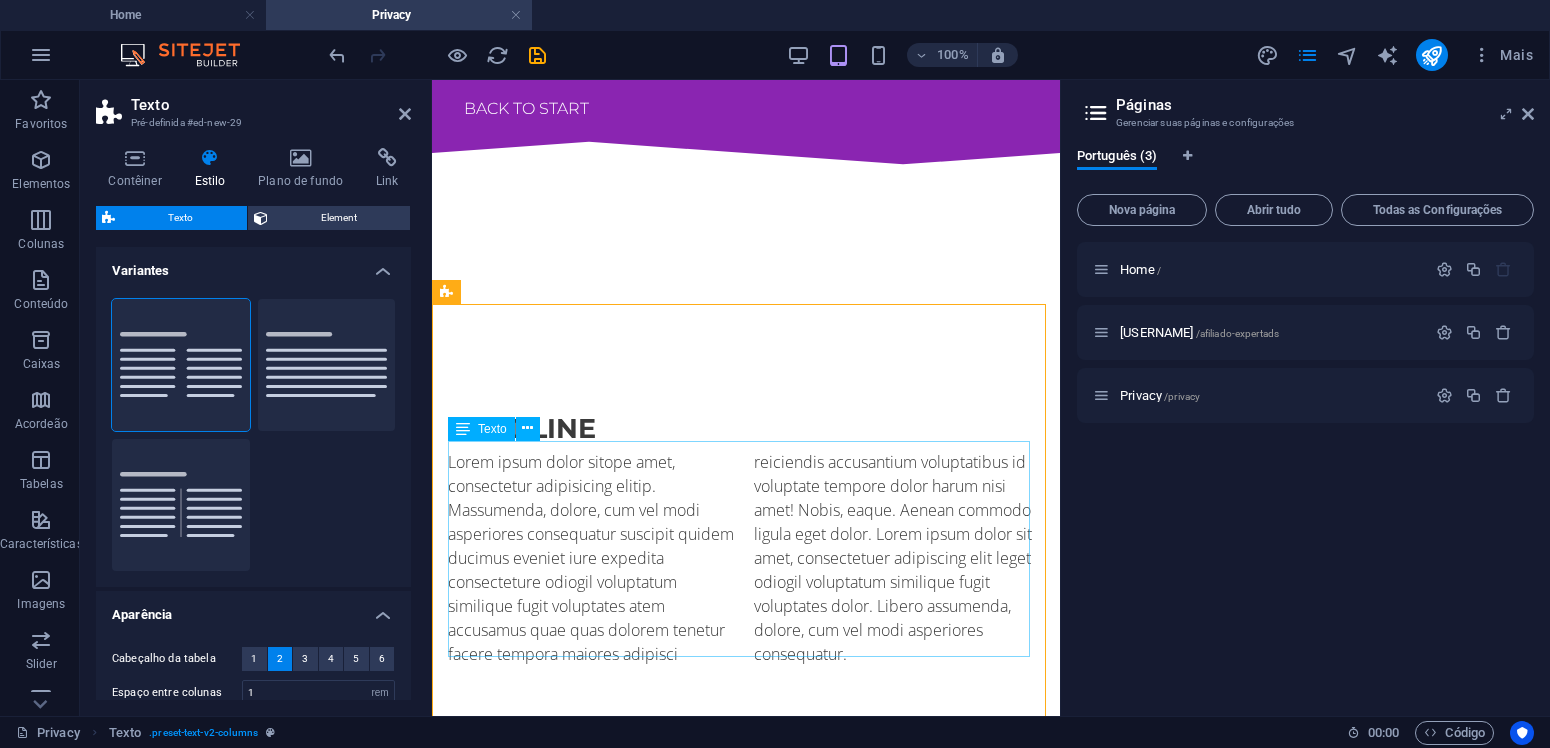 scroll, scrollTop: 45, scrollLeft: 0, axis: vertical 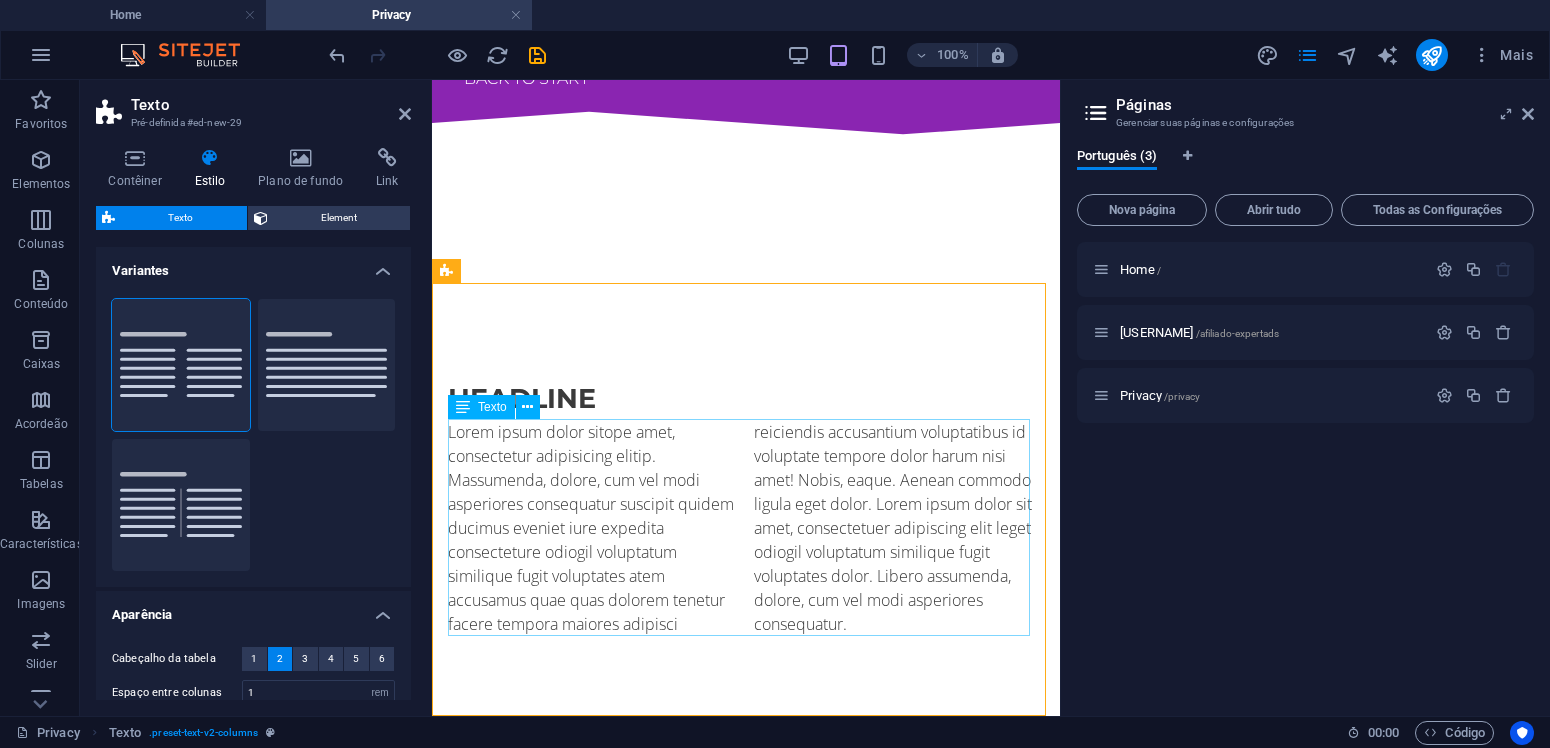 click on "Lorem ipsum dolor sitope amet, consectetur adipisicing elitip. Massumenda, dolore, cum vel modi asperiores consequatur suscipit quidem ducimus eveniet iure expedita consecteture odiogil voluptatum similique fugit voluptates atem accusamus quae quas dolorem tenetur facere tempora maiores adipisci reiciendis accusantium voluptatibus id voluptate tempore dolor harum nisi amet! Nobis, eaque. Aenean commodo ligula eget dolor. Lorem ipsum dolor sit amet, consectetuer adipiscing elit leget odiogil voluptatum similique fugit voluptates dolor. Libero assumenda, dolore, cum vel modi asperiores consequatur." at bounding box center (746, 528) 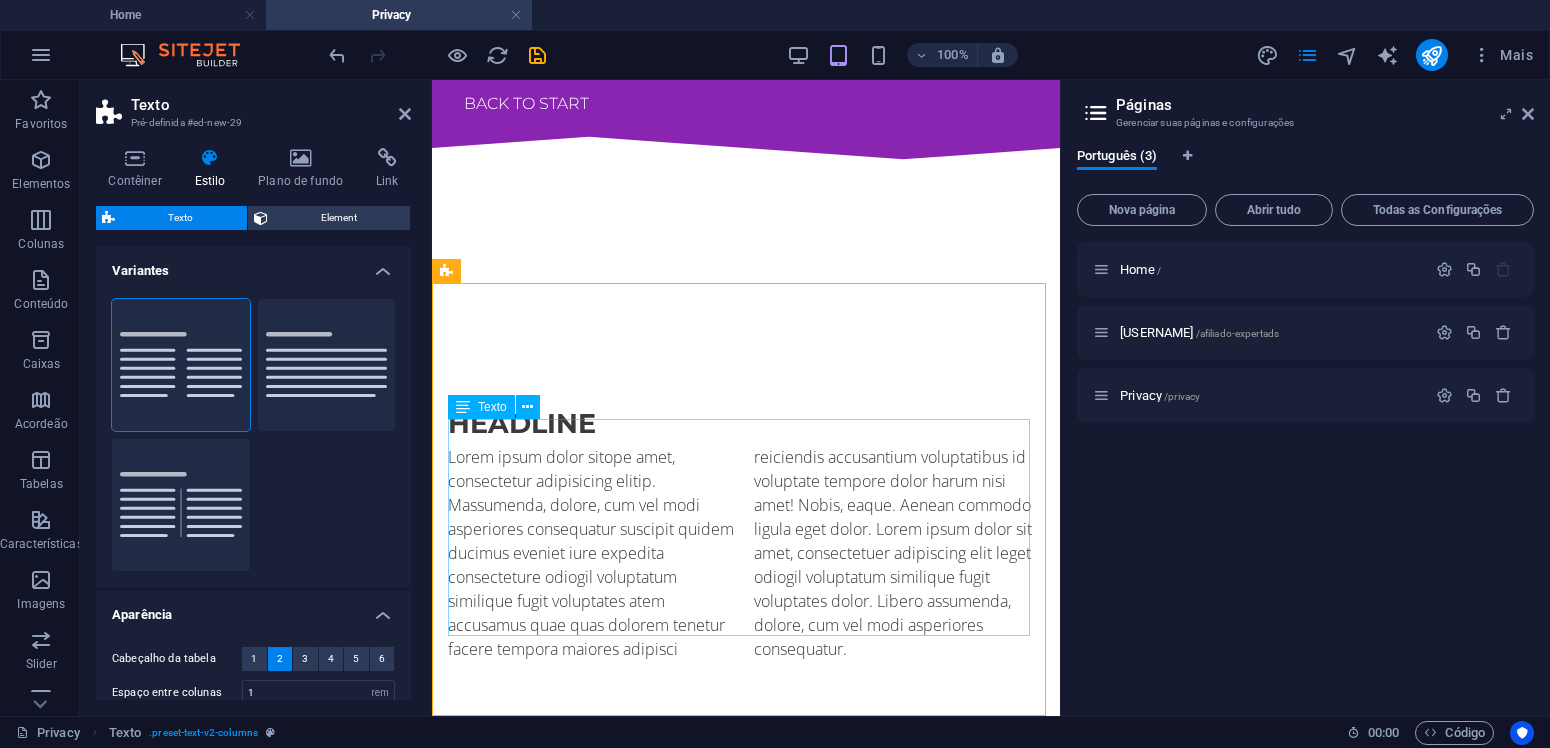 click on "Lorem ipsum dolor sitope amet, consectetur adipisicing elitip. Massumenda, dolore, cum vel modi asperiores consequatur suscipit quidem ducimus eveniet iure expedita consecteture odiogil voluptatum similique fugit voluptates atem accusamus quae quas dolorem tenetur facere tempora maiores adipisci reiciendis accusantium voluptatibus id voluptate tempore dolor harum nisi amet! Nobis, eaque. Aenean commodo ligula eget dolor. Lorem ipsum dolor sit amet, consectetuer adipiscing elit leget odiogil voluptatum similique fugit voluptates dolor. Libero assumenda, dolore, cum vel modi asperiores consequatur." at bounding box center (746, 553) 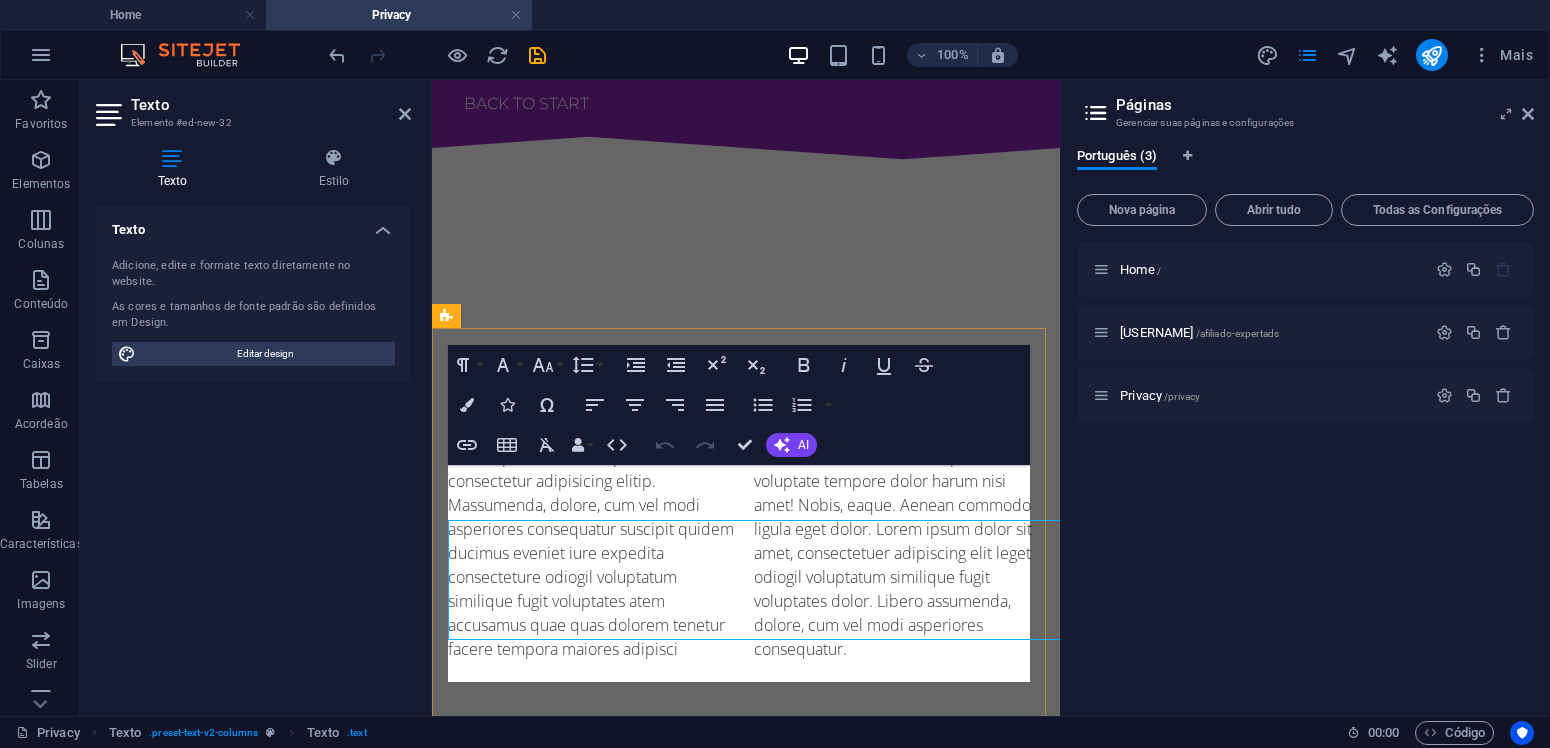 scroll, scrollTop: 0, scrollLeft: 0, axis: both 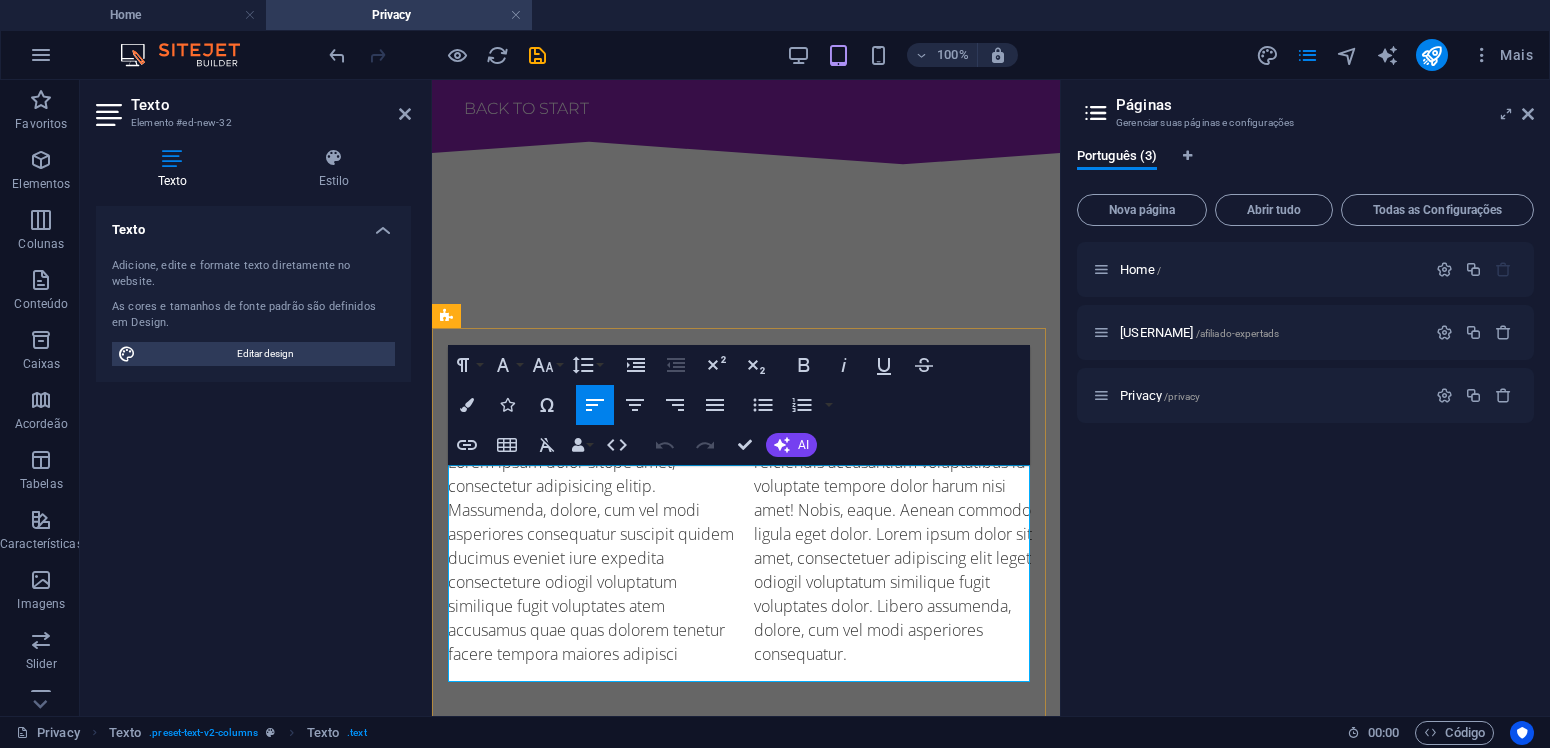 click on "Lorem ipsum dolor sitope amet, consectetur adipisicing elitip. Massumenda, dolore, cum vel modi asperiores consequatur suscipit quidem ducimus eveniet iure expedita consecteture odiogil voluptatum similique fugit voluptates atem accusamus quae quas dolorem tenetur facere tempora maiores adipisci reiciendis accusantium voluptatibus id voluptate tempore dolor harum nisi amet! Nobis, eaque. Aenean commodo ligula eget dolor. Lorem ipsum dolor sit amet, consectetuer adipiscing elit leget odiogil voluptatum similique fugit voluptates dolor. Libero assumenda, dolore, cum vel modi asperiores consequatur." at bounding box center [746, 558] 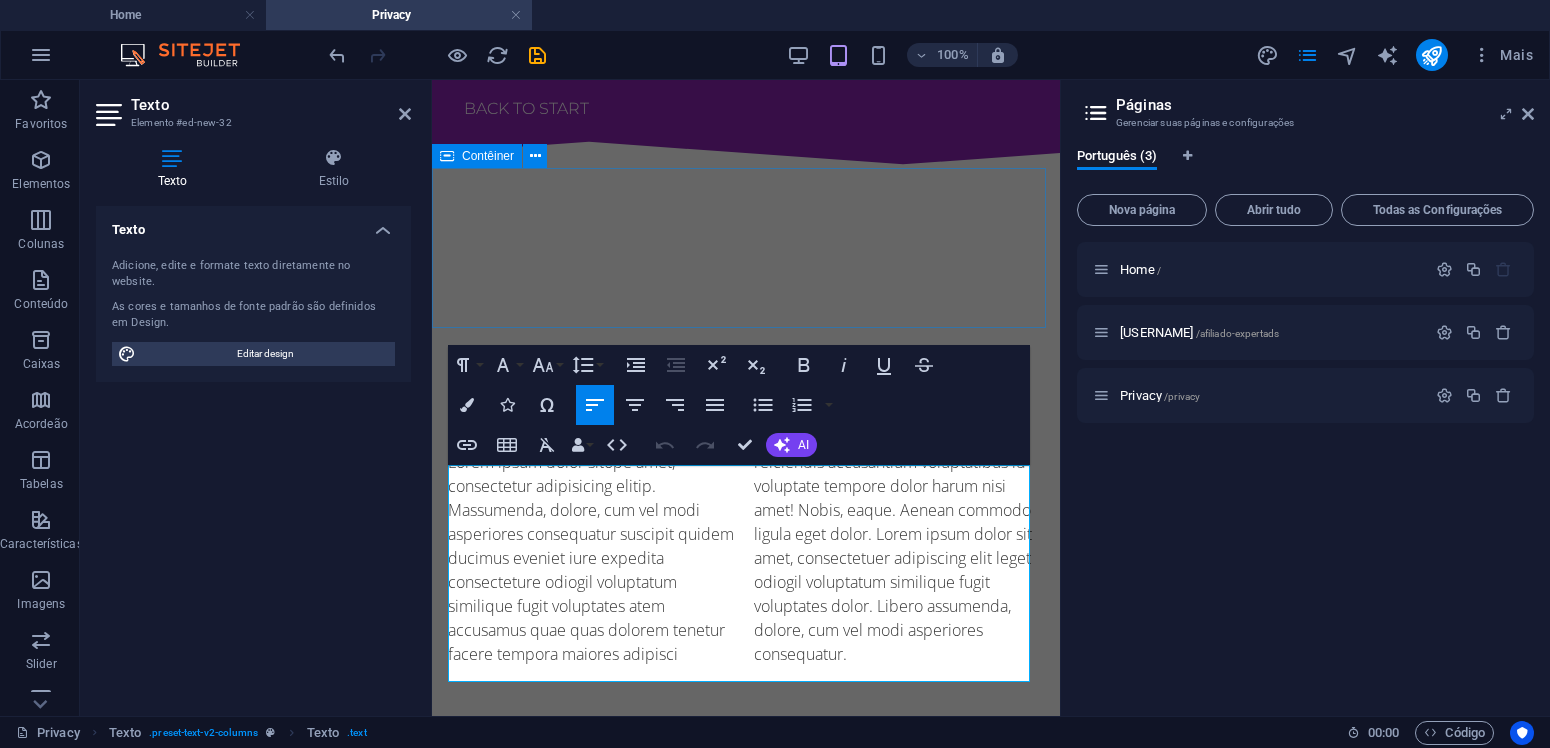 click at bounding box center [746, 249] 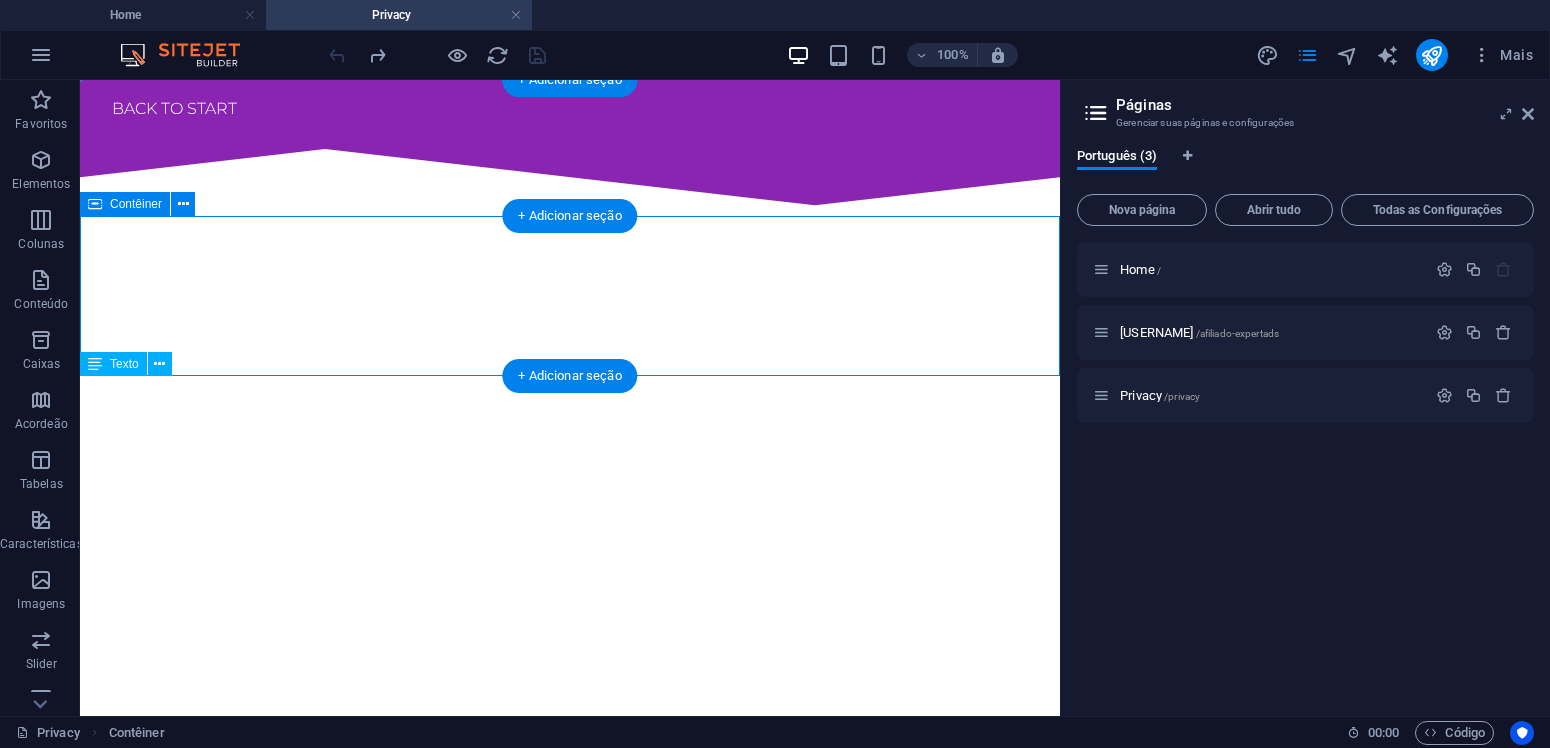 click at bounding box center (570, 297) 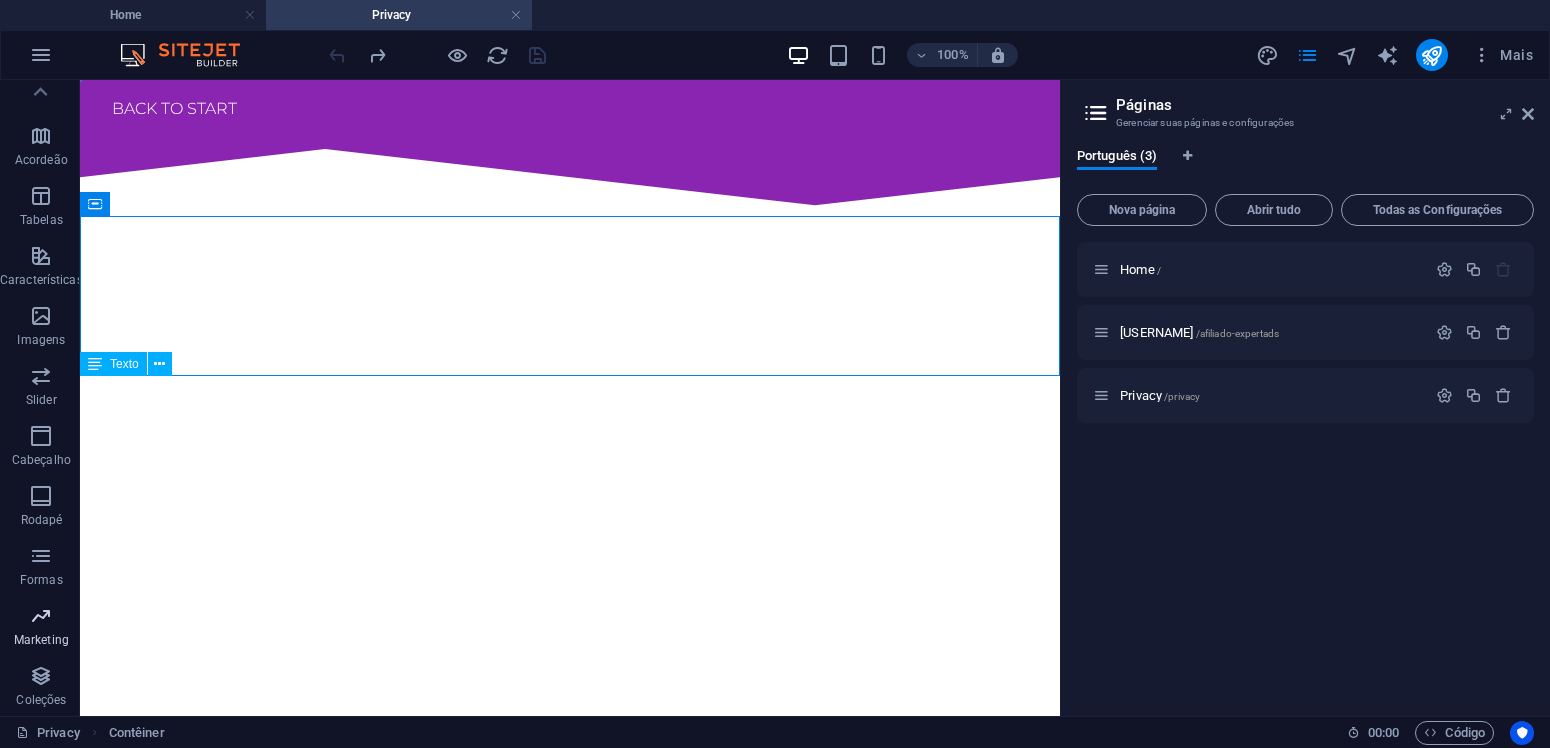 scroll, scrollTop: 0, scrollLeft: 0, axis: both 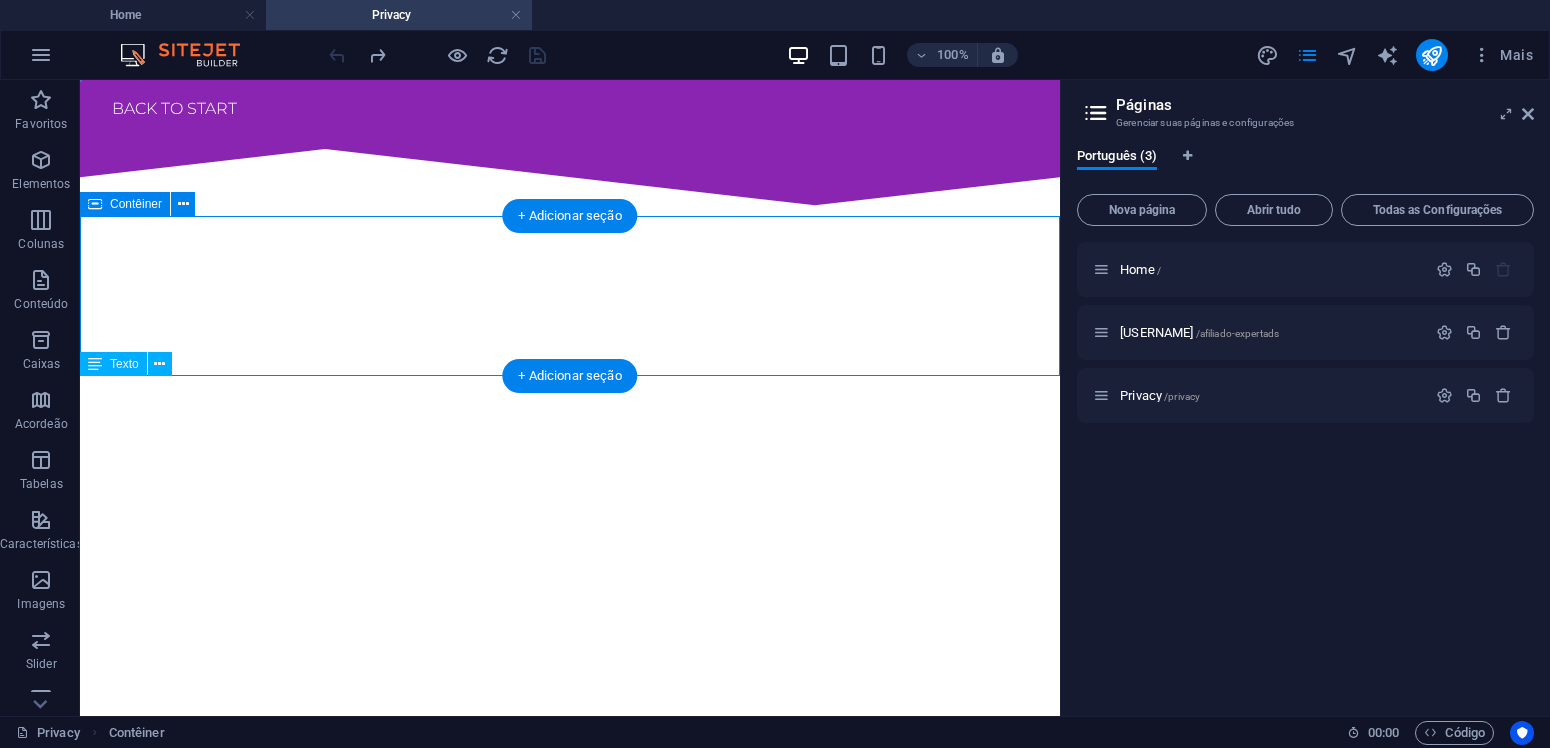click at bounding box center [570, 297] 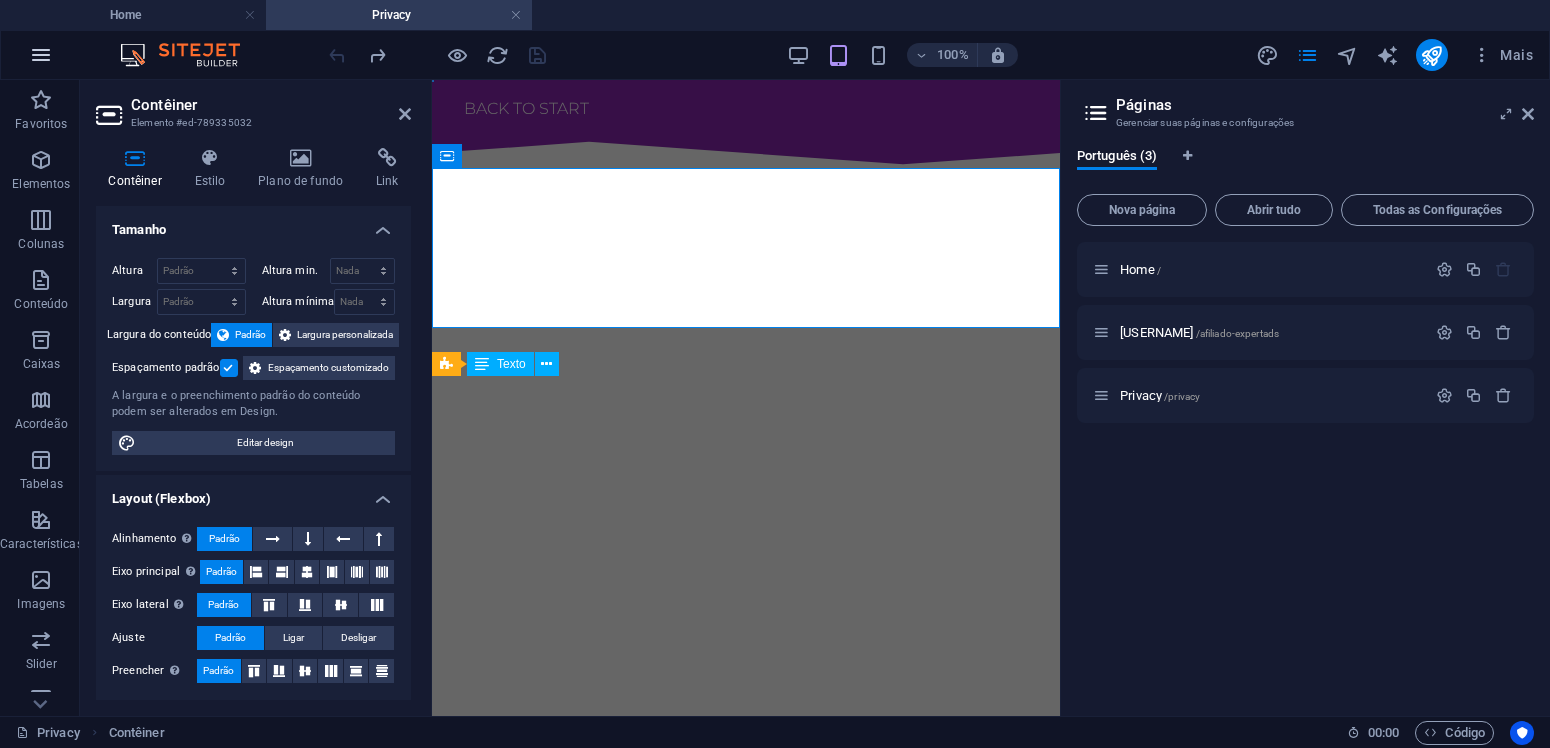 click at bounding box center [41, 55] 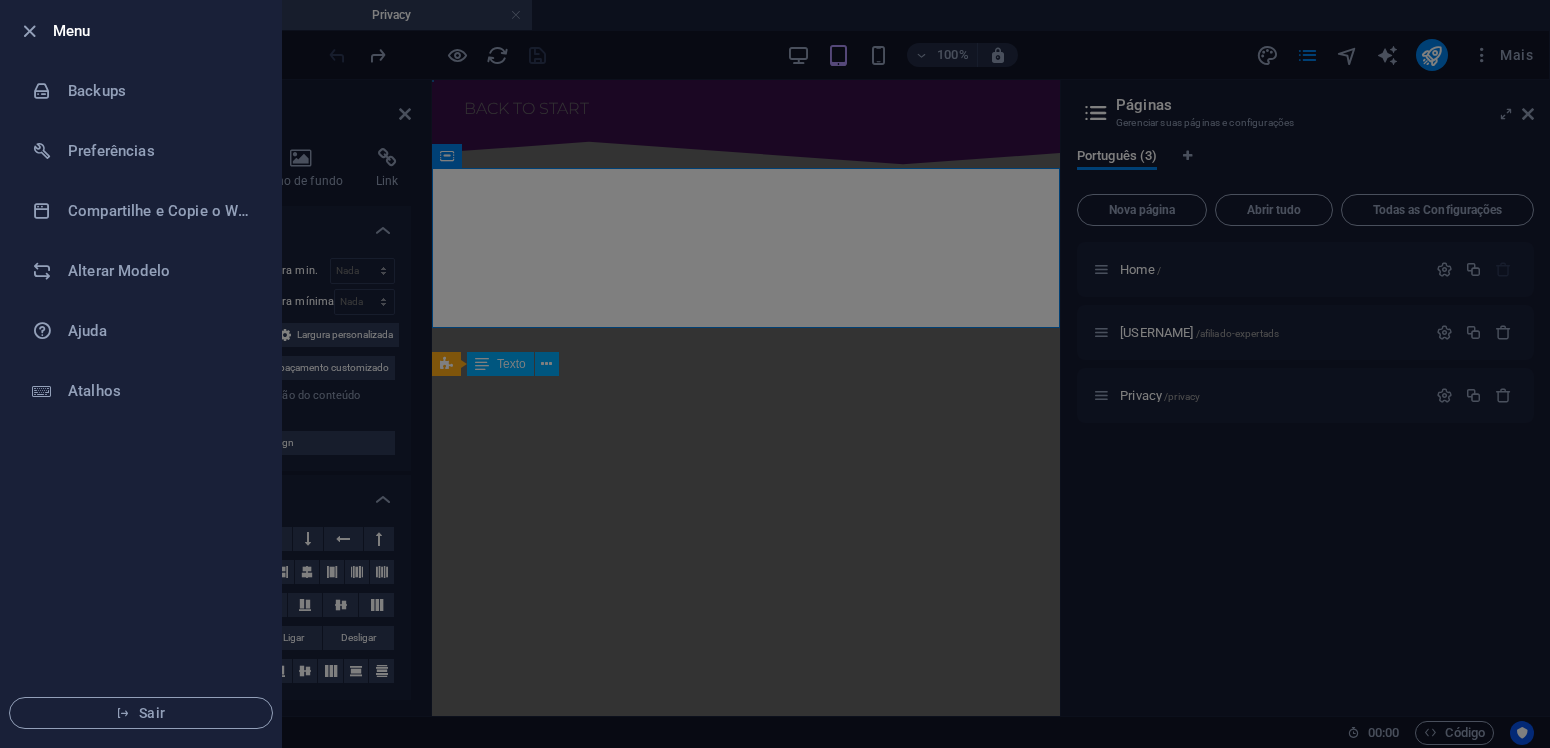 click at bounding box center (775, 374) 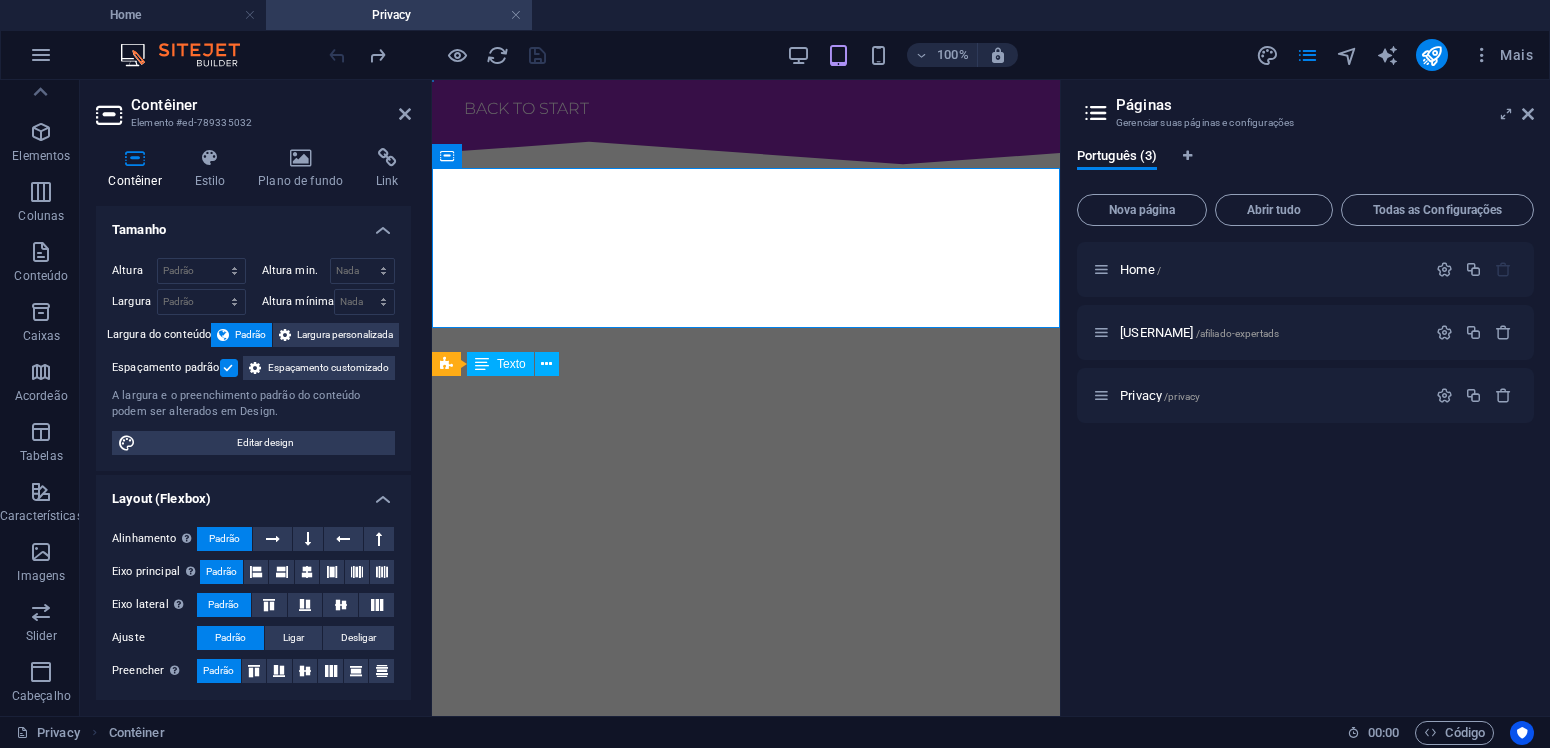 scroll, scrollTop: 0, scrollLeft: 0, axis: both 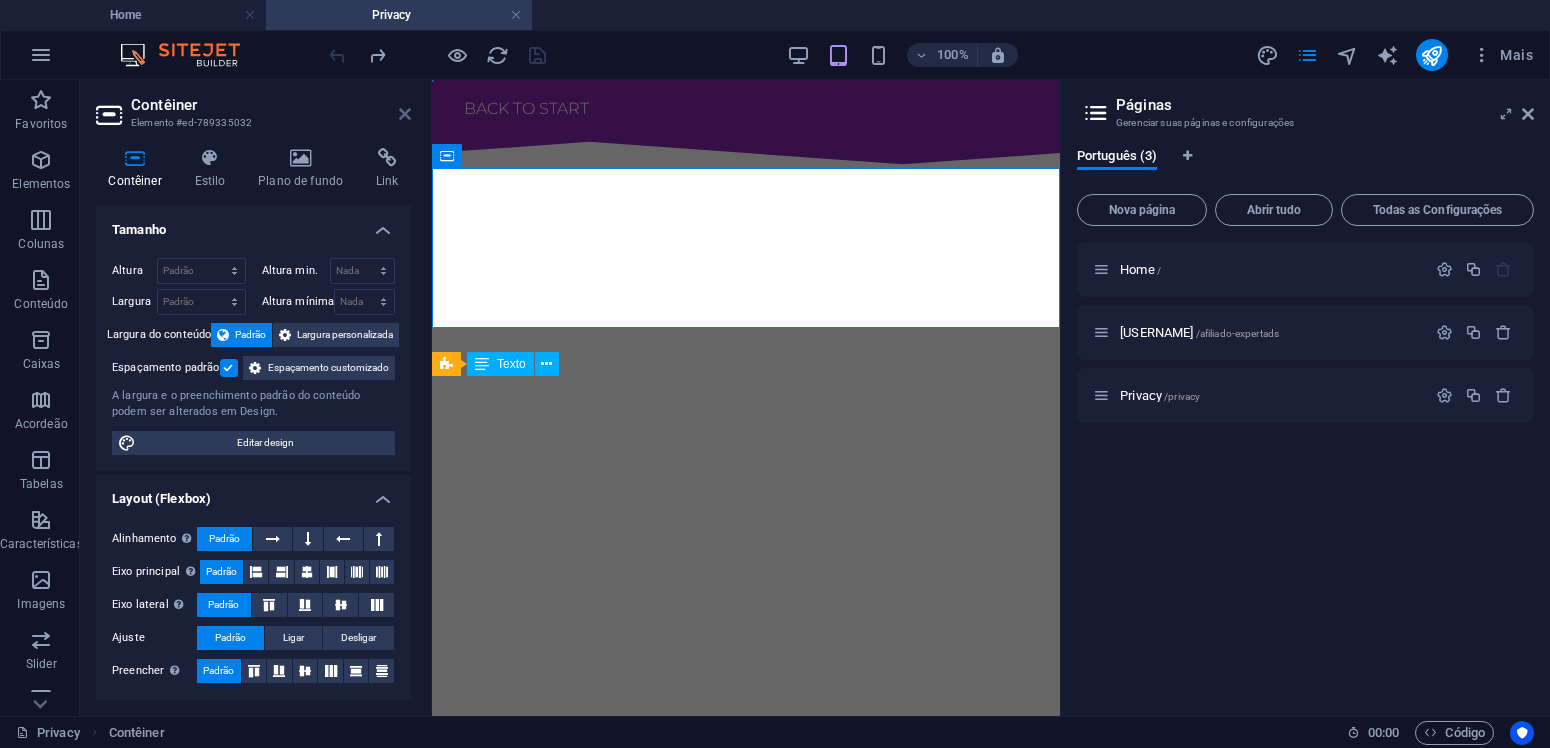 click at bounding box center [405, 114] 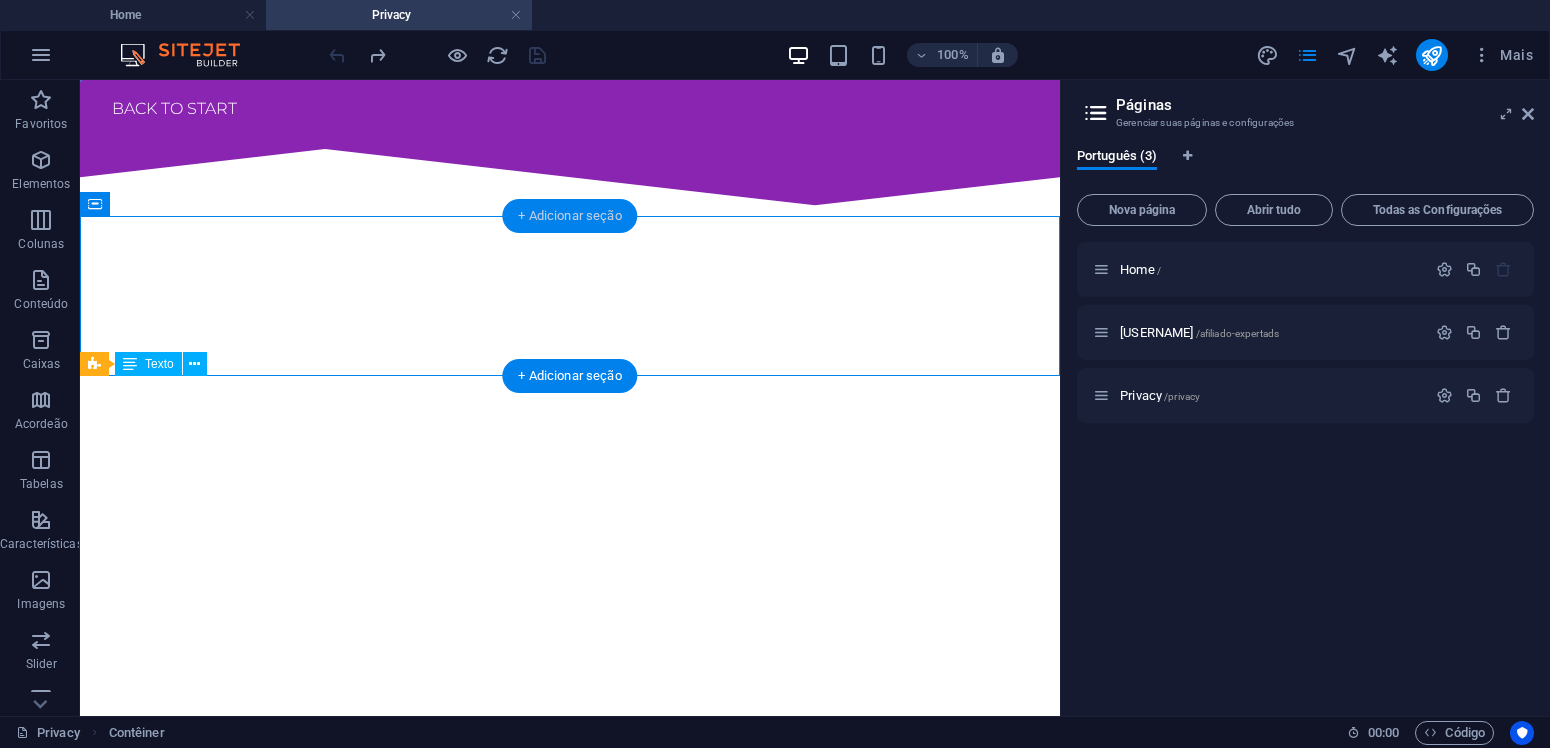 click on "+ Adicionar seção" at bounding box center (569, 216) 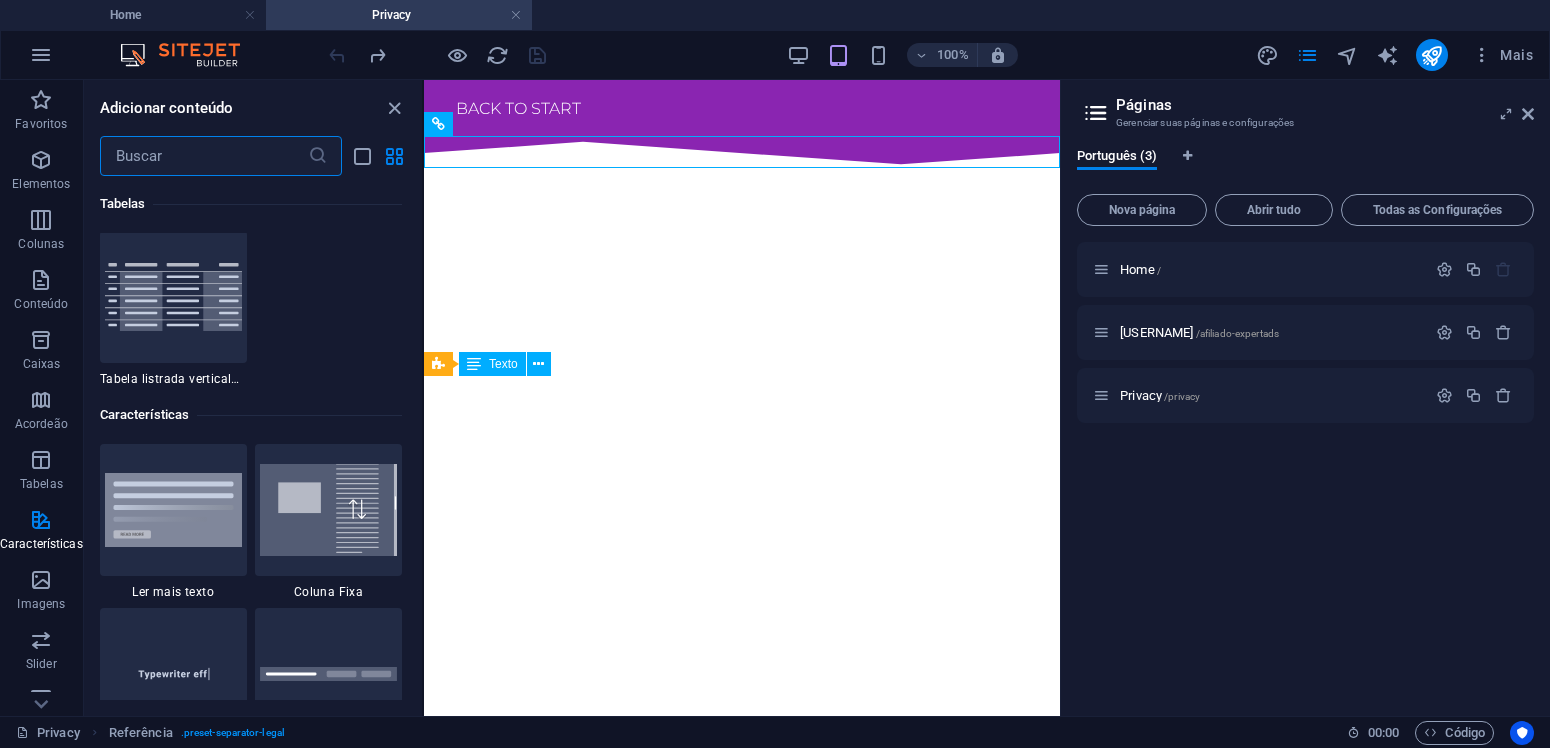 scroll, scrollTop: 7109, scrollLeft: 0, axis: vertical 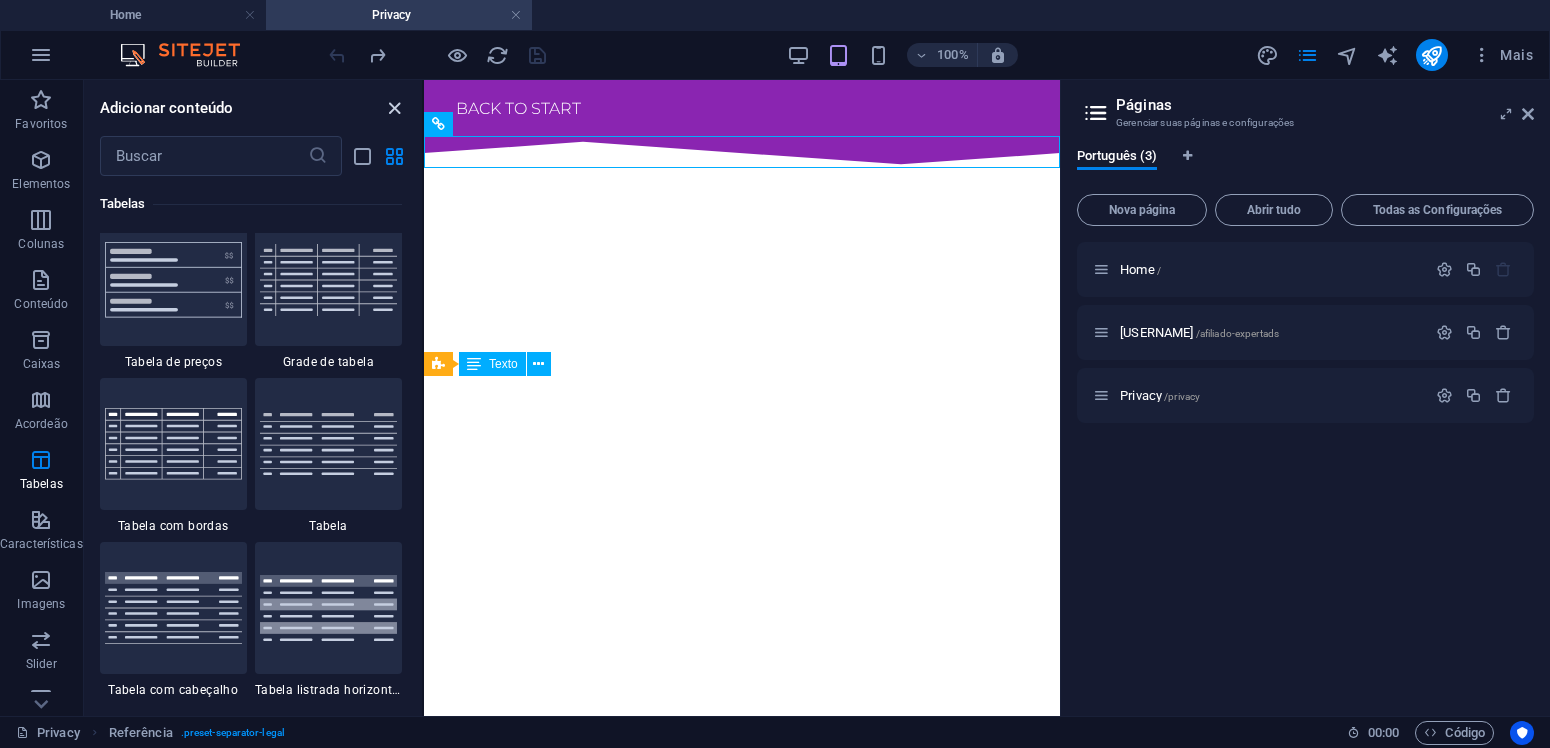 click at bounding box center [394, 108] 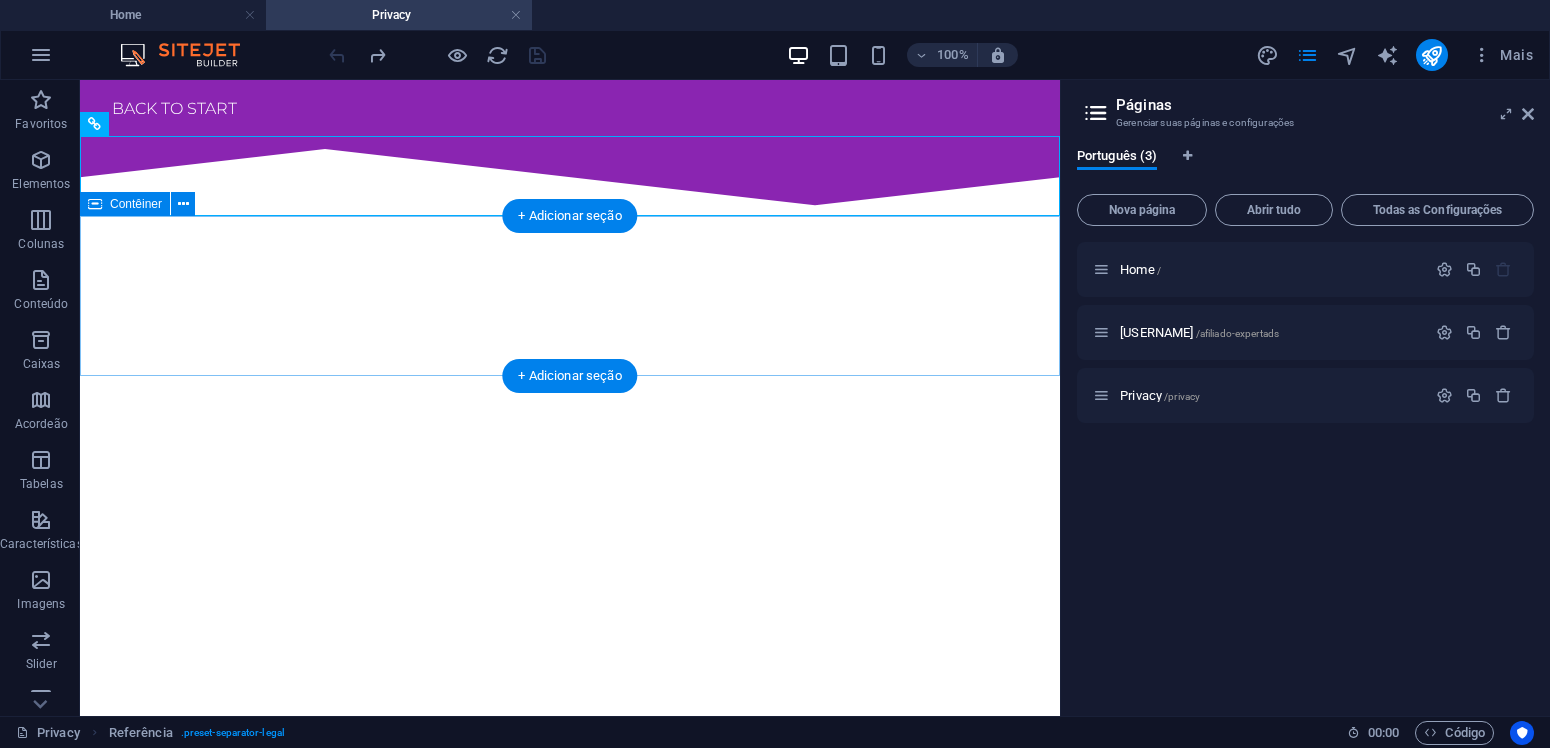 click at bounding box center (570, 297) 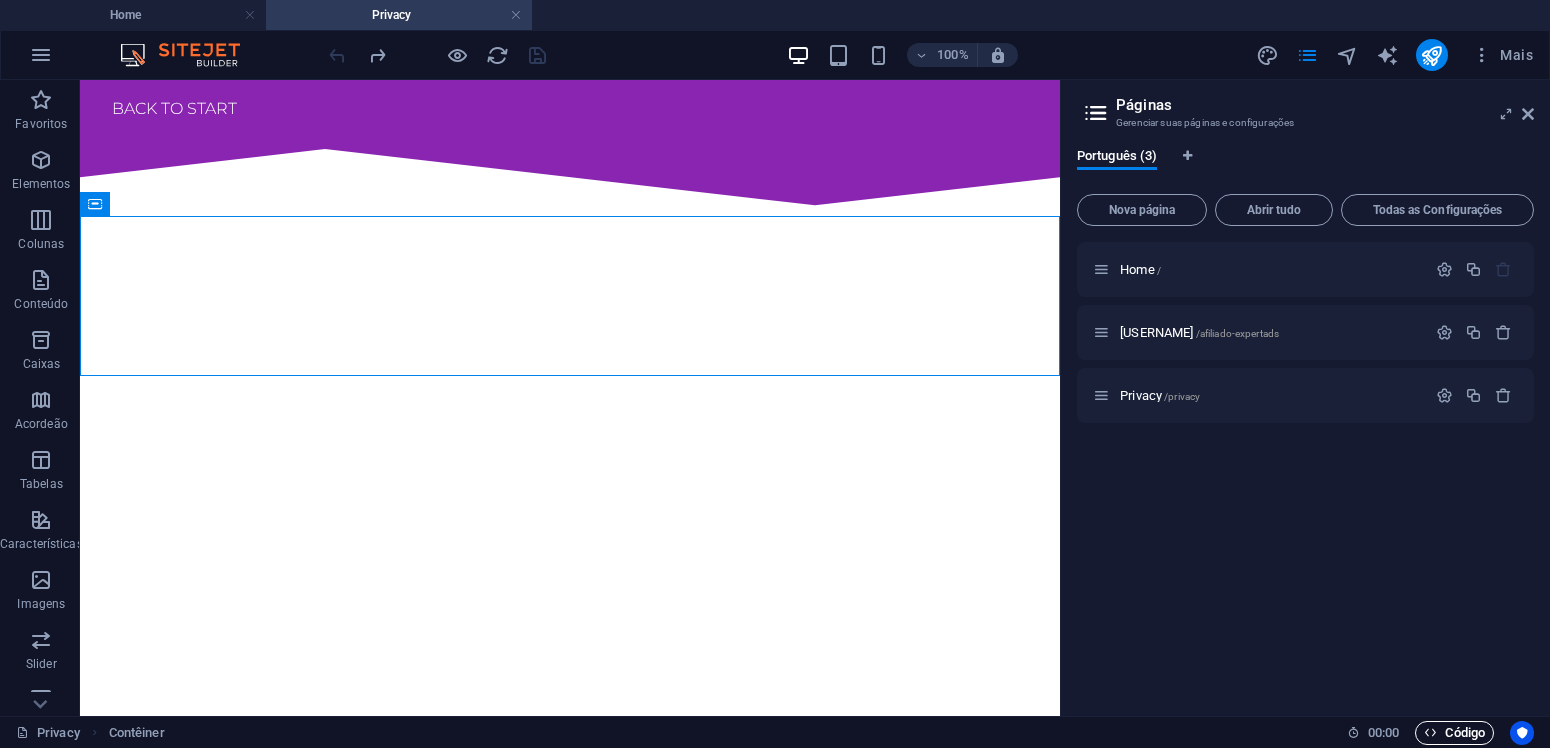 click on "Código" at bounding box center (1454, 733) 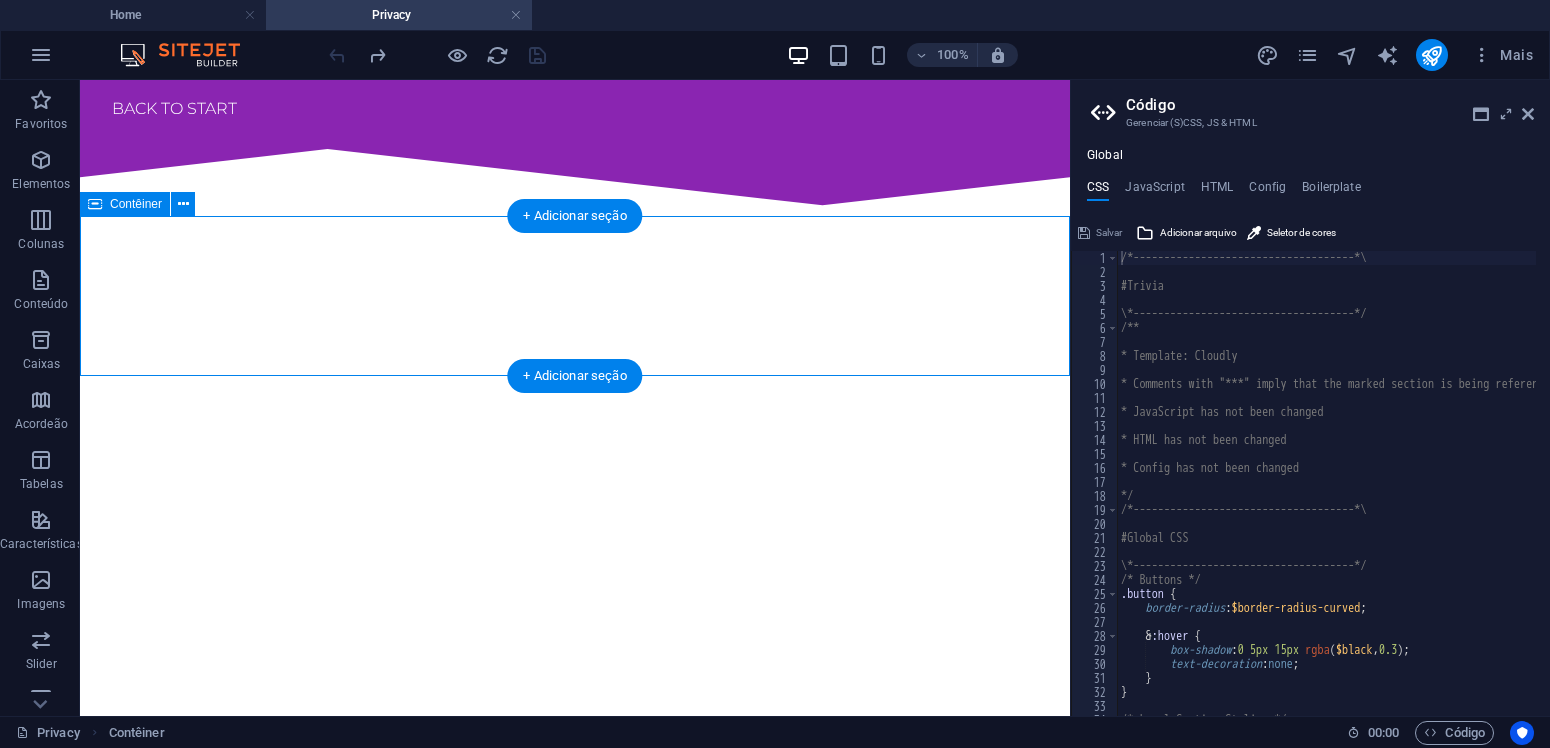 click at bounding box center (575, 297) 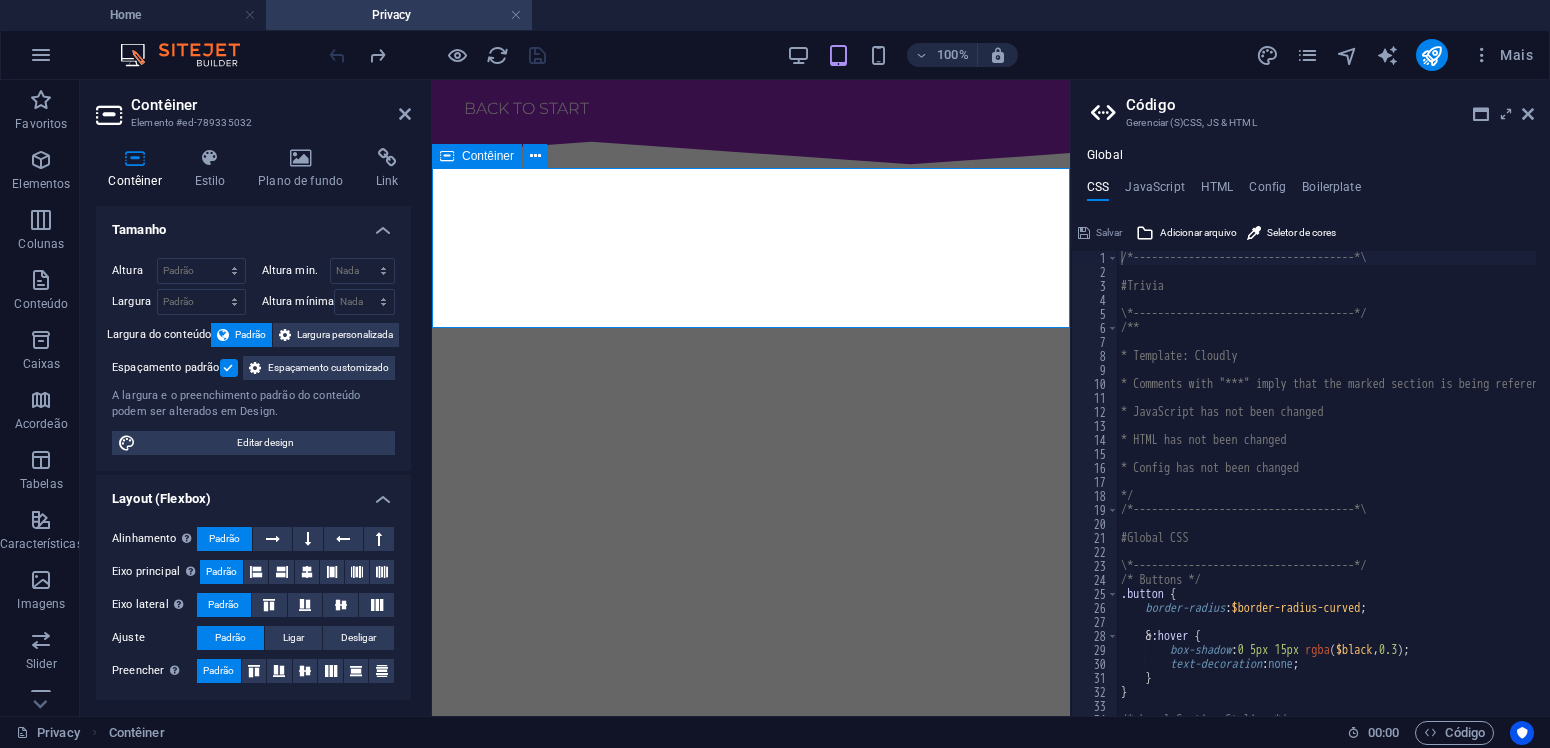 click at bounding box center (751, 249) 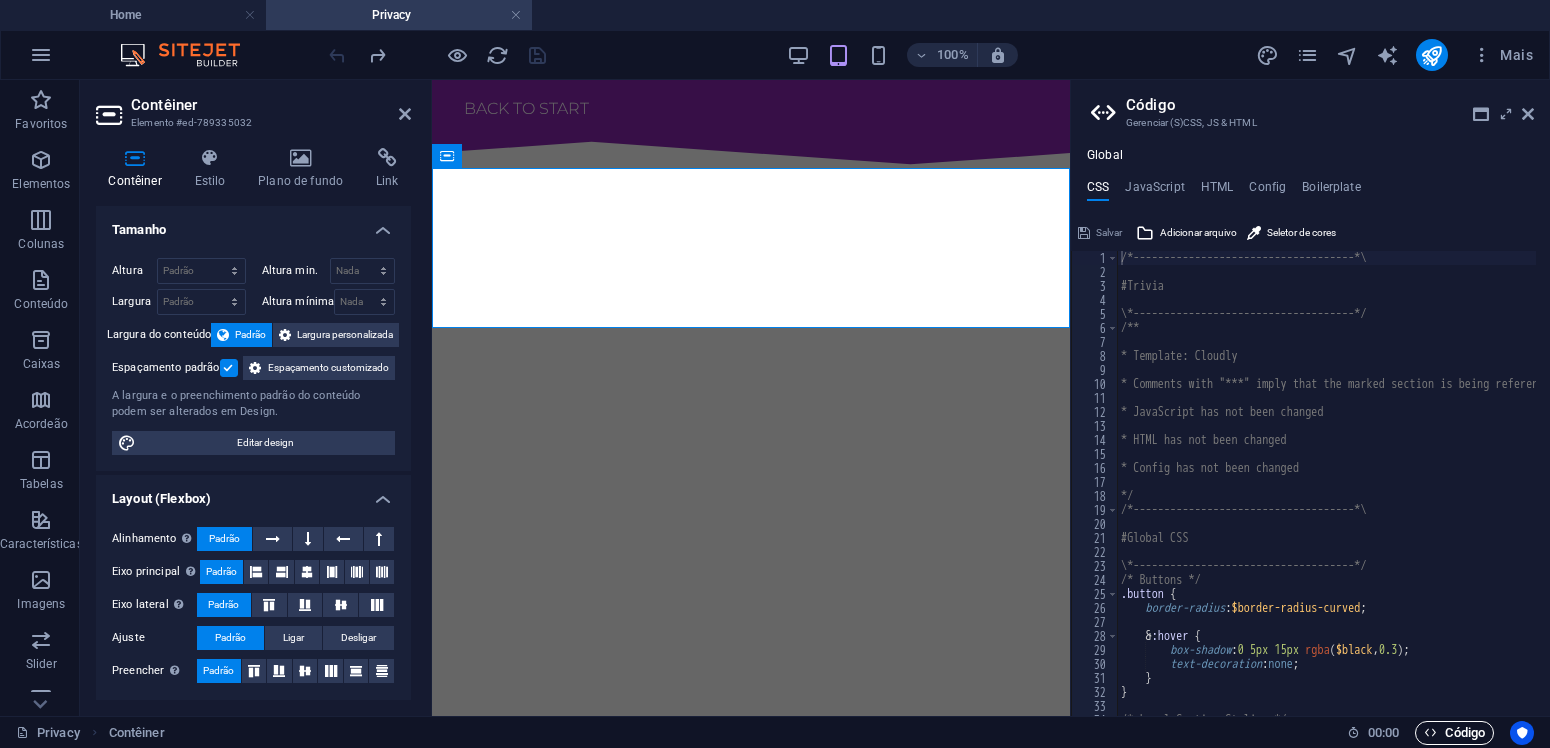 click on "Código" at bounding box center [1454, 733] 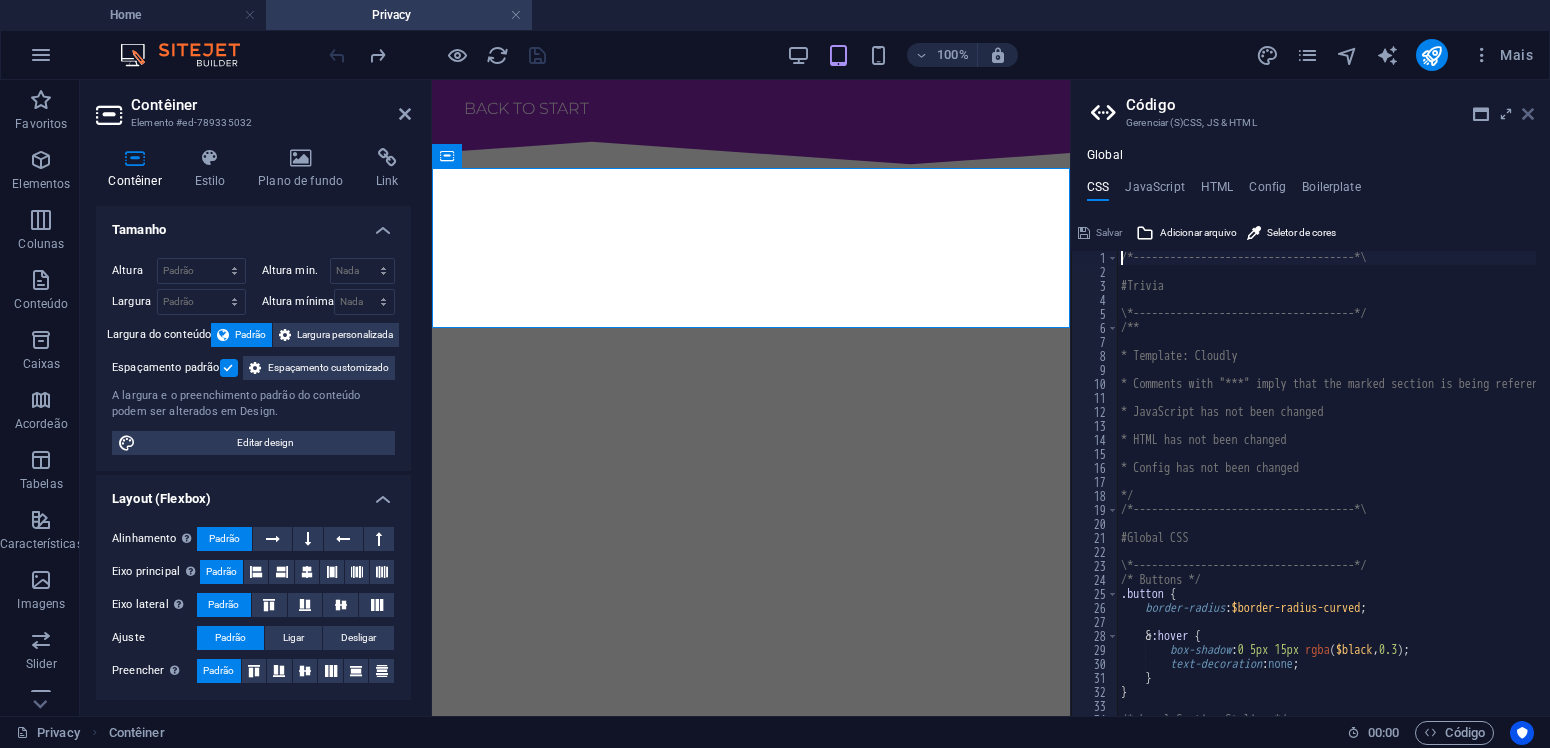 click at bounding box center [1528, 114] 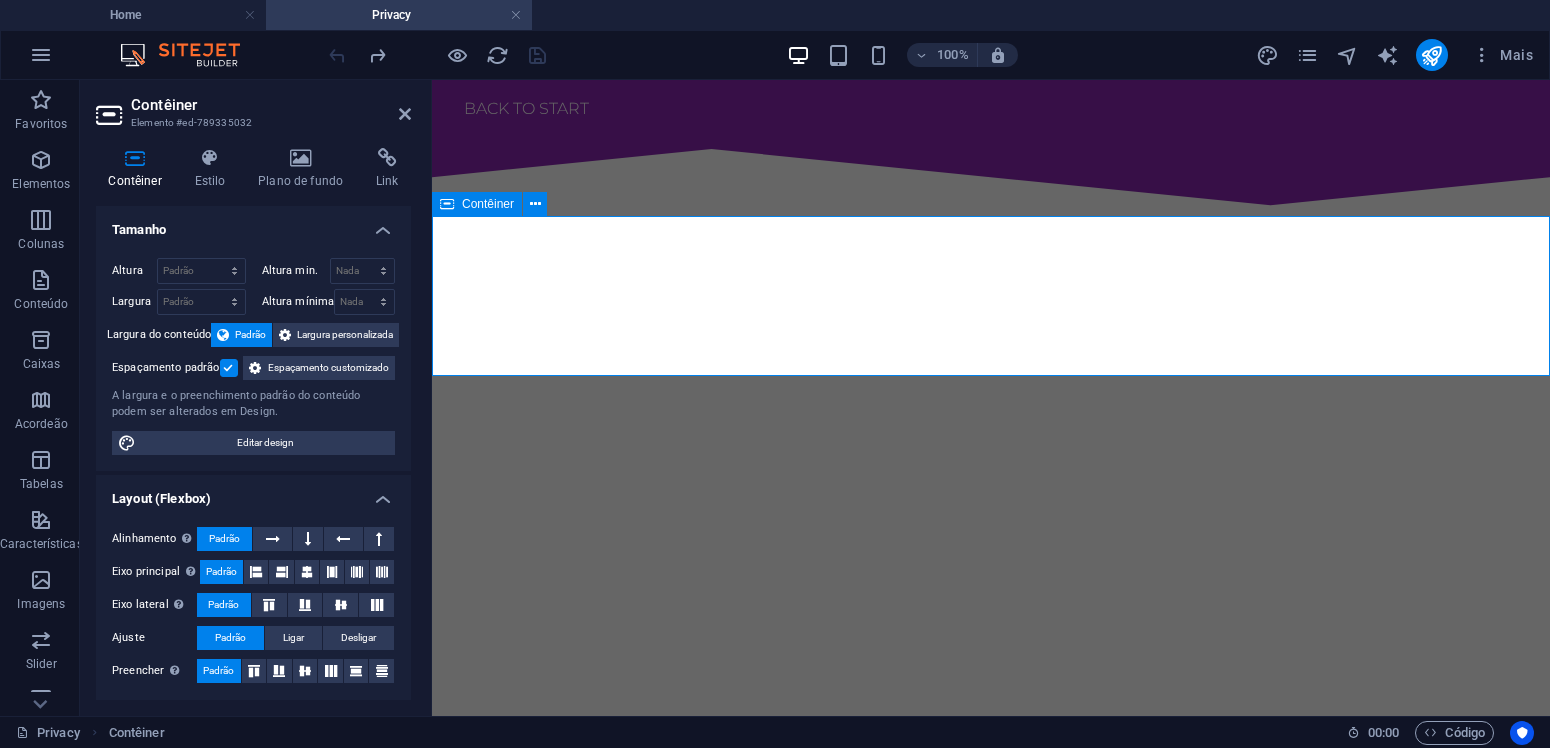 click at bounding box center [991, 297] 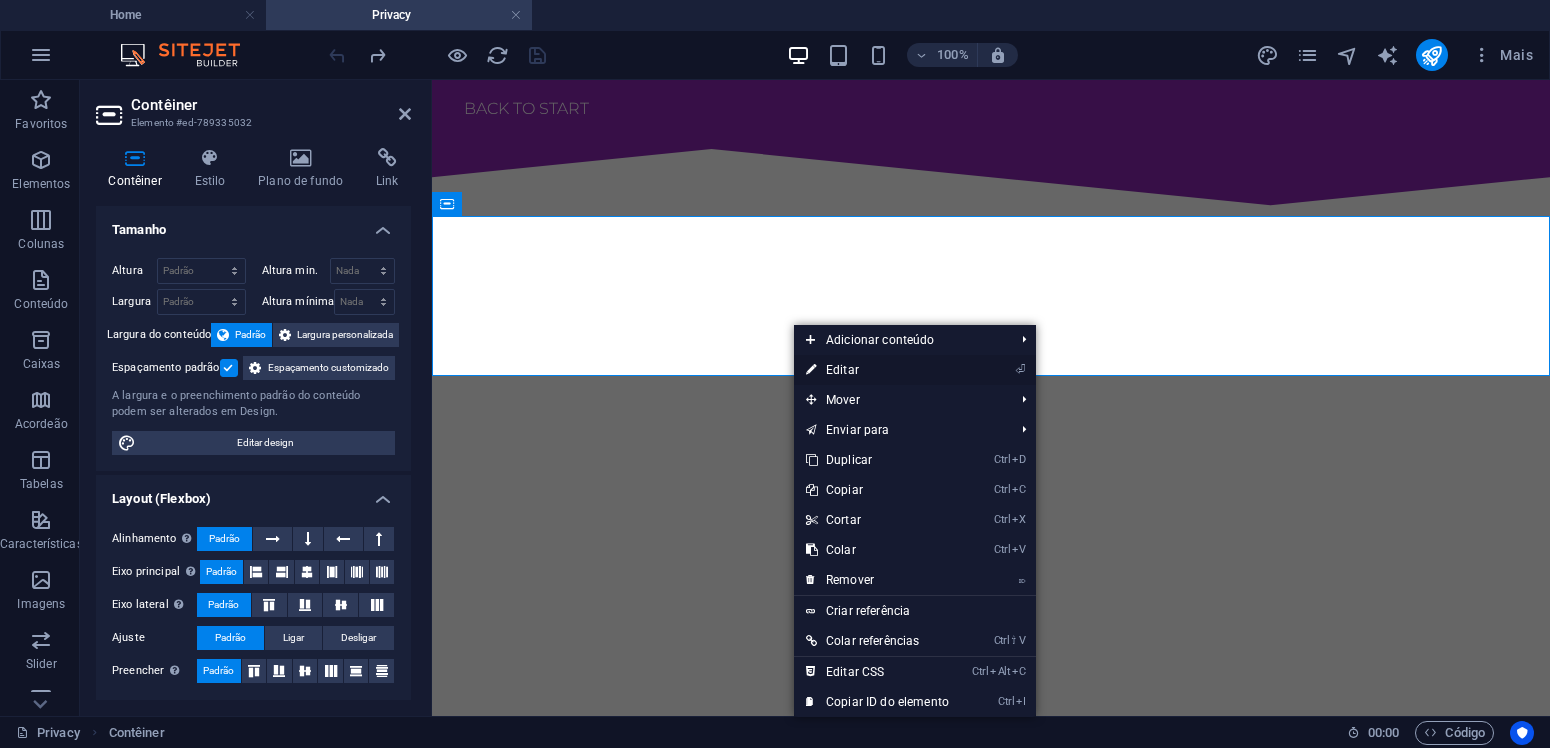 click on "⏎  Editar" at bounding box center [877, 370] 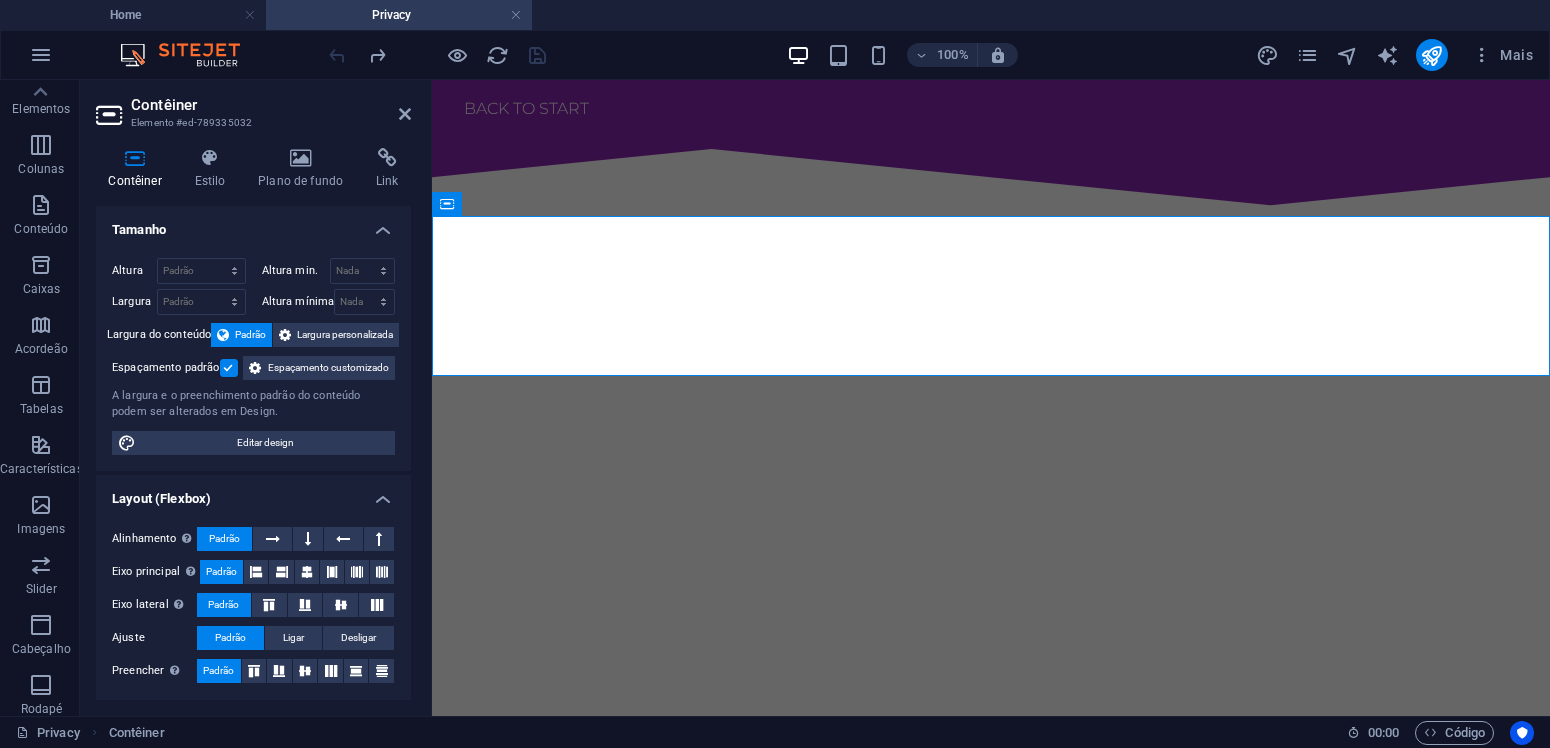 scroll, scrollTop: 0, scrollLeft: 0, axis: both 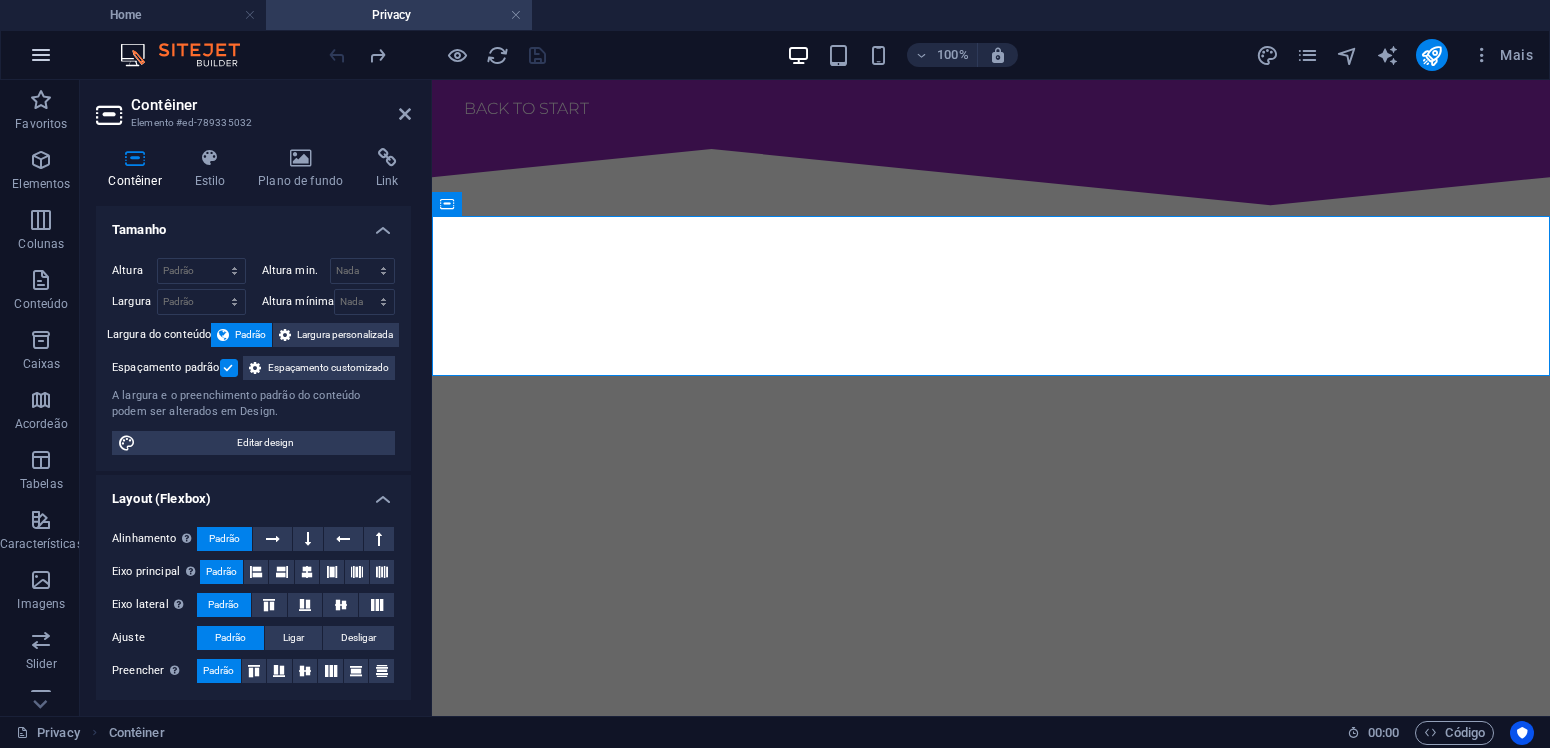 click at bounding box center [41, 55] 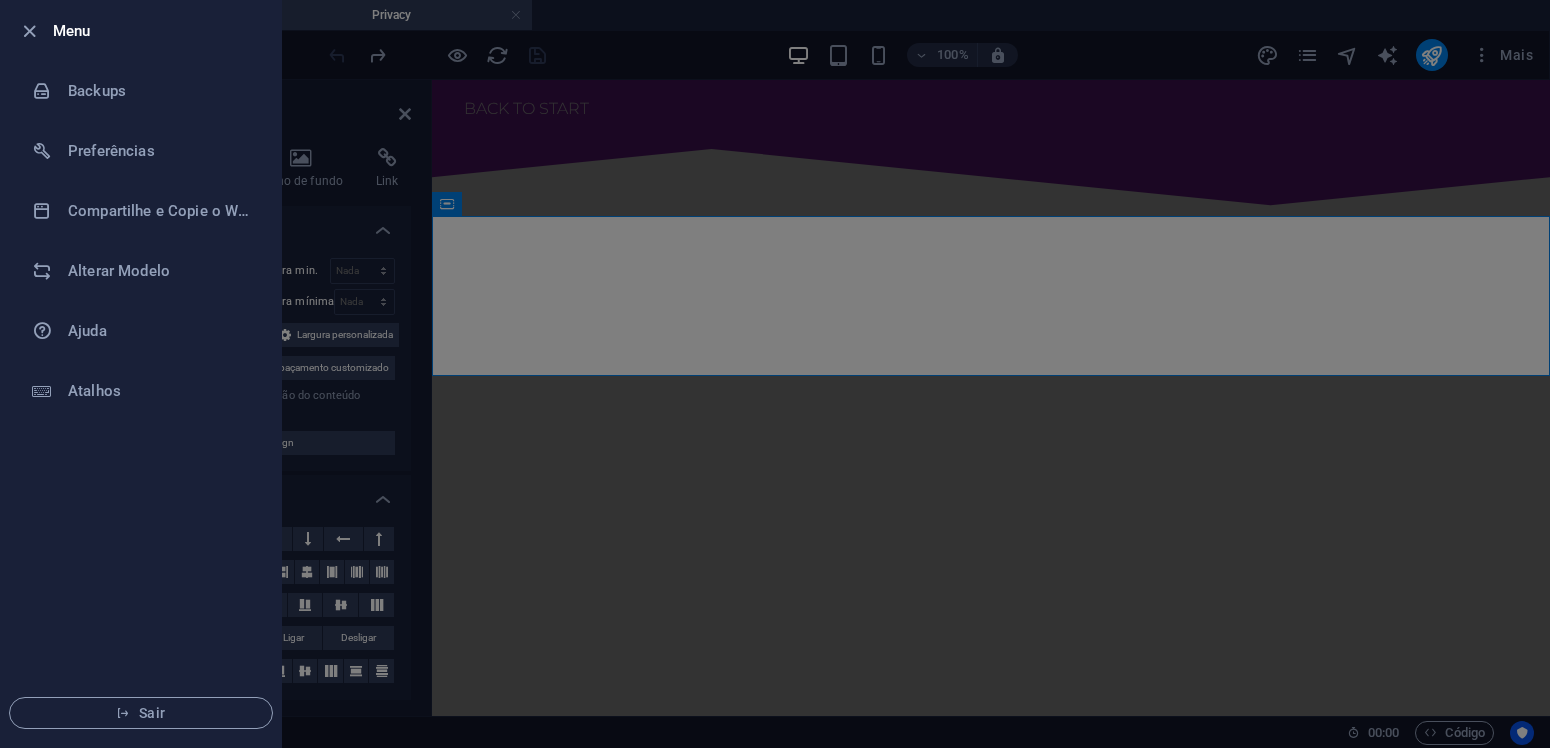 click at bounding box center [775, 374] 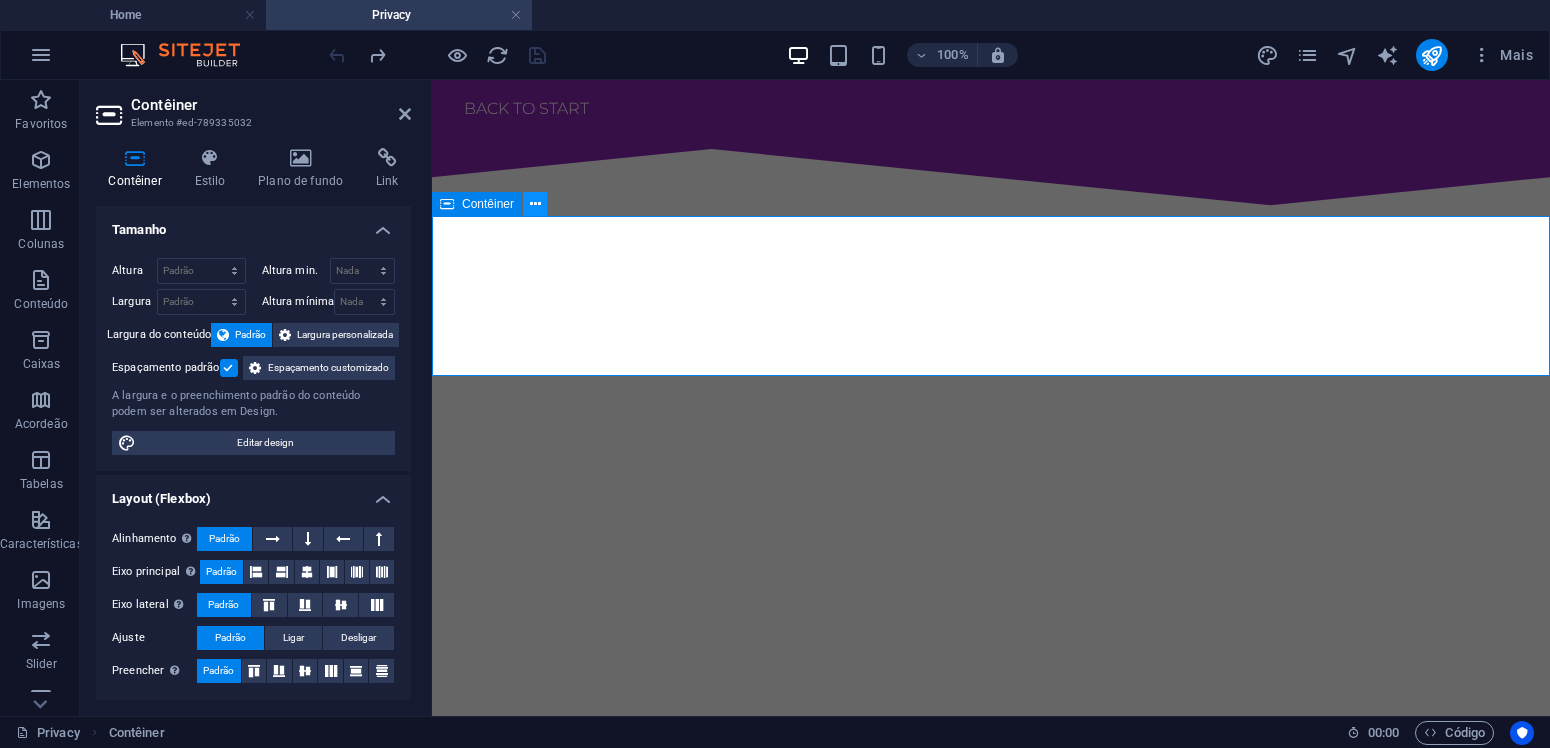 click at bounding box center [535, 204] 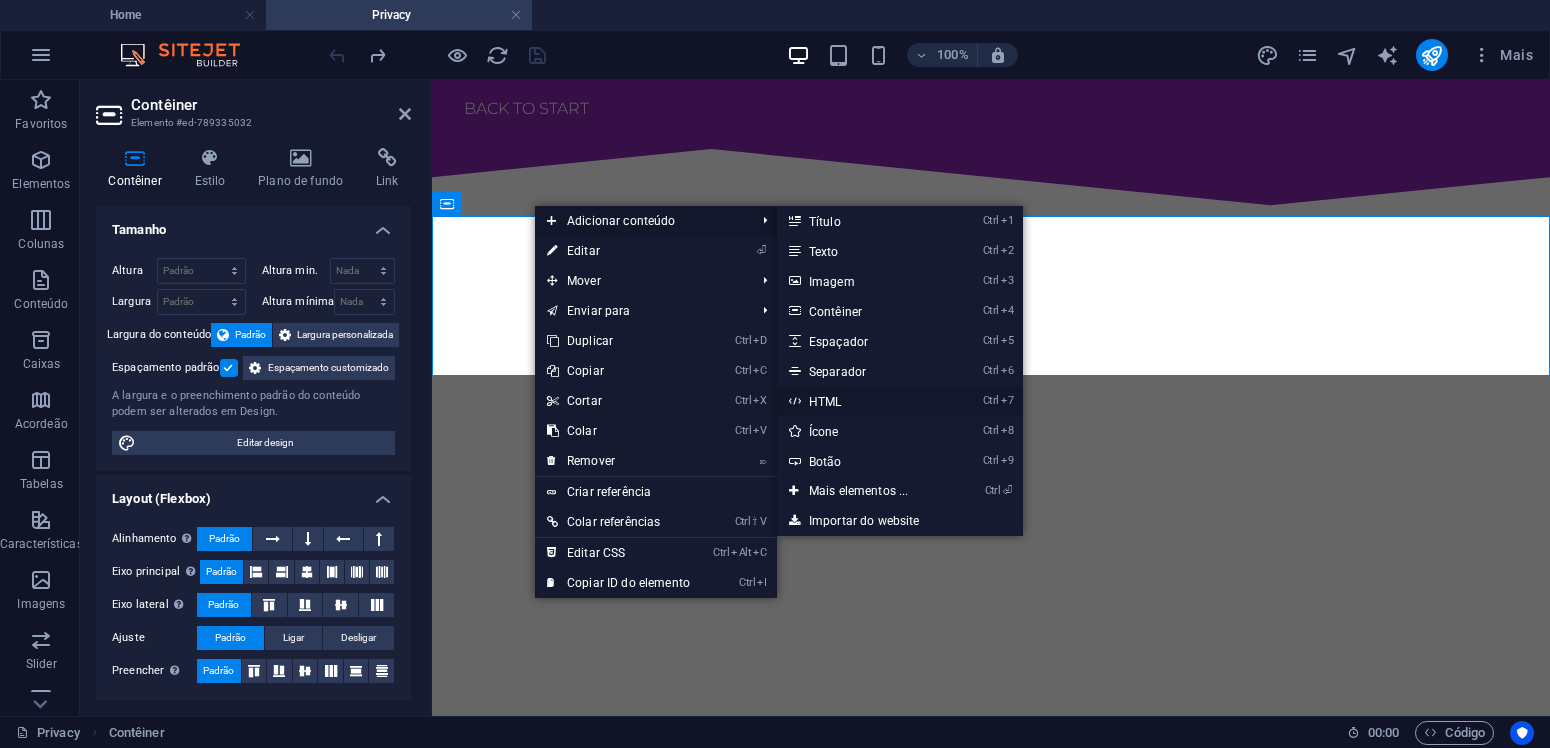 click on "Ctrl 7  HTML" at bounding box center [863, 401] 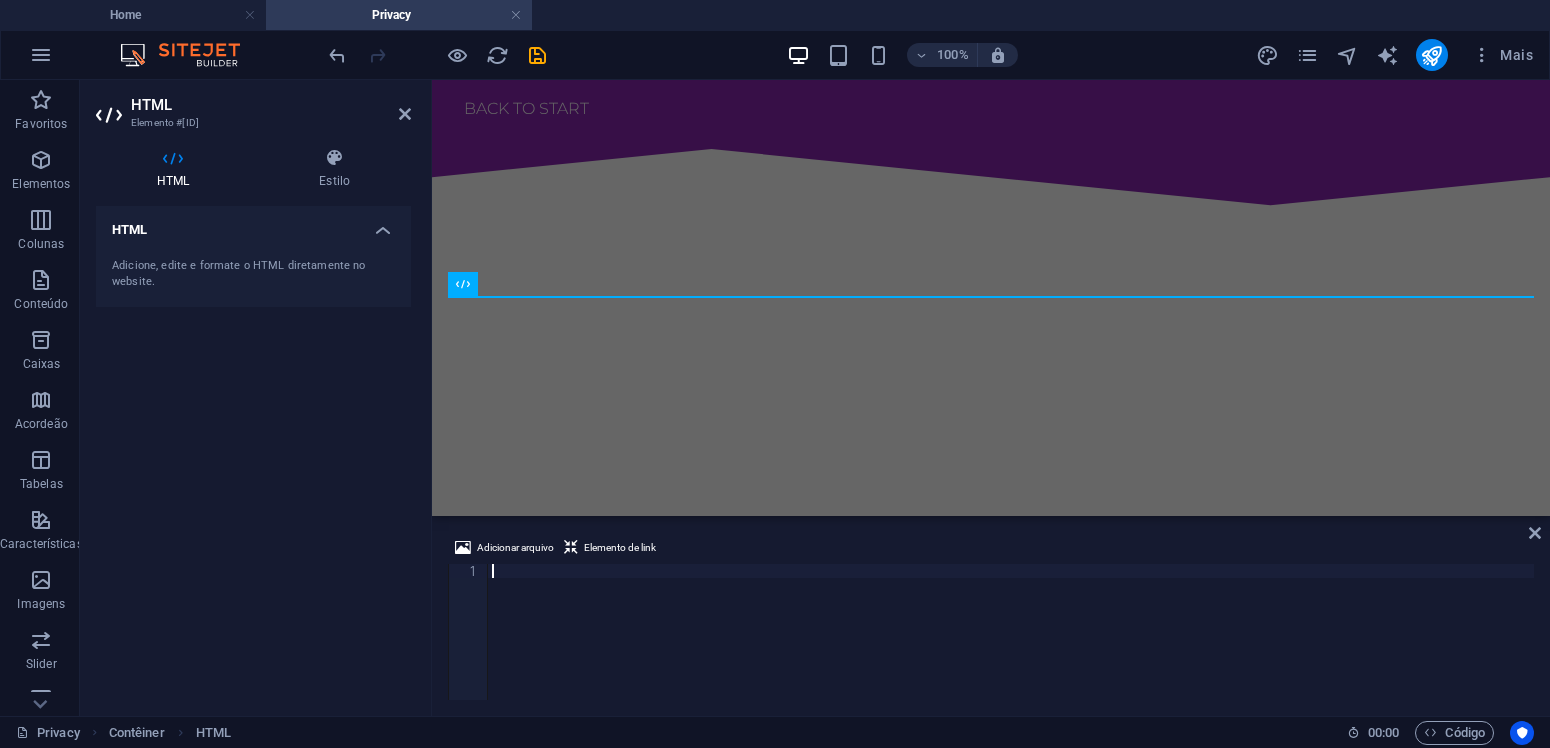 click at bounding box center [1011, 646] 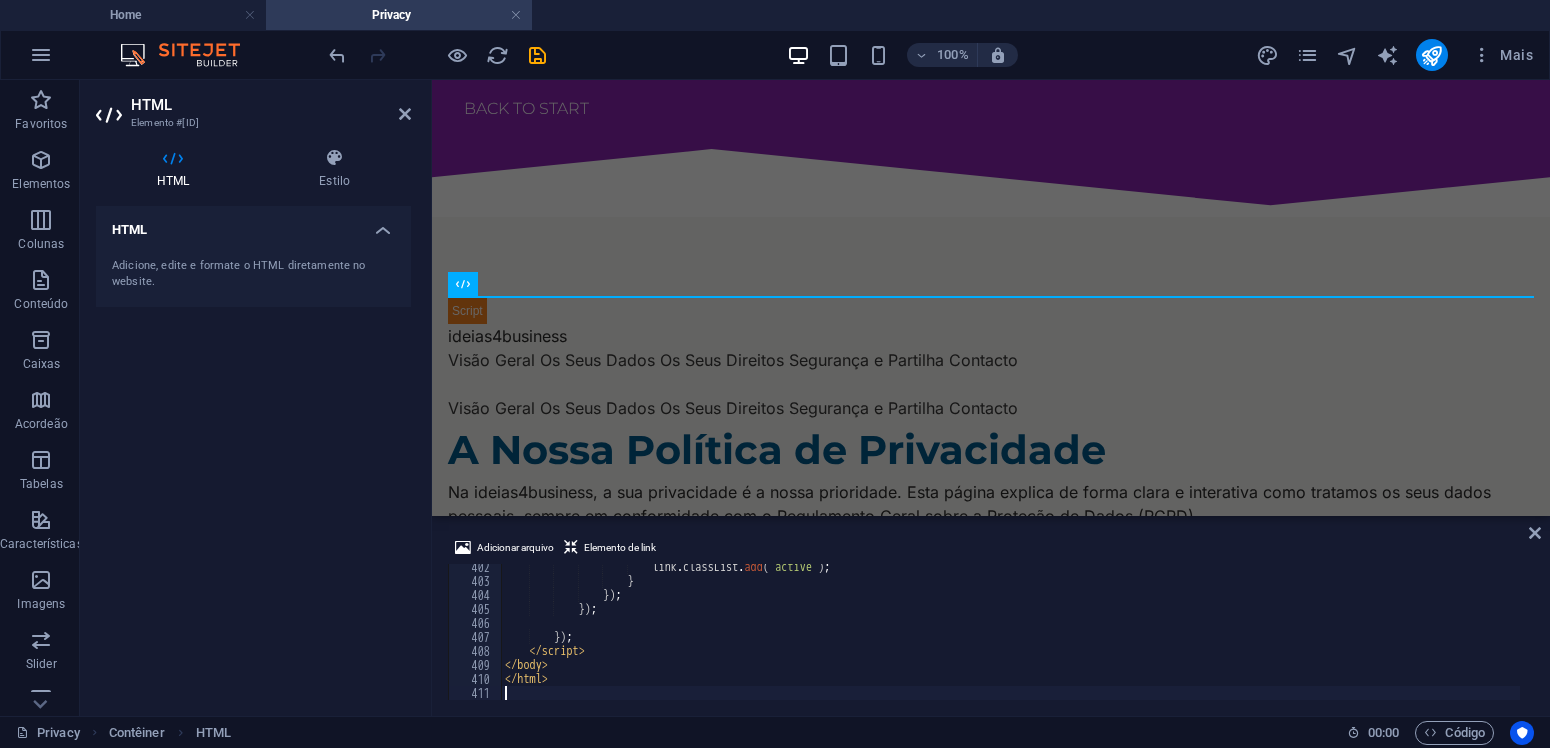 click on "HTML Adicione, edite e formate o HTML diretamente no website." at bounding box center [253, 453] 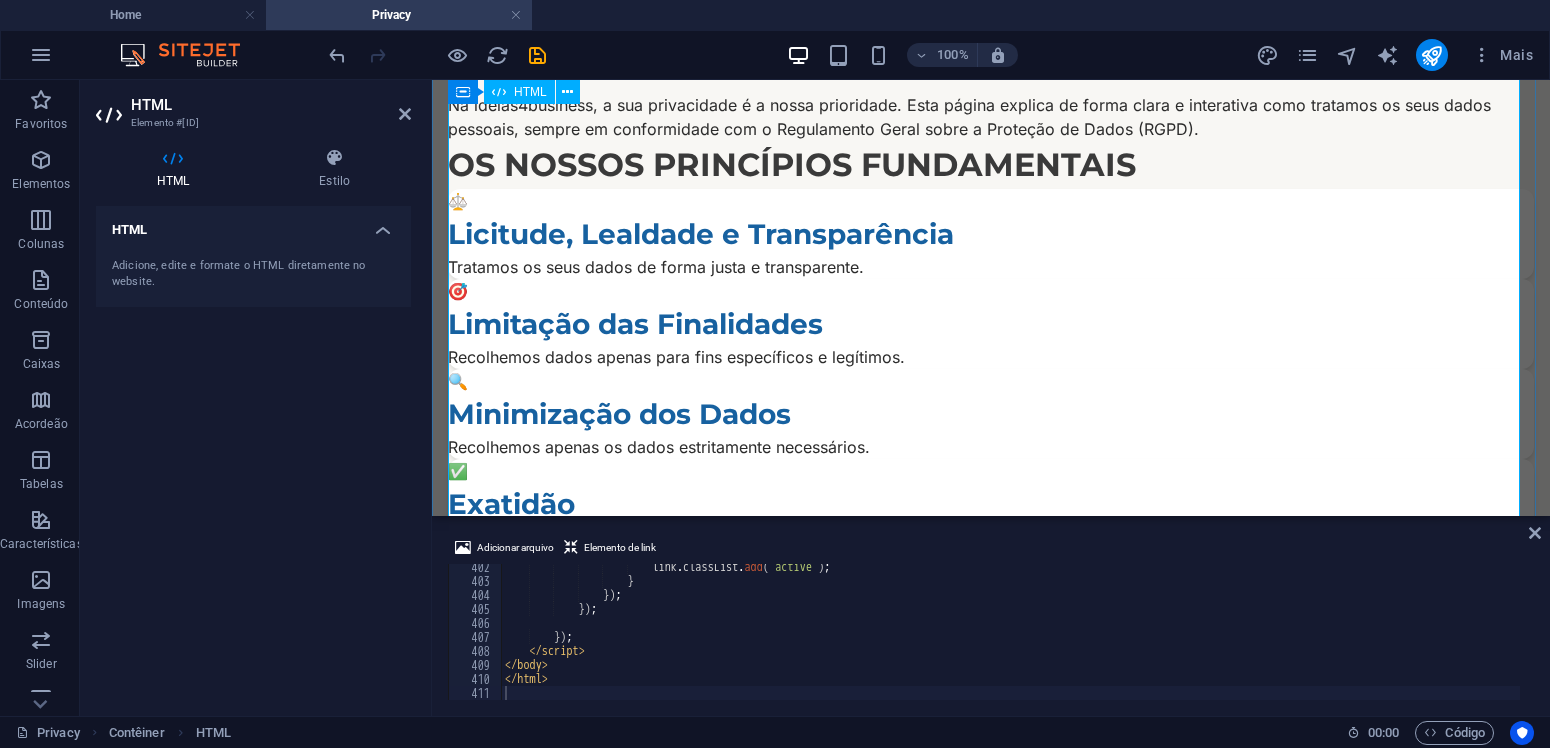 scroll, scrollTop: 177, scrollLeft: 0, axis: vertical 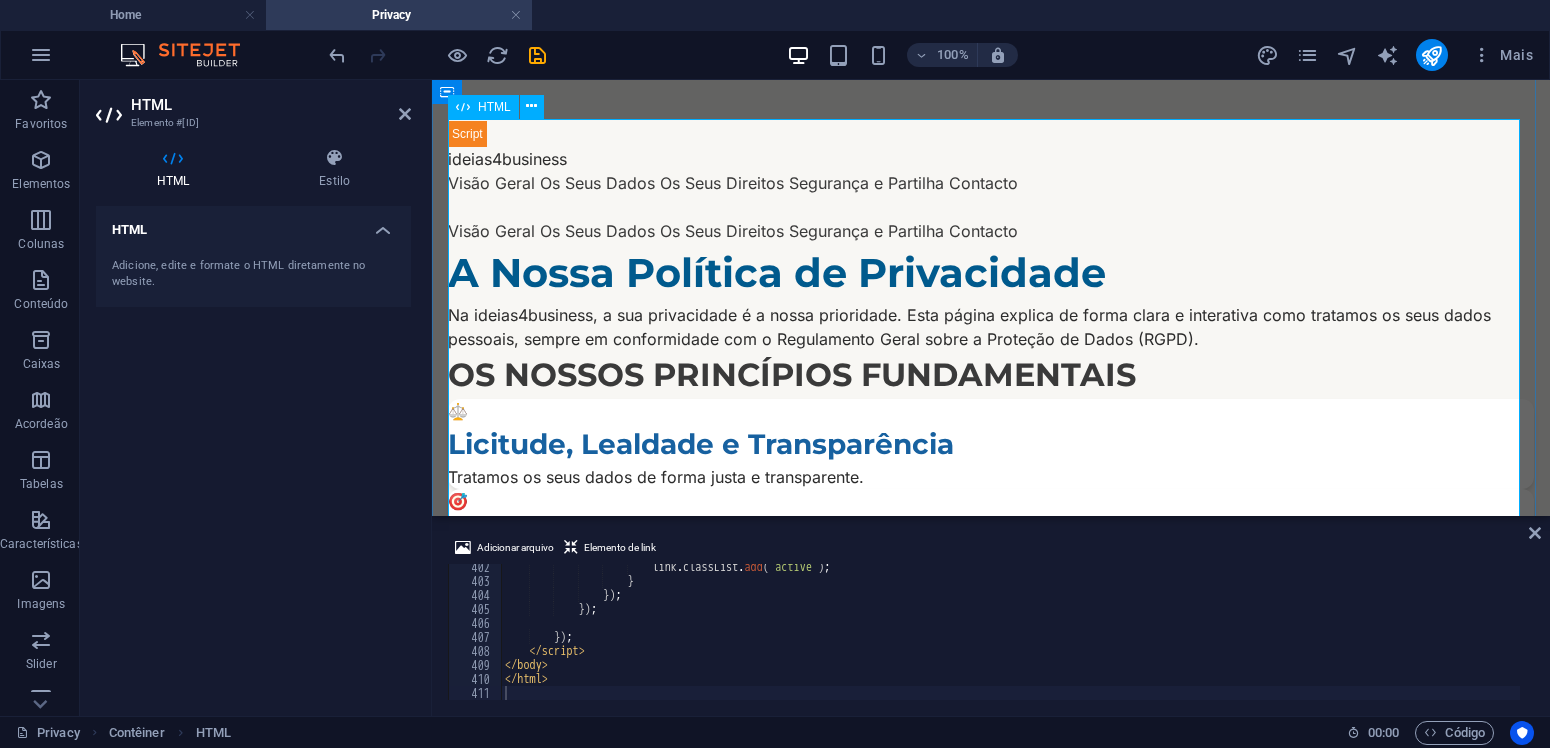 click on "Política de Privacidade Interativa - ideias4business
ideias4business
Visão Geral
Os Seus Dados
Os Seus Direitos
Segurança e Partilha
Contacto
Visão Geral
Os Seus Dados
Os Seus Direitos
Segurança e Partilha
Contacto
A Nossa Política de Privacidade
Os Nossos Princípios Fundamentais
⚖️ 🎯 🔍 ✅ ⏳" at bounding box center [991, 1107] 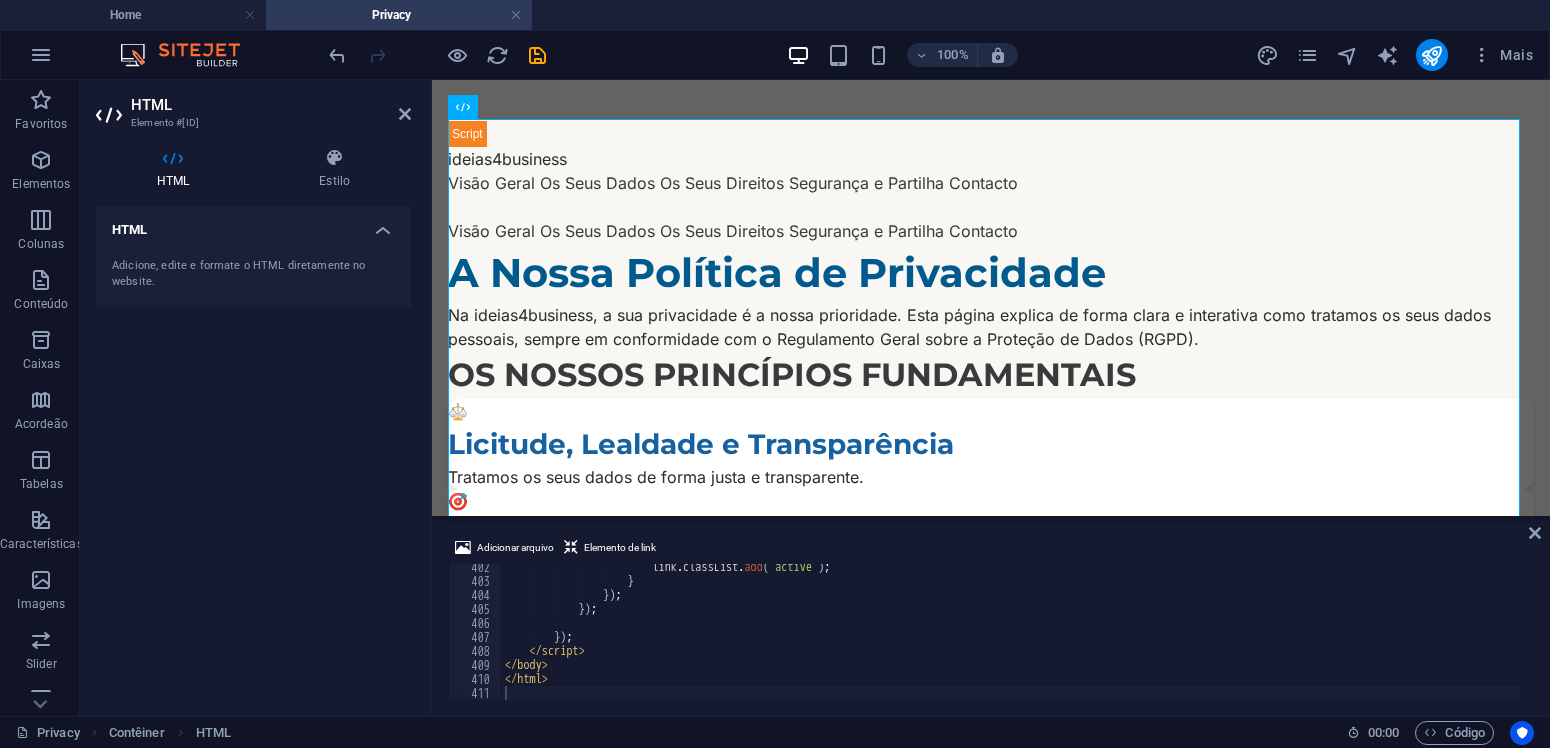 click on "HTML Adicione, edite e formate o HTML diretamente no website." at bounding box center [253, 453] 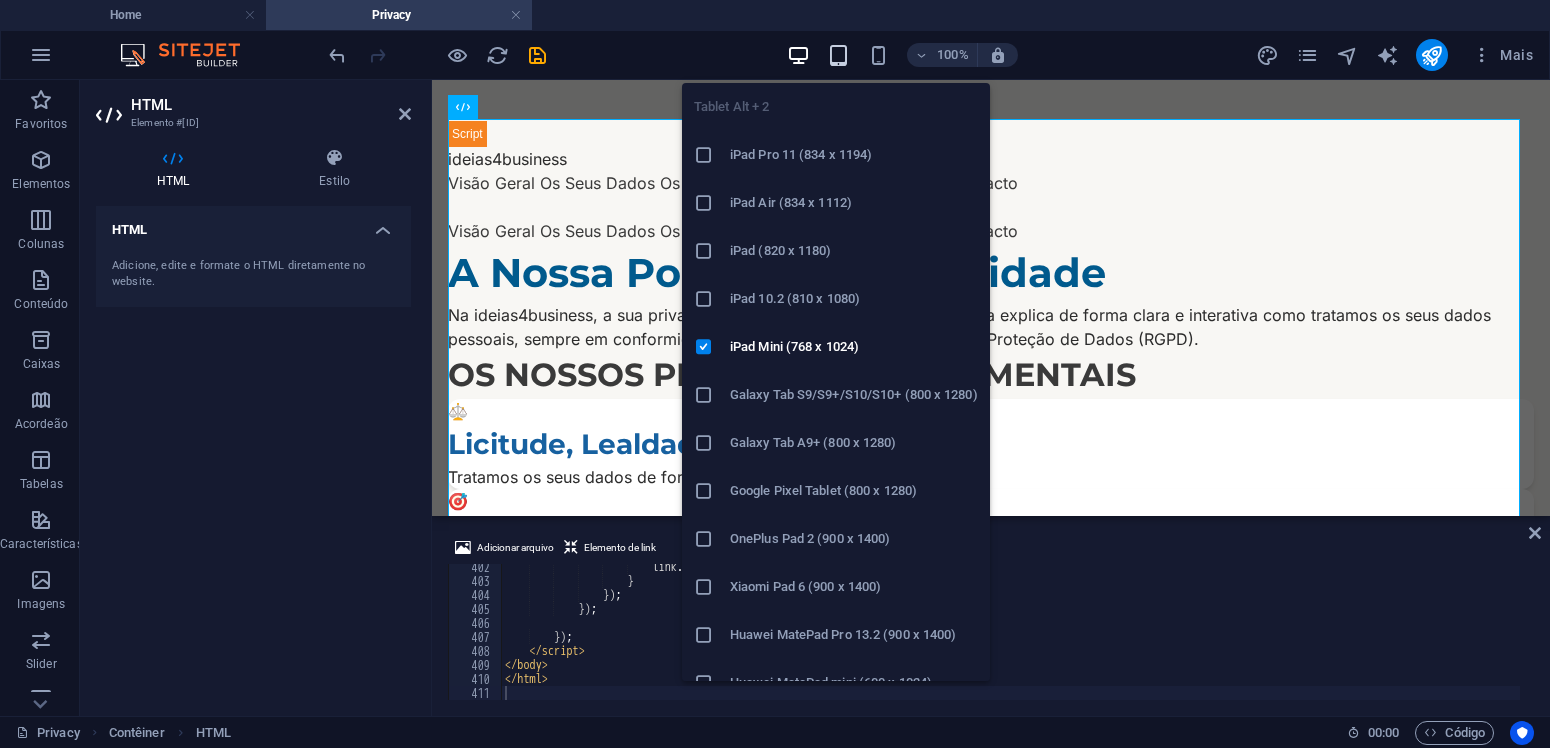 click at bounding box center (838, 55) 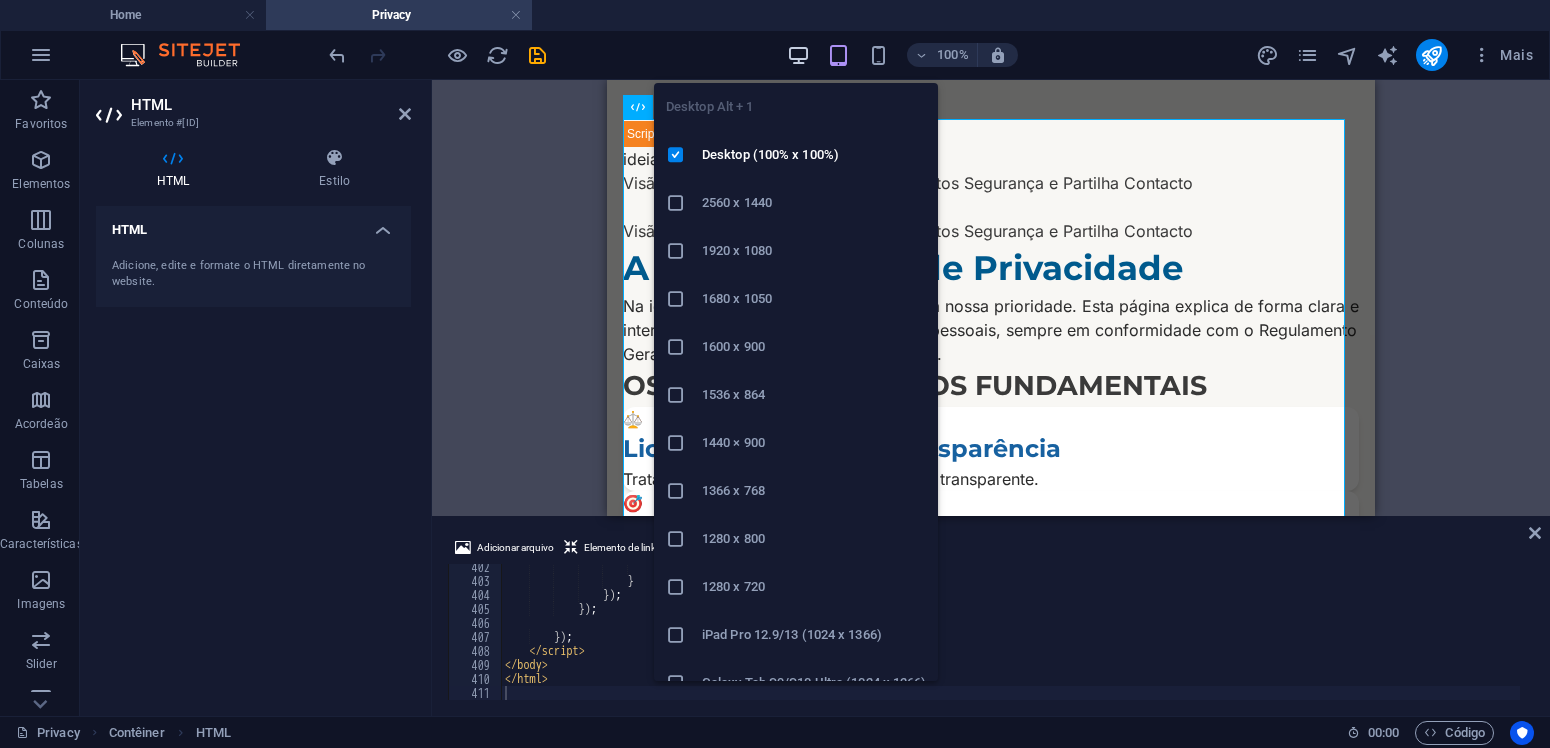 click at bounding box center [798, 55] 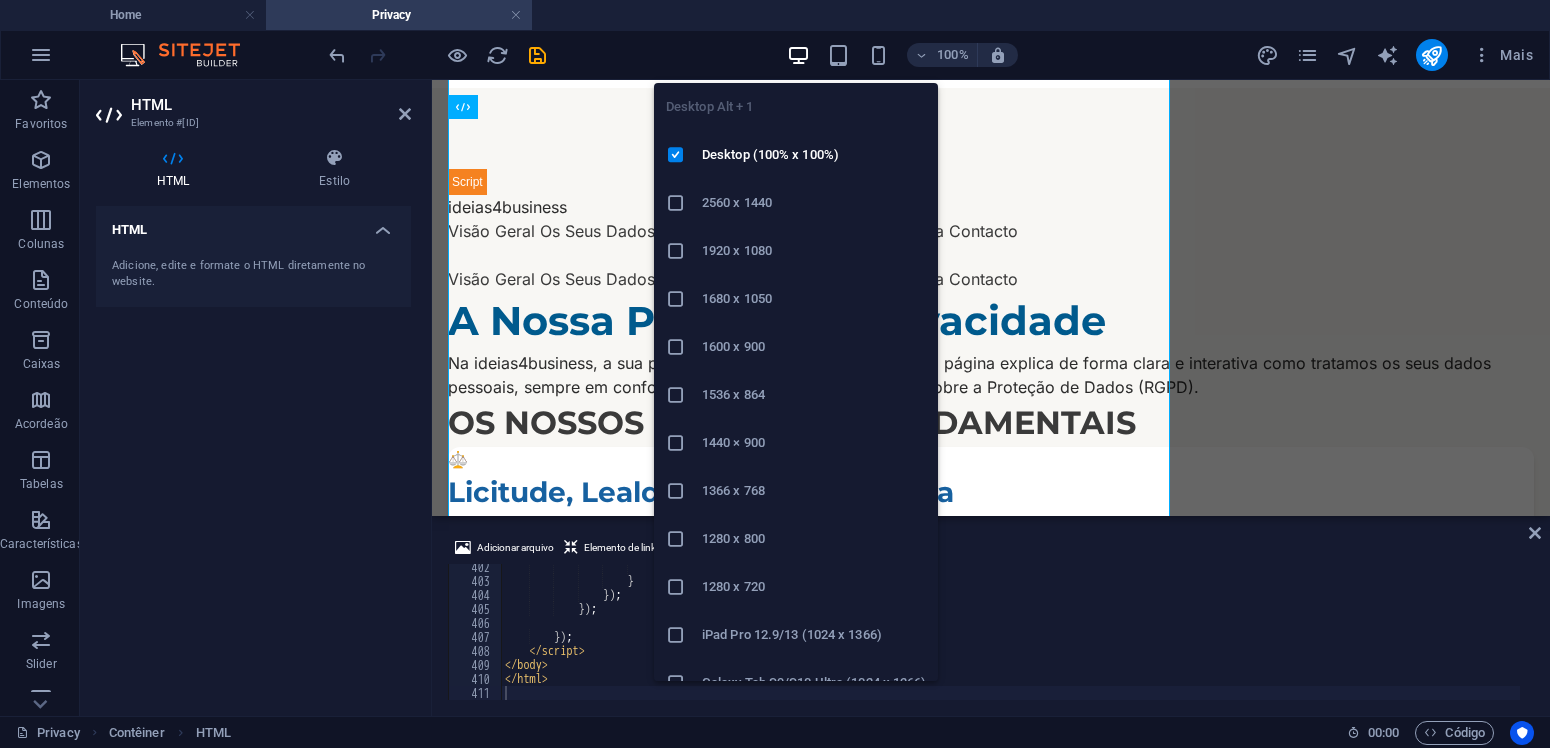 scroll, scrollTop: 177, scrollLeft: 0, axis: vertical 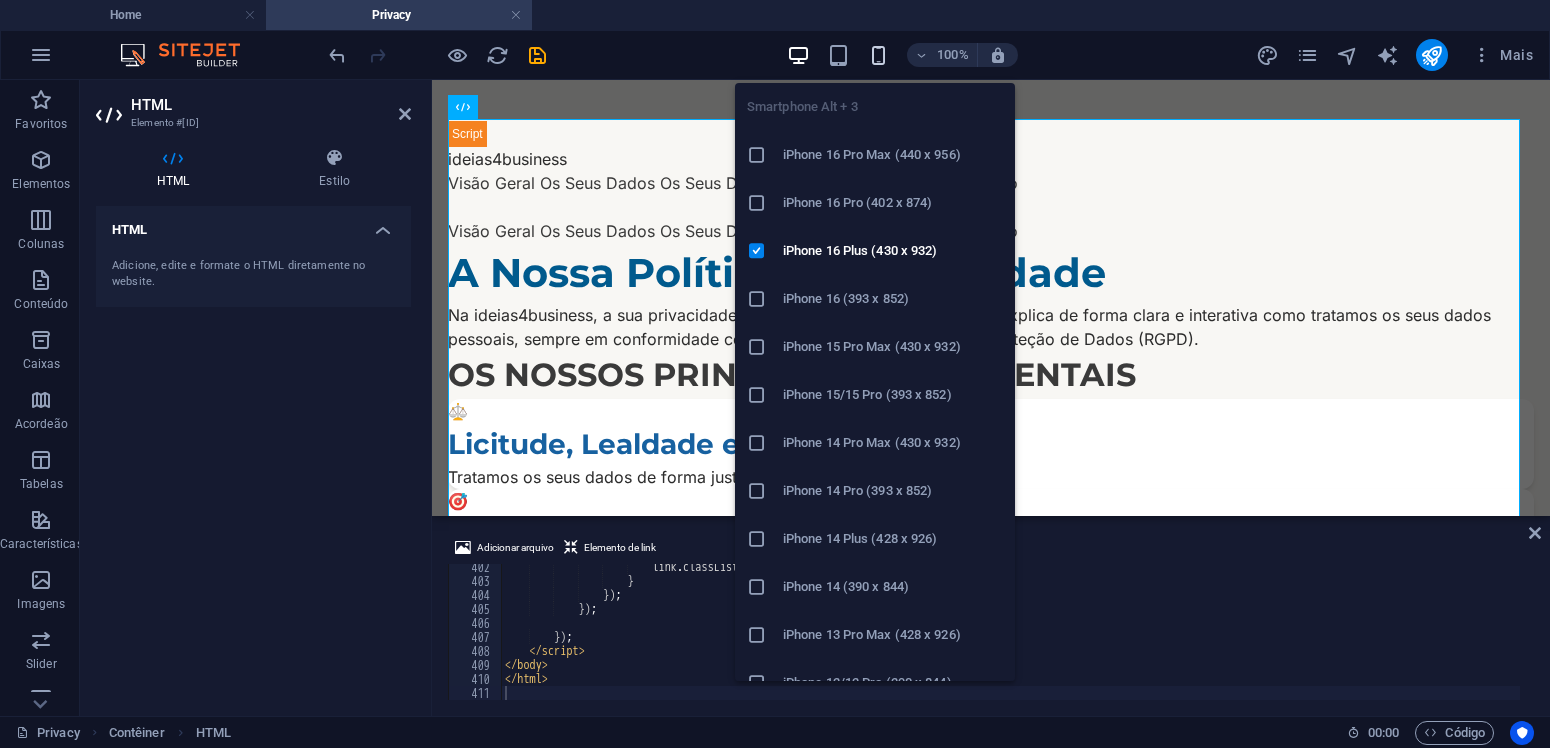 click at bounding box center [878, 55] 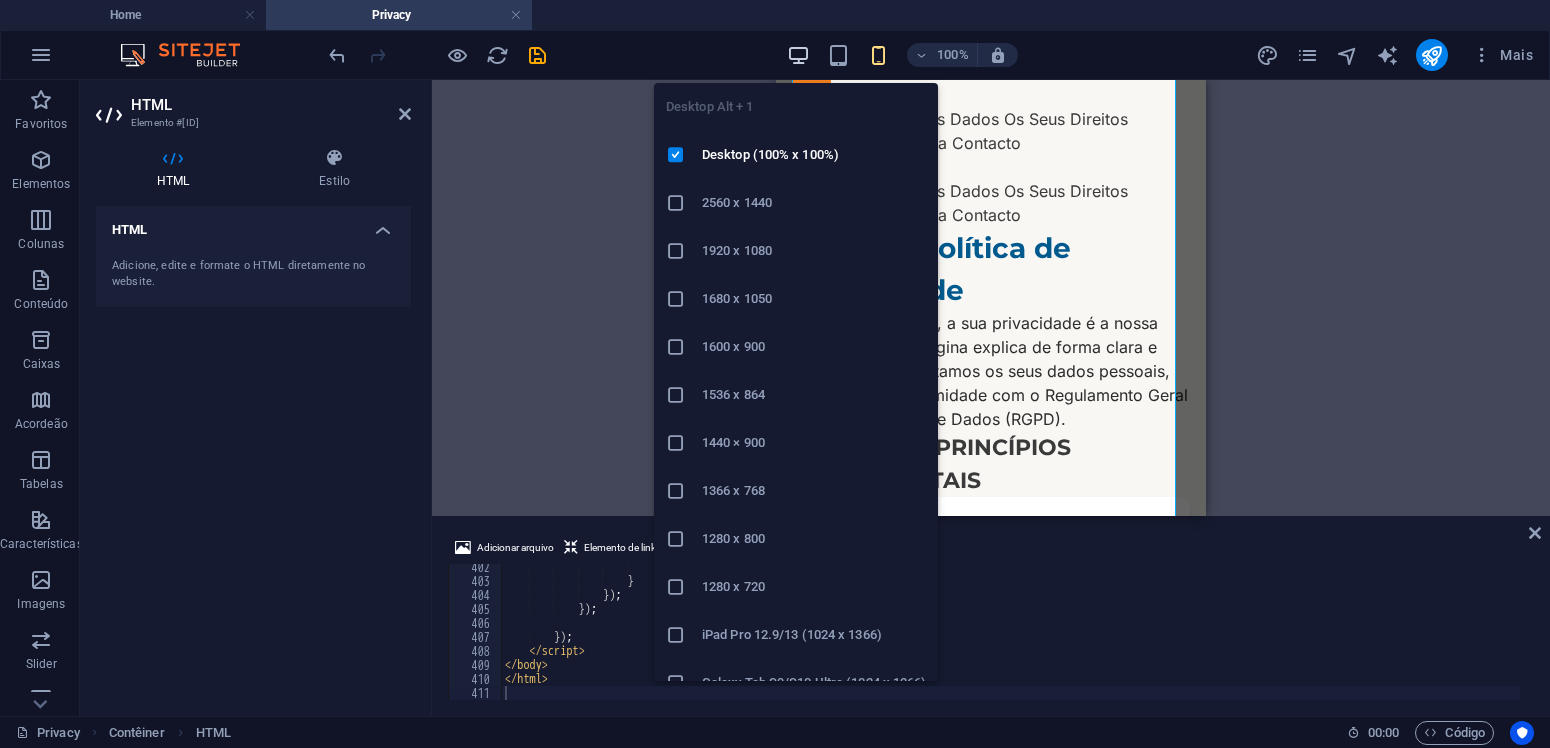 click at bounding box center [798, 55] 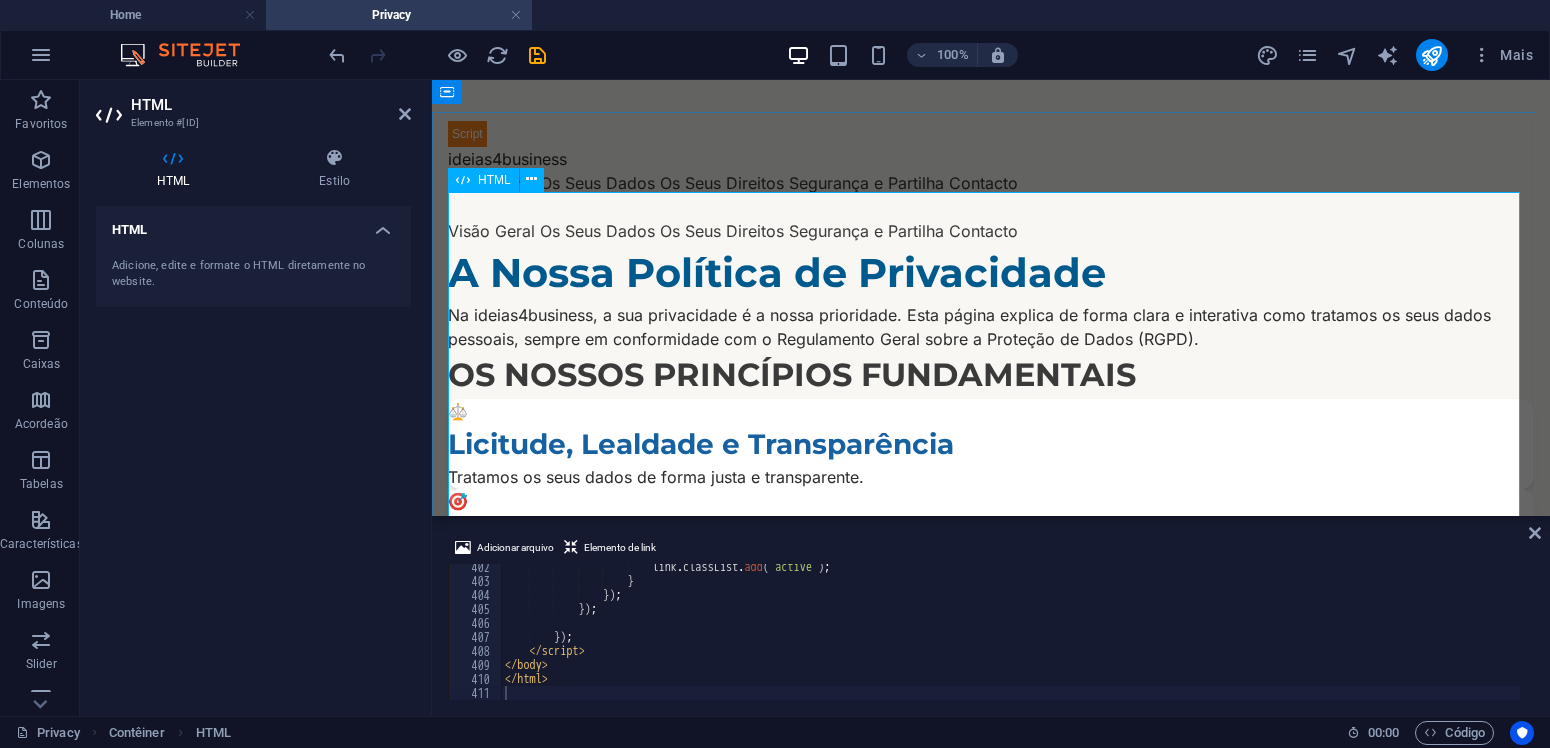 scroll, scrollTop: 0, scrollLeft: 0, axis: both 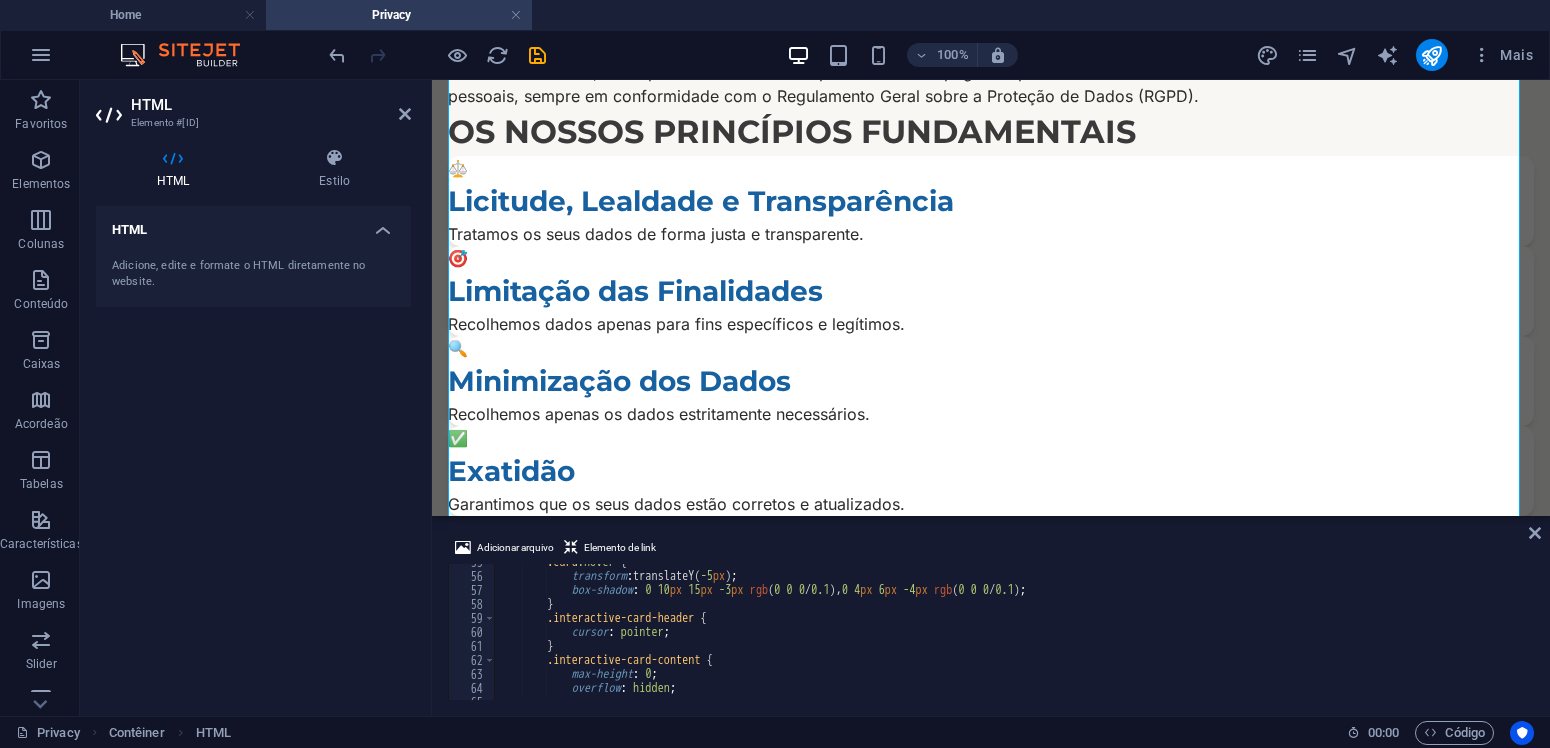click on "HTML Adicione, edite e formate o HTML diretamente no website." at bounding box center (253, 453) 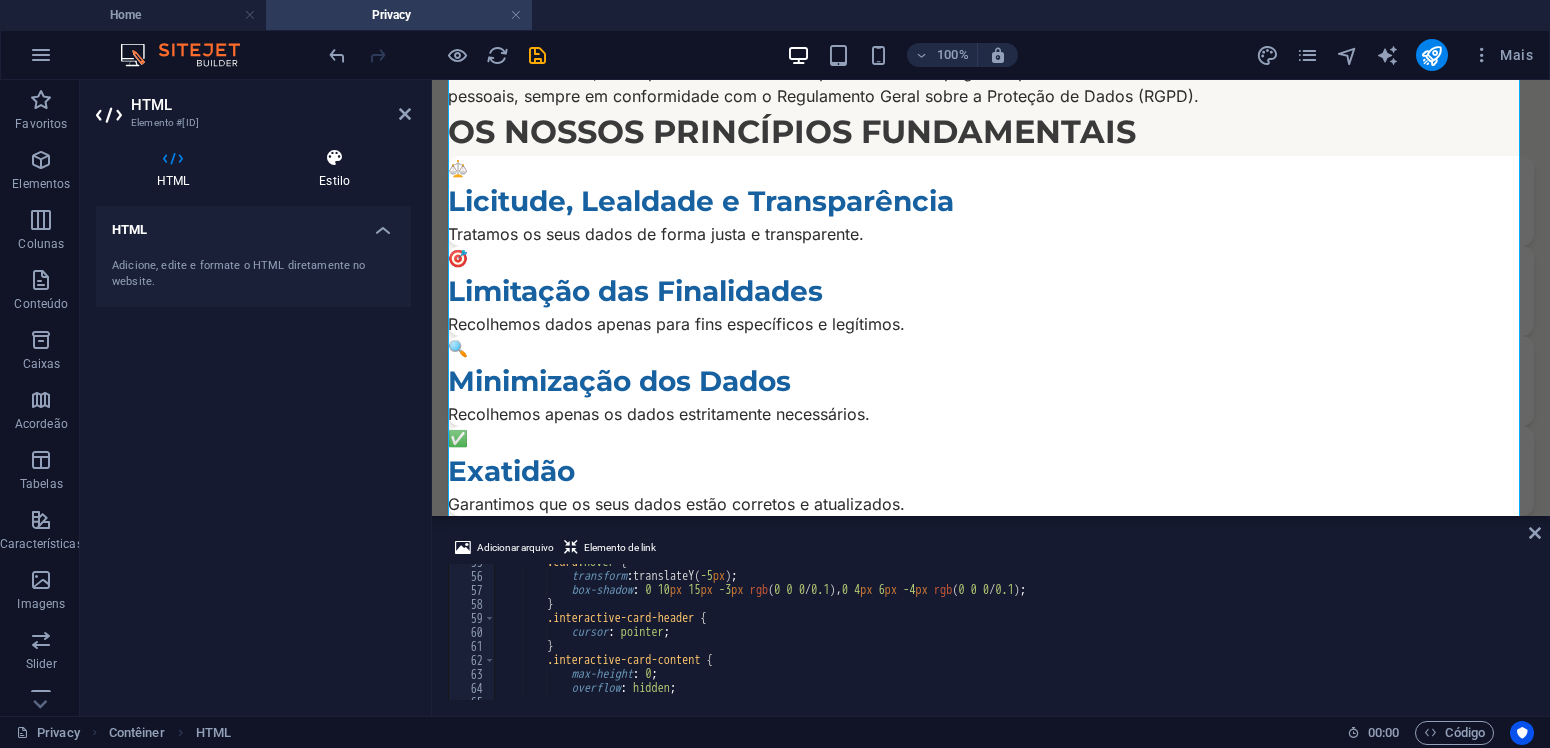 click at bounding box center [334, 158] 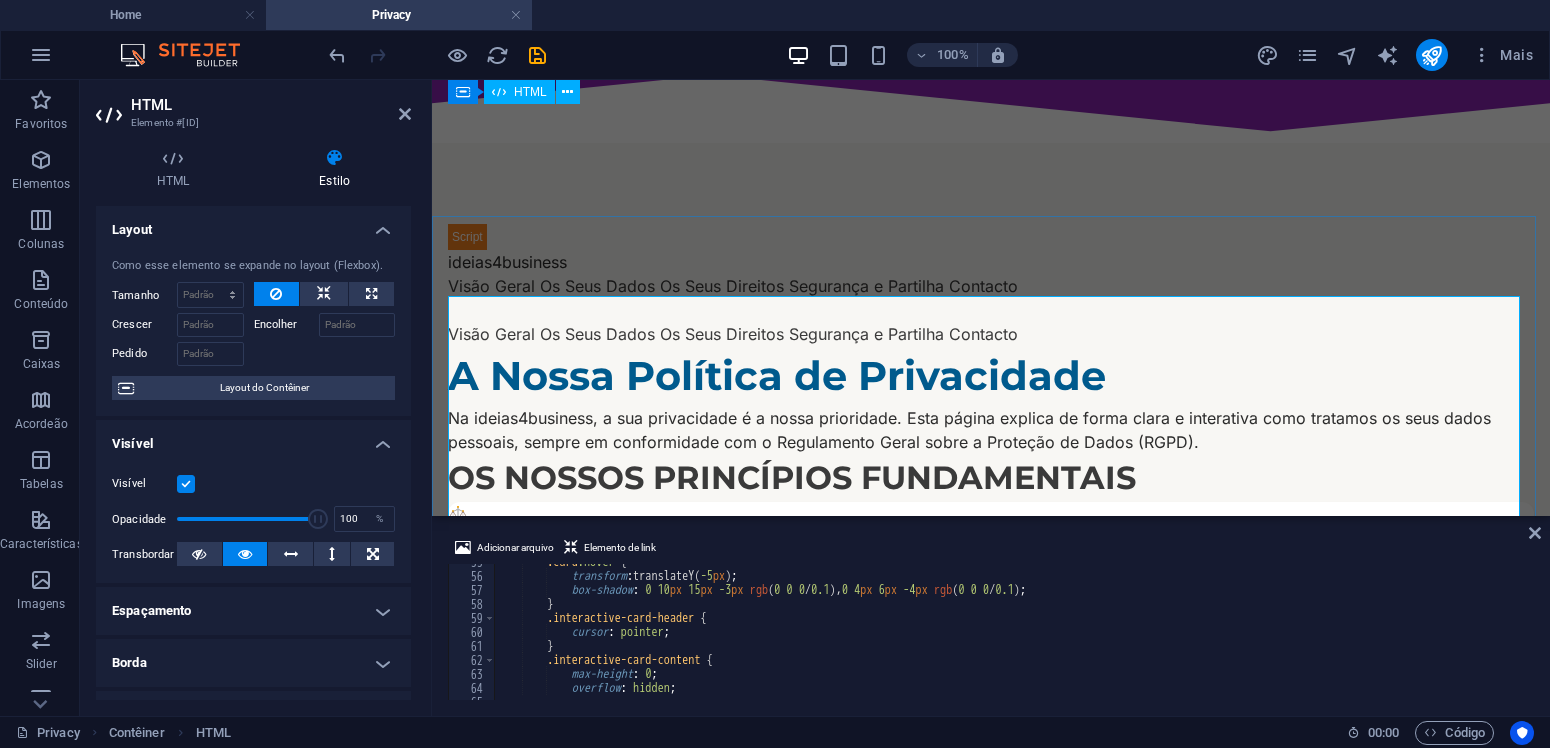 scroll, scrollTop: 0, scrollLeft: 0, axis: both 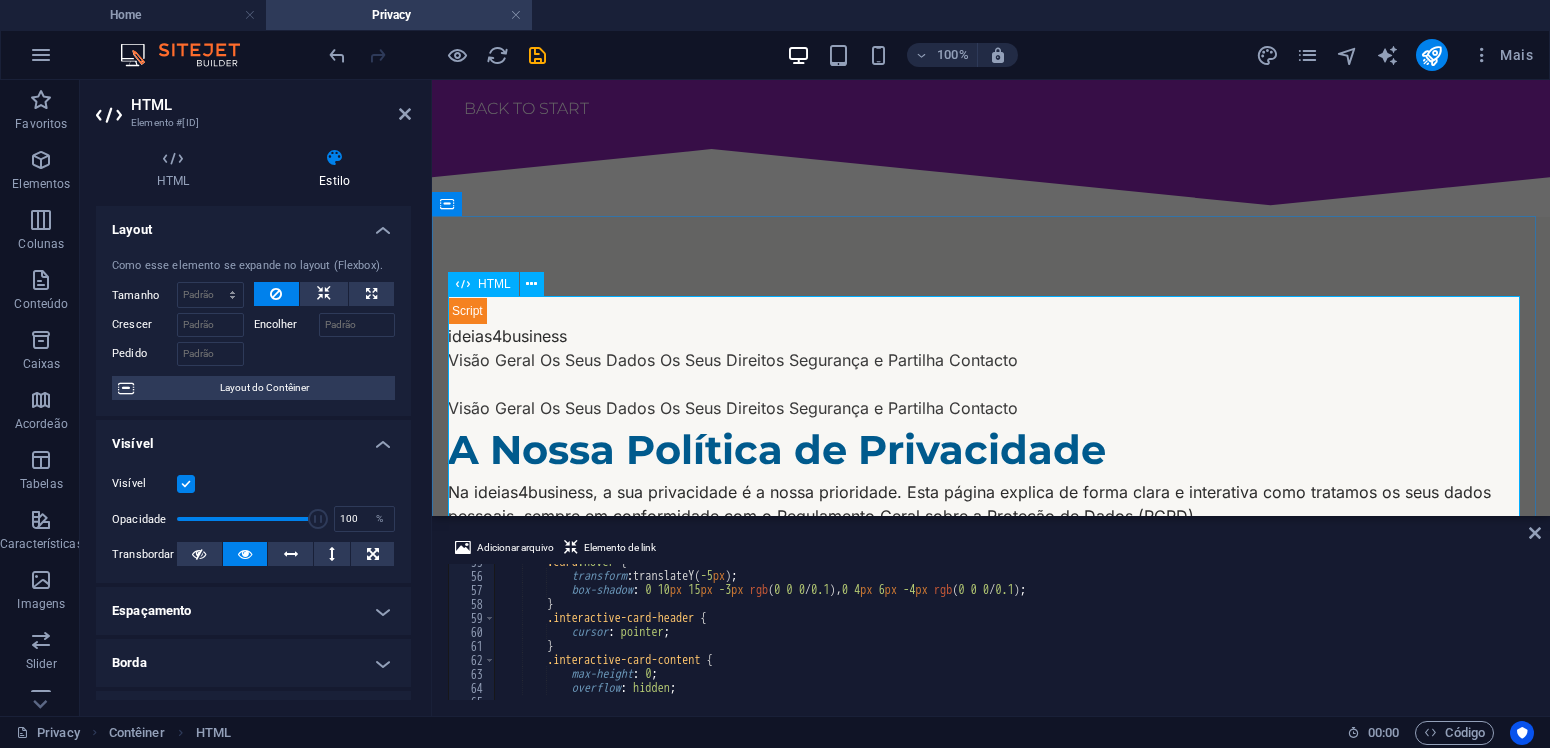 click on "Política de Privacidade Interativa - ideias4business
ideias4business
Visão Geral
Os Seus Dados
Os Seus Direitos
Segurança e Partilha
Contacto
Visão Geral
Os Seus Dados
Os Seus Direitos
Segurança e Partilha
Contacto
A Nossa Política de Privacidade
Os Nossos Princípios Fundamentais
⚖️ 🎯 🔍 ✅ ⏳" at bounding box center (991, 1284) 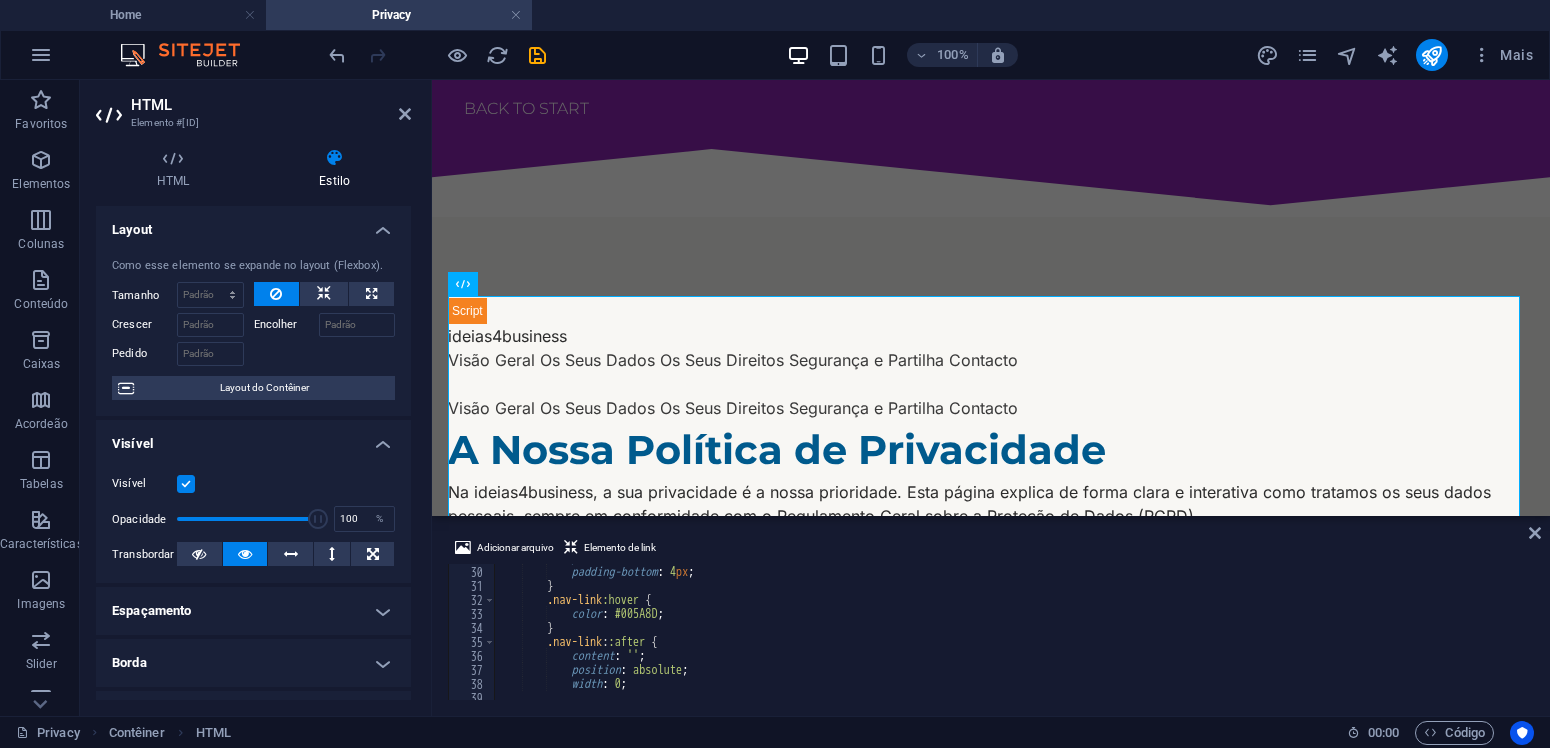 scroll, scrollTop: 0, scrollLeft: 0, axis: both 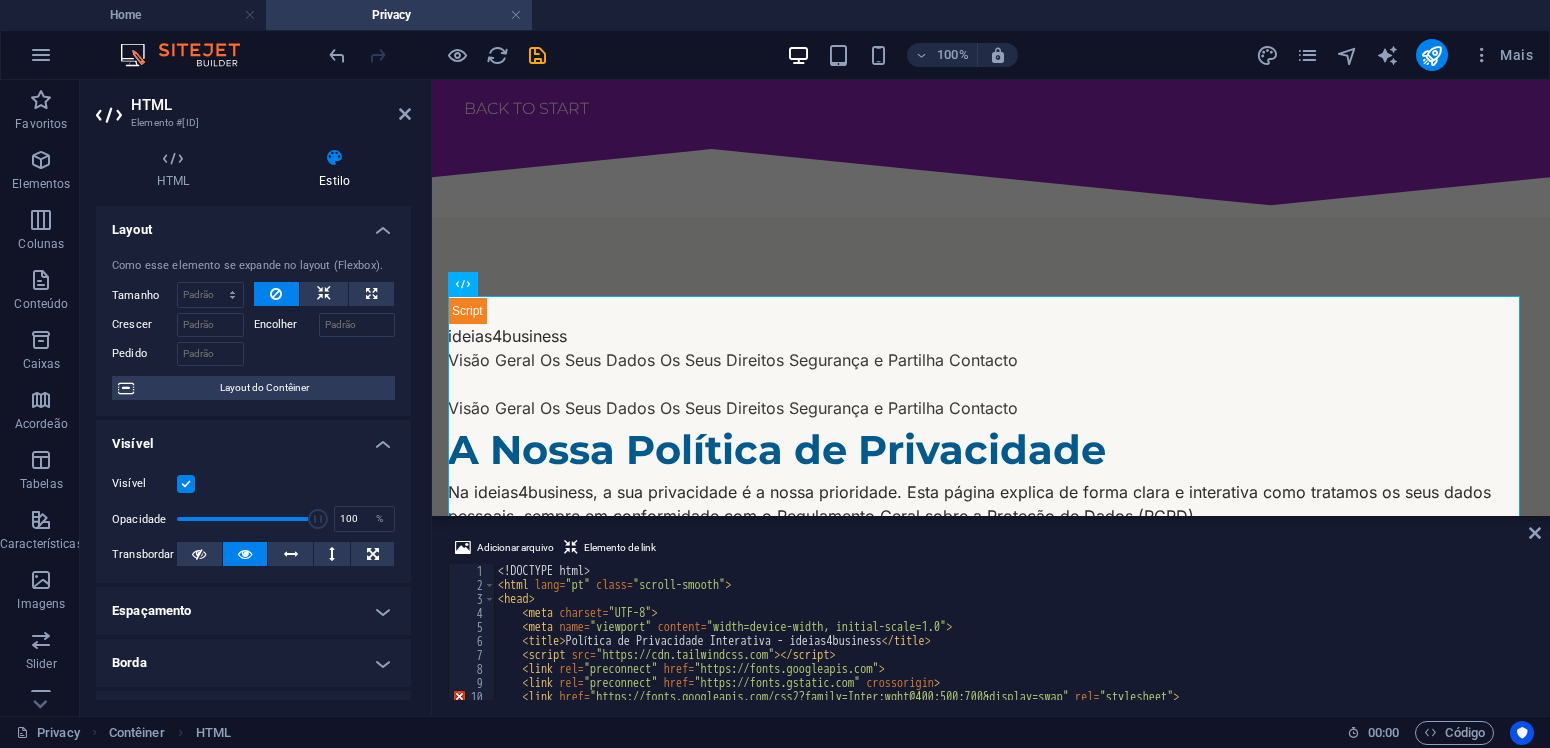 click on "<! DOCTYPE   html > < html   lang = "pt"   class = "scroll-smooth" > < head >      < meta   charset = "UTF-8" >      < meta   name = "viewport"   content = "width=device-width, initial-scale=1.0" >      < title > Política de Privacidade Interativa - ideias4business </ title >      < script   src = "https://cdn.tailwindcss.com" > </ script >      < link   rel = "preconnect"   href = "https://fonts.googleapis.com" >      < link   rel = "preconnect"   href = "https://fonts.gstatic.com"   crossorigin >      < link   href = "https://fonts.googleapis.com/css2?family=Inter:wght@400;500;700&display=swap"   rel = "stylesheet" >" at bounding box center [2138, 639] 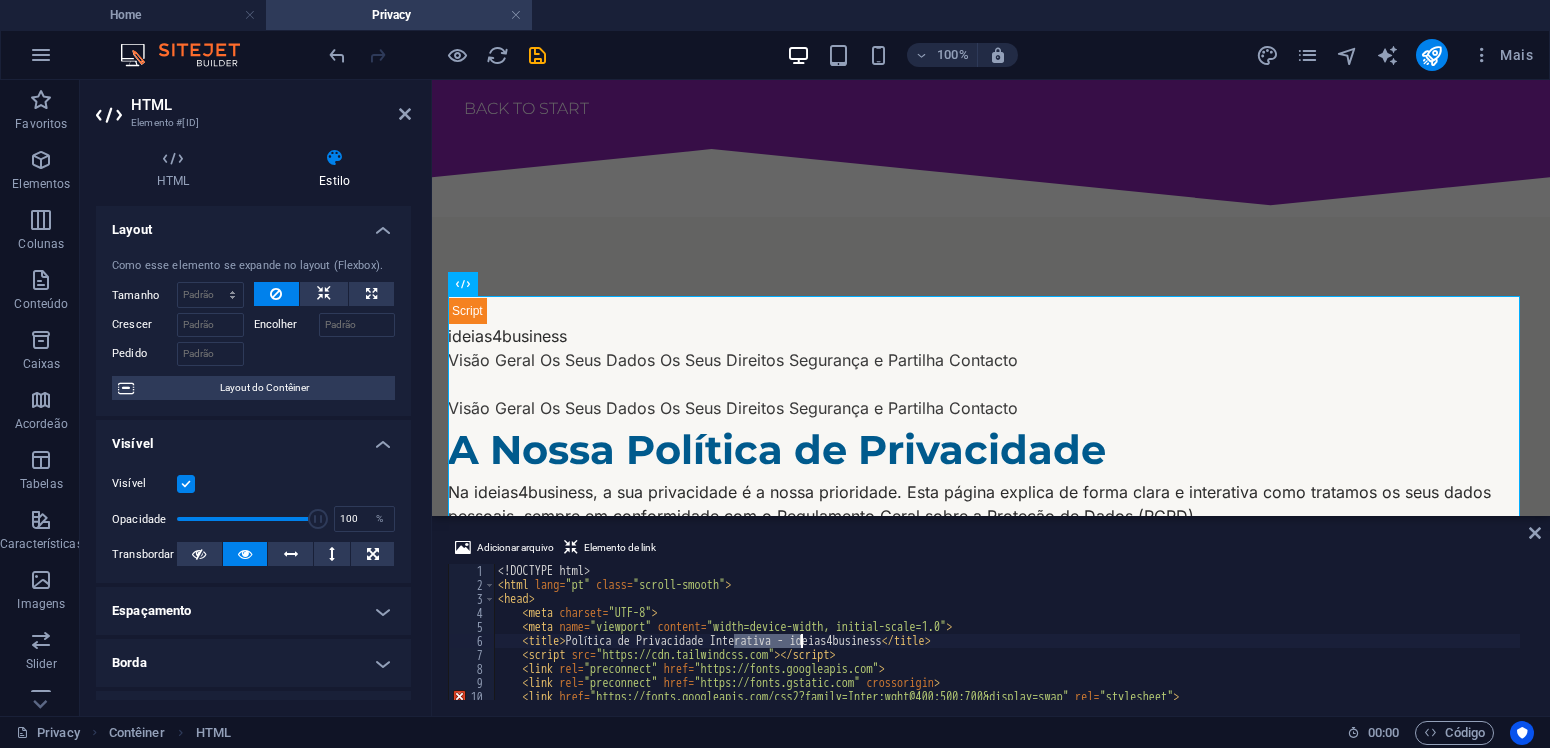 drag, startPoint x: 735, startPoint y: 636, endPoint x: 801, endPoint y: 640, distance: 66.1211 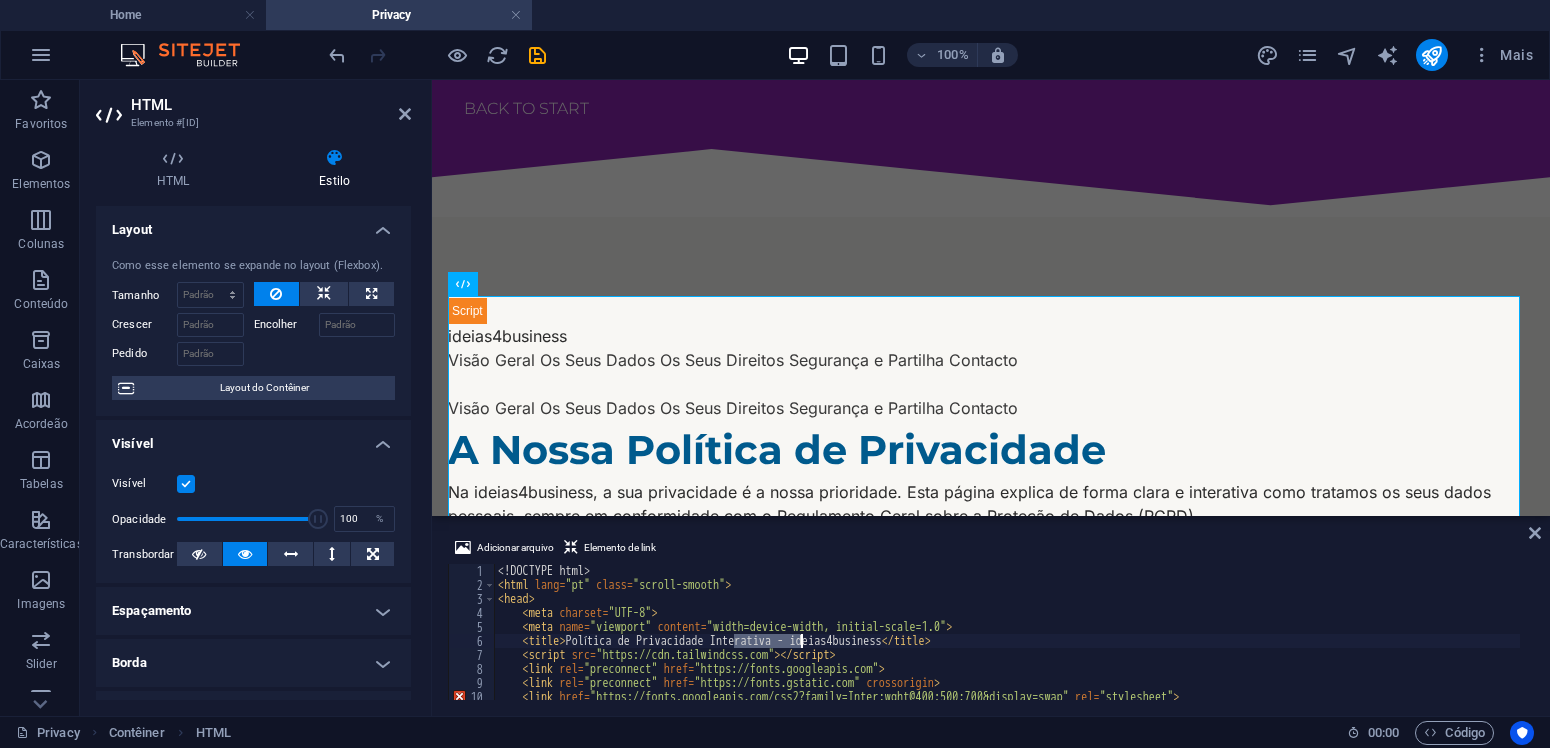 click on "<! DOCTYPE   html > < html   lang = "pt"   class = "scroll-smooth" > < head >      < meta   charset = "UTF-8" >      < meta   name = "viewport"   content = "width=device-width, initial-scale=1.0" >      < title > Política de Privacidade Interativa - ideias4business </ title >      < script   src = "https://cdn.tailwindcss.com" > </ script >      < link   rel = "preconnect"   href = "https://fonts.googleapis.com" >      < link   rel = "preconnect"   href = "https://fonts.gstatic.com"   crossorigin >      < link   href = "https://fonts.googleapis.com/css2?family=Inter:wght@400;500;700&display=swap"   rel = "stylesheet" >" at bounding box center (2138, 639) 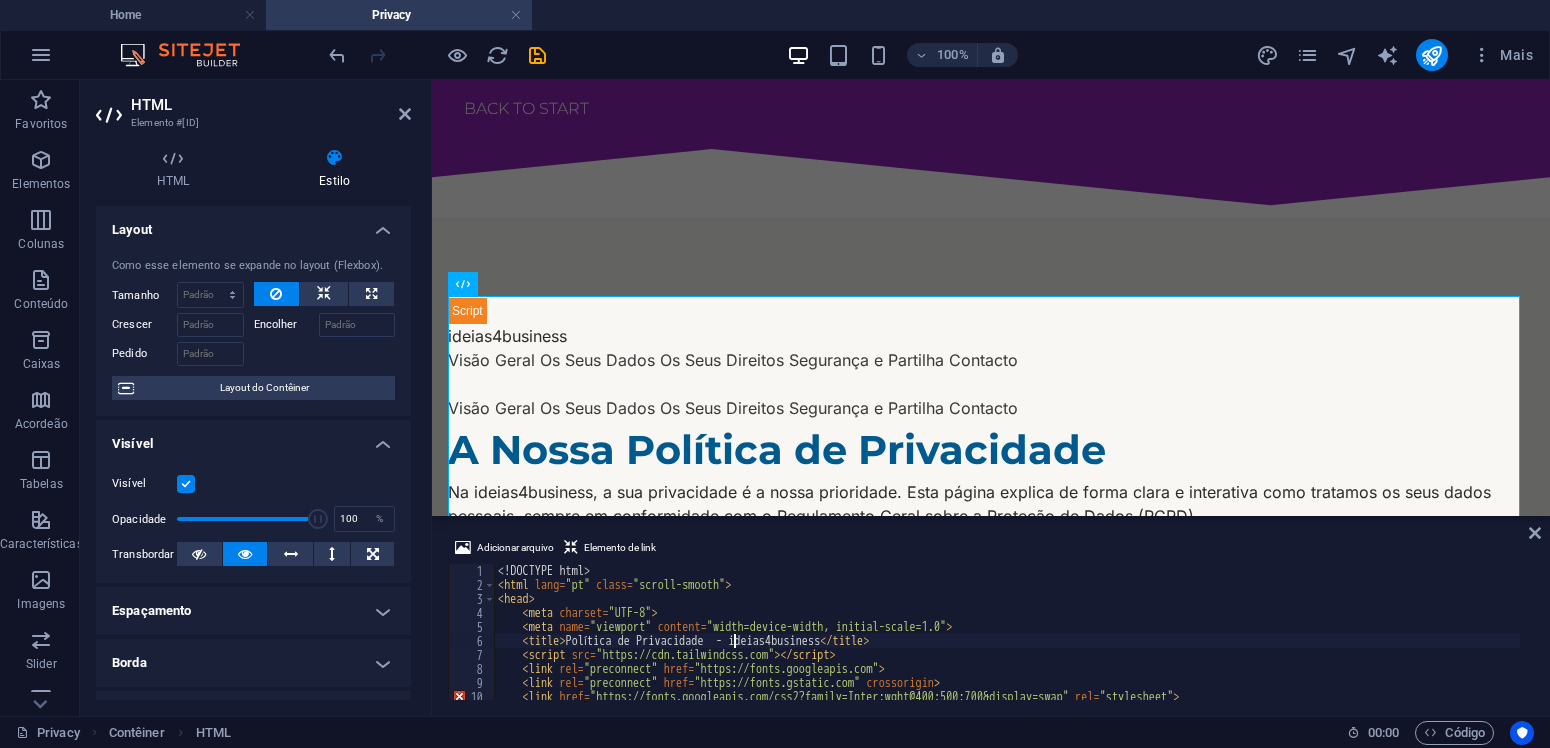 type on "<title>Política de Privacidade - ideias4business</title>" 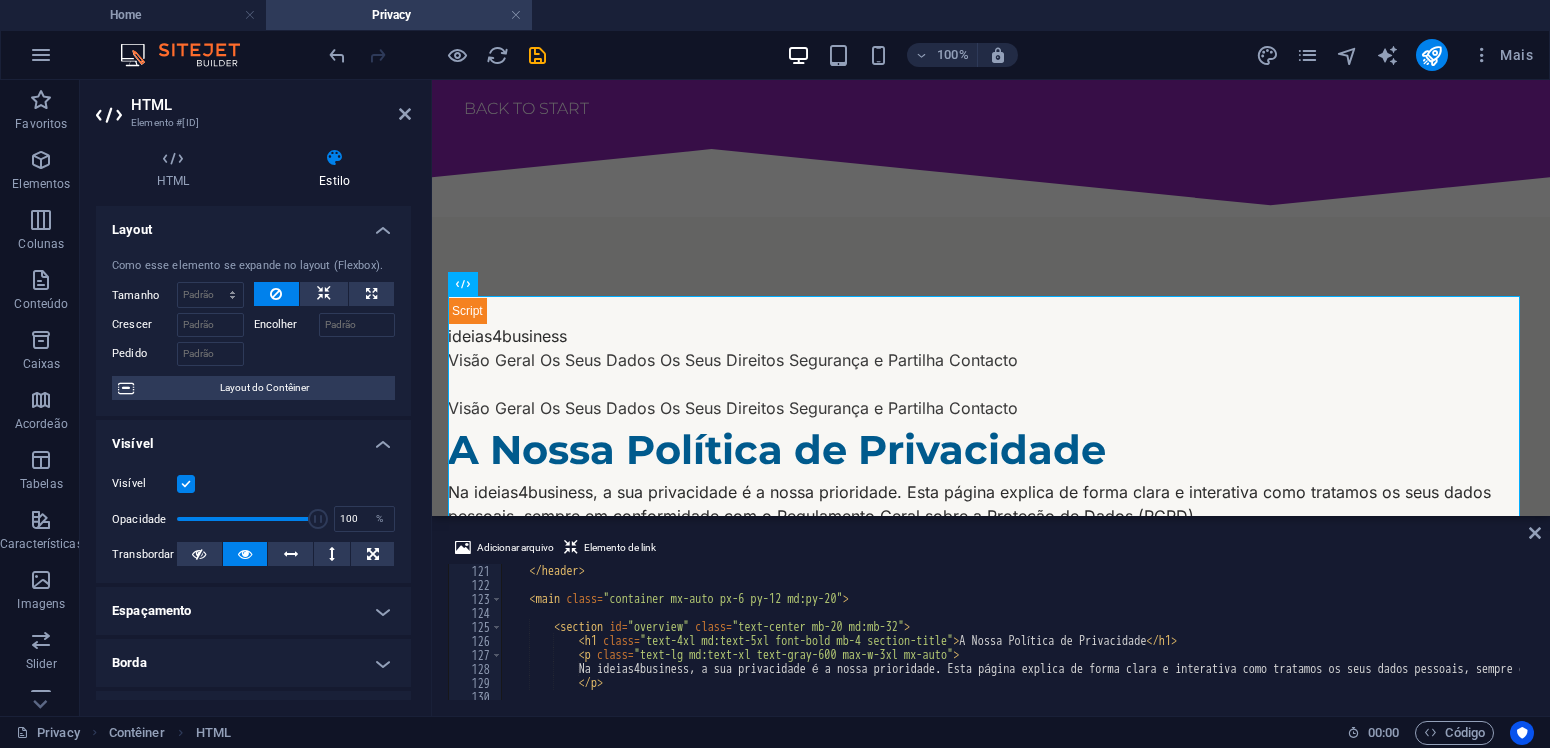 scroll, scrollTop: 1800, scrollLeft: 0, axis: vertical 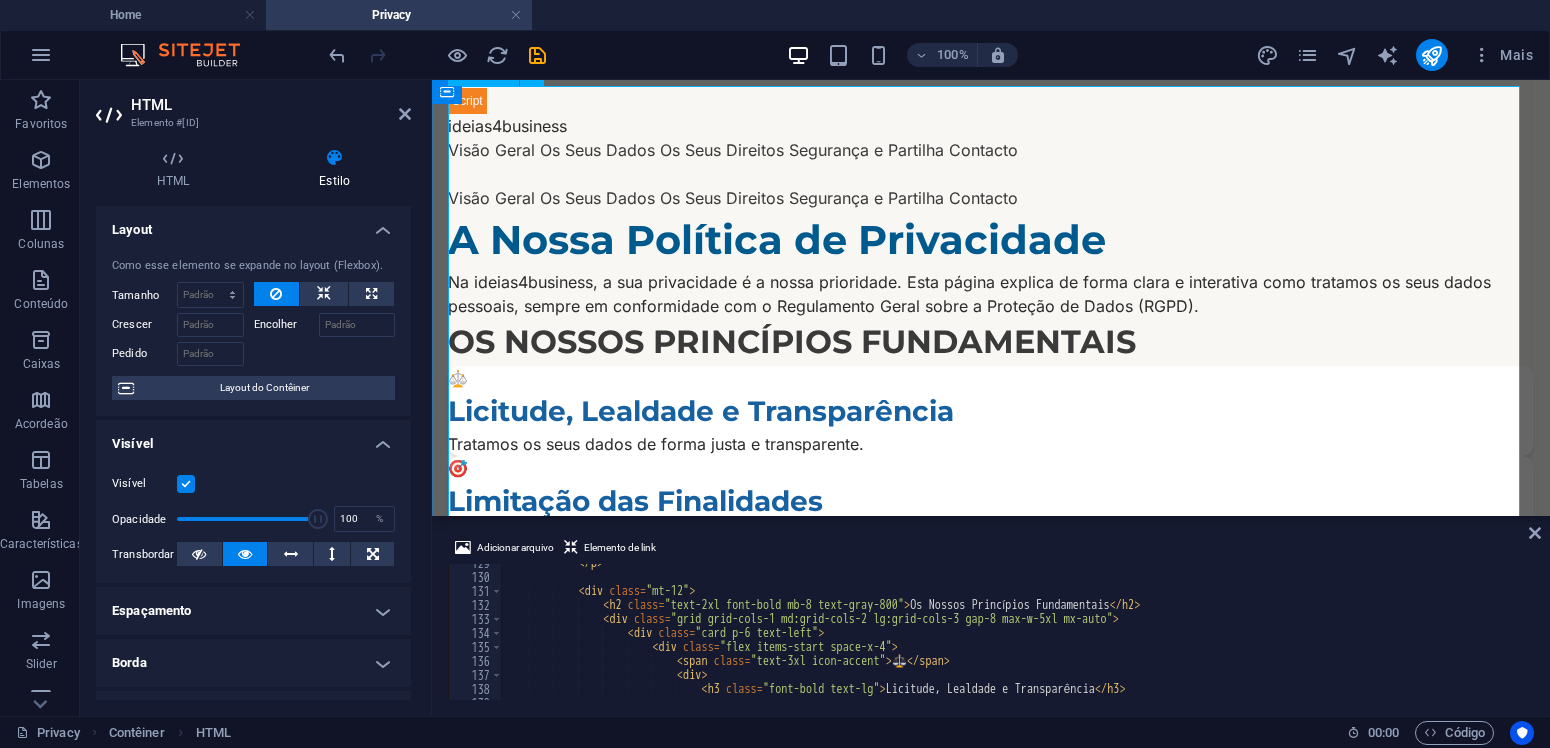 click on "Política de Privacidade - ideias4business
ideias4business
Visão Geral
Os Seus Dados
Os Seus Direitos
Segurança e Partilha
Contacto
Visão Geral
Os Seus Dados
Os Seus Direitos
Segurança e Partilha
Contacto
A Nossa Política de Privacidade
Os Nossos Princípios Fundamentais
⚖️" at bounding box center [991, 1074] 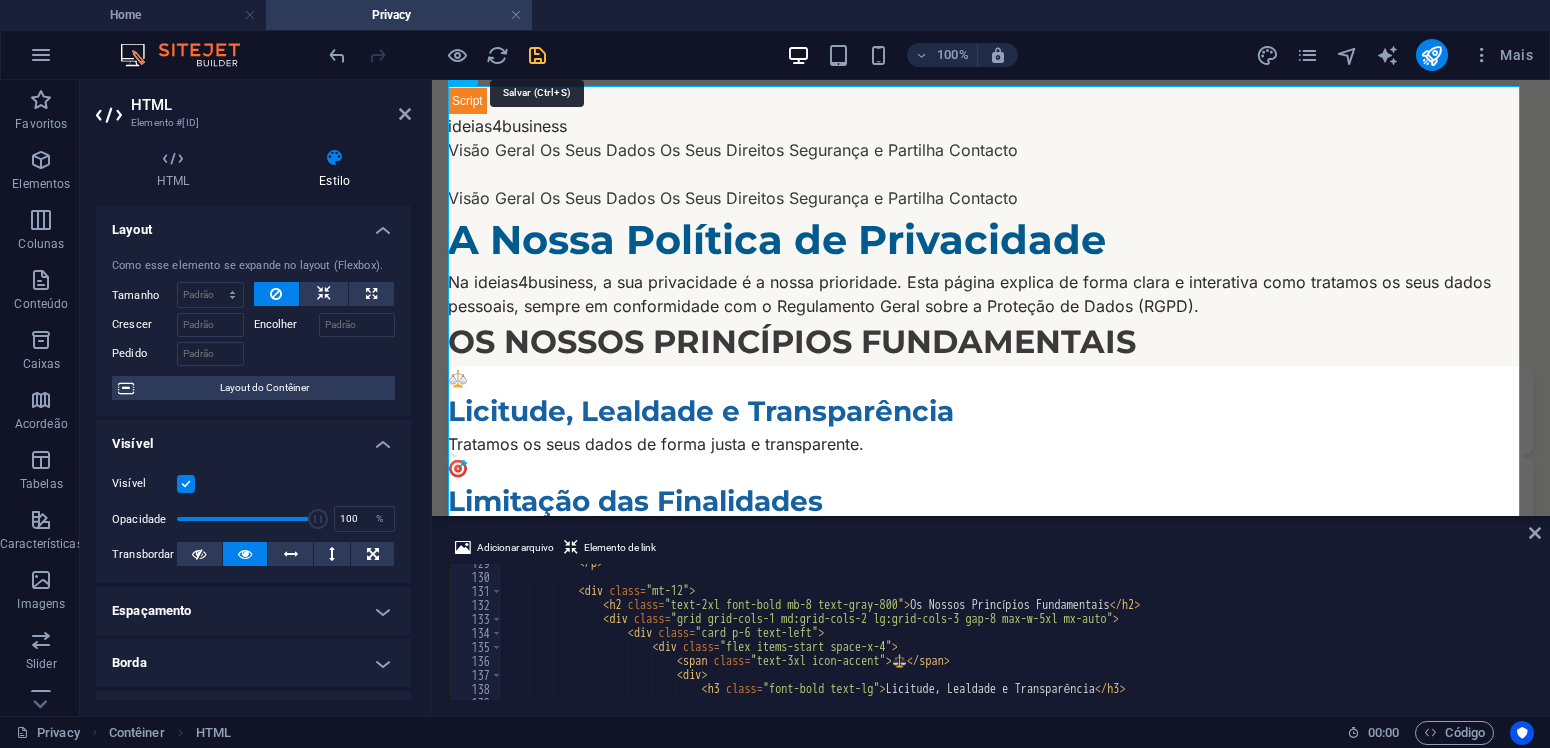 click at bounding box center (537, 55) 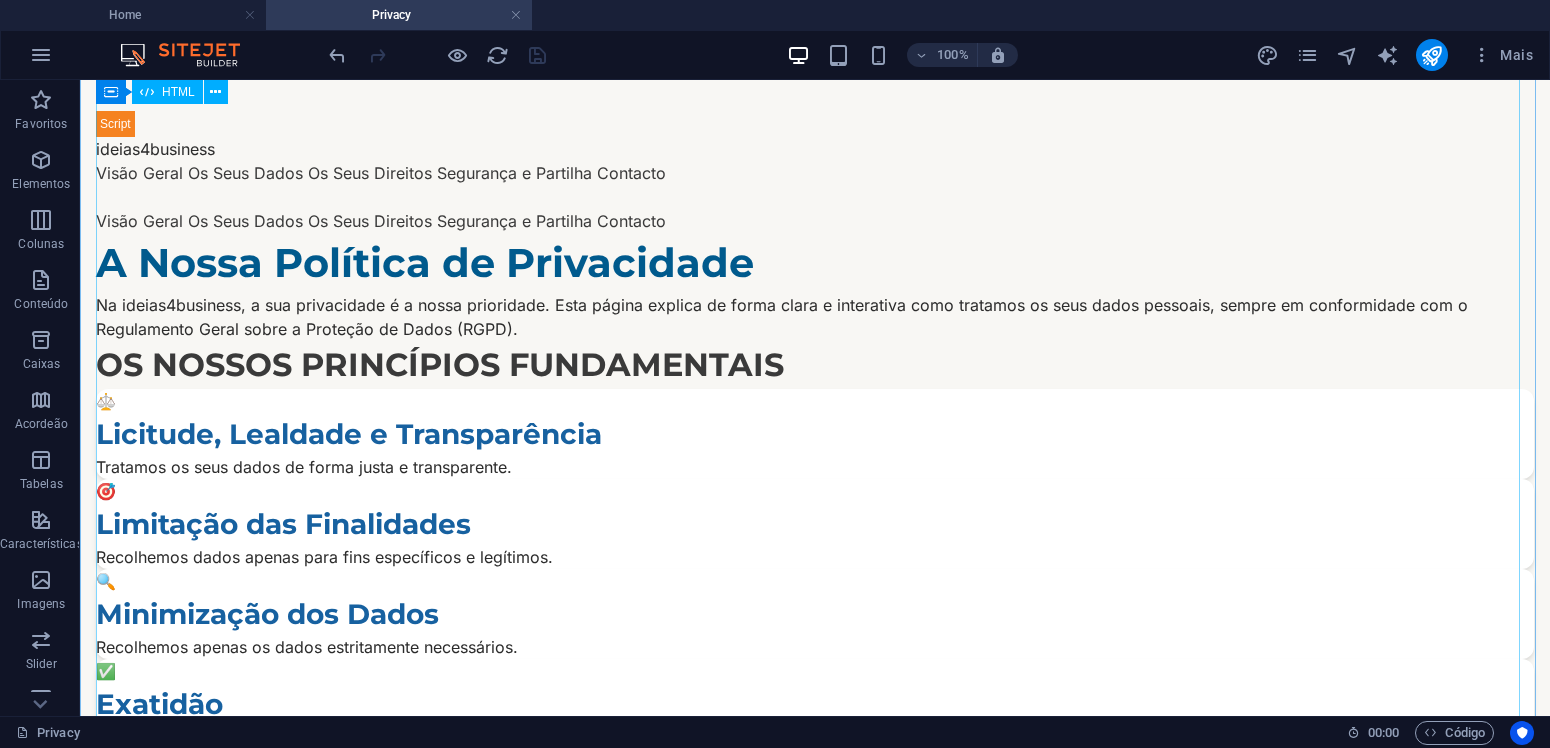 scroll, scrollTop: 0, scrollLeft: 0, axis: both 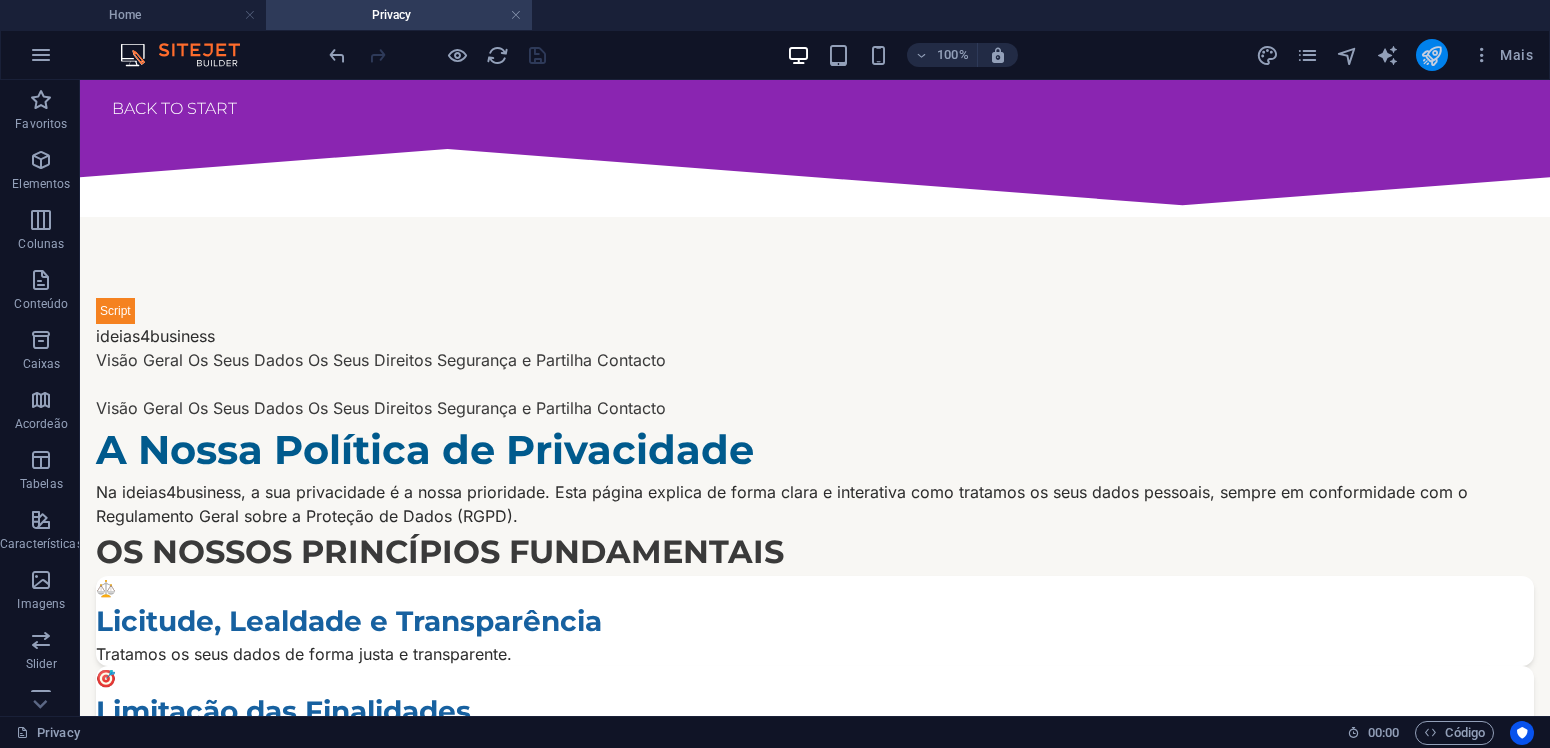 click at bounding box center (1431, 55) 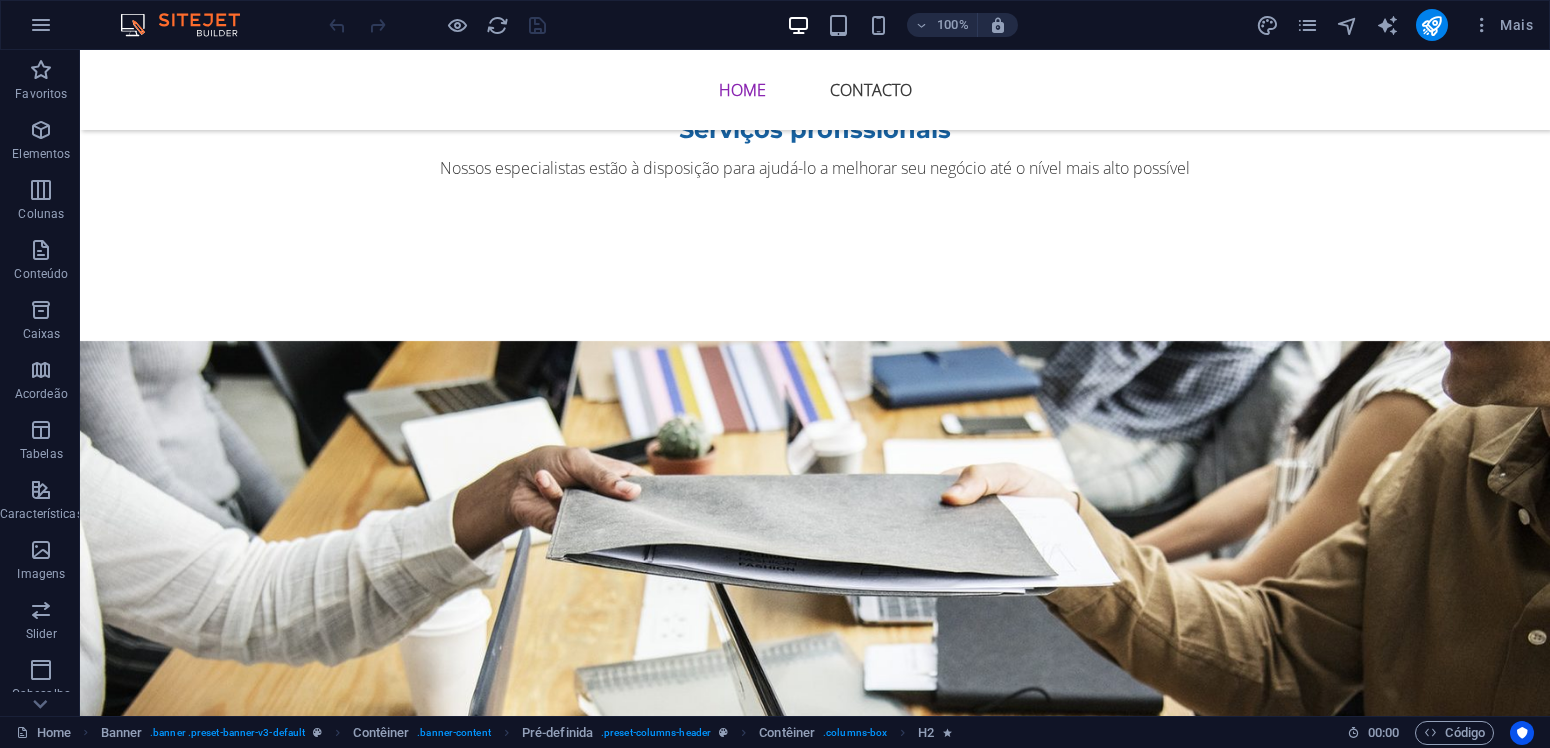 scroll, scrollTop: 2775, scrollLeft: 0, axis: vertical 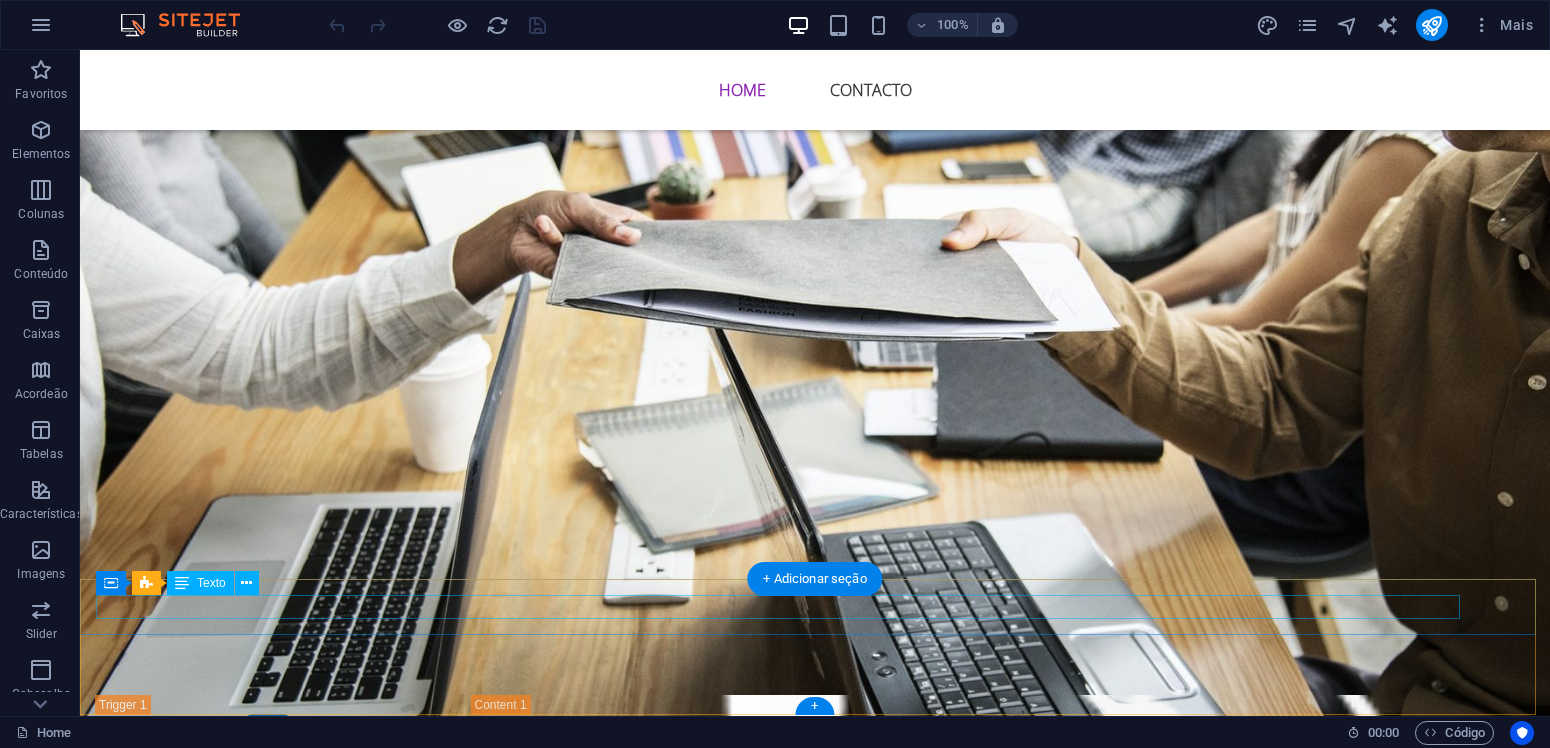 click on "© ideias4business 2025 |  Privacy" at bounding box center [815, 1860] 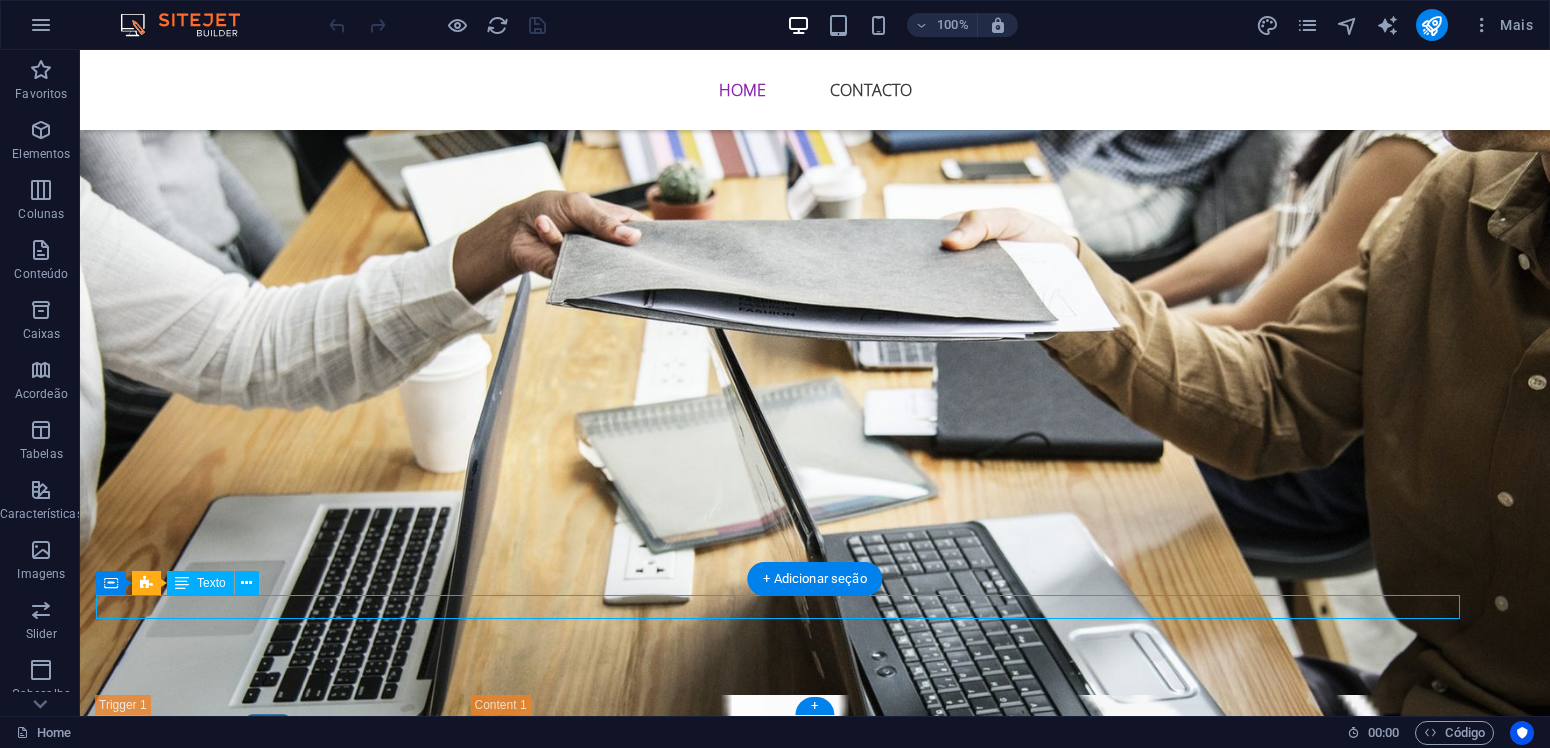 click on "© ideias4business 2025 |  Privacy" at bounding box center [815, 1860] 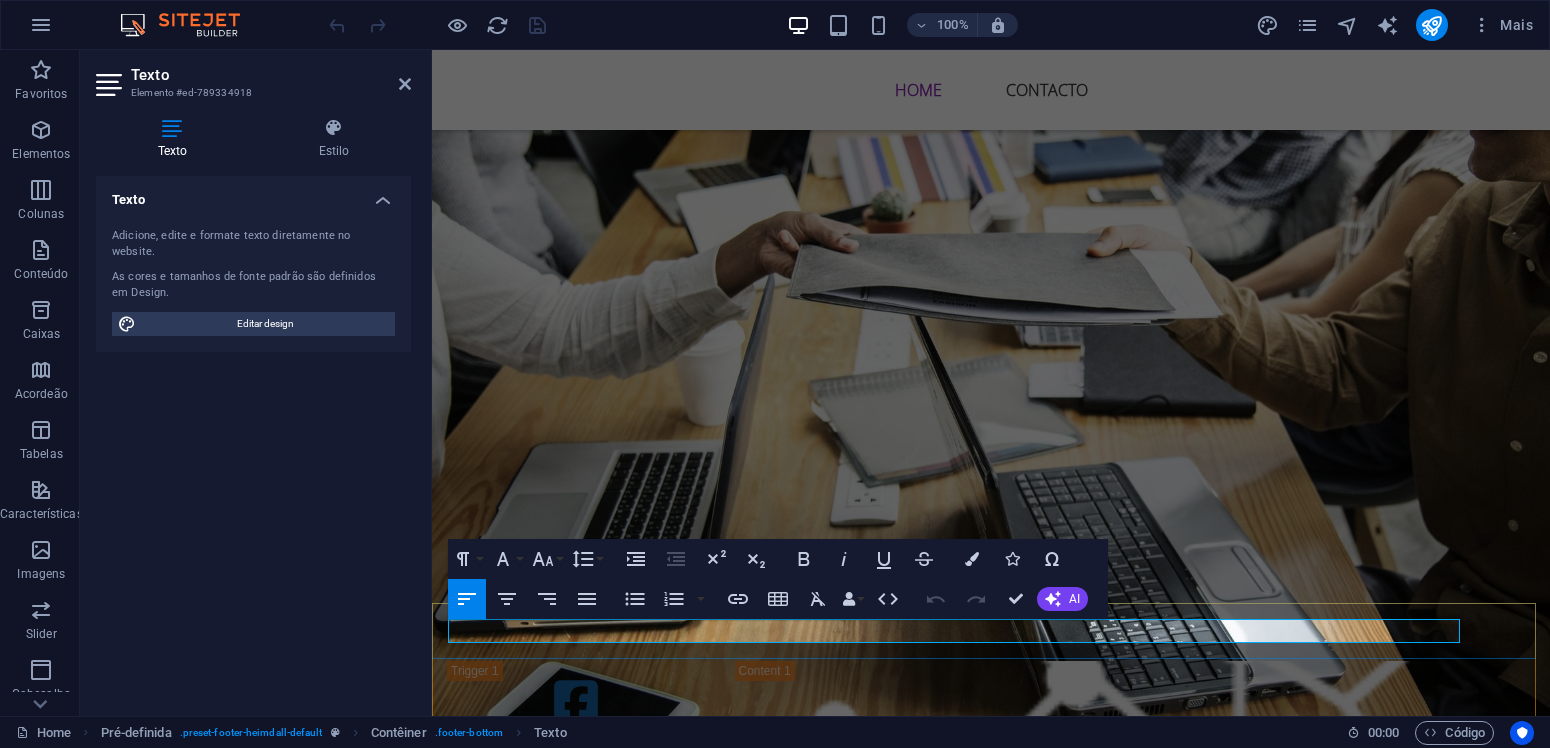 drag, startPoint x: 697, startPoint y: 633, endPoint x: 637, endPoint y: 632, distance: 60.00833 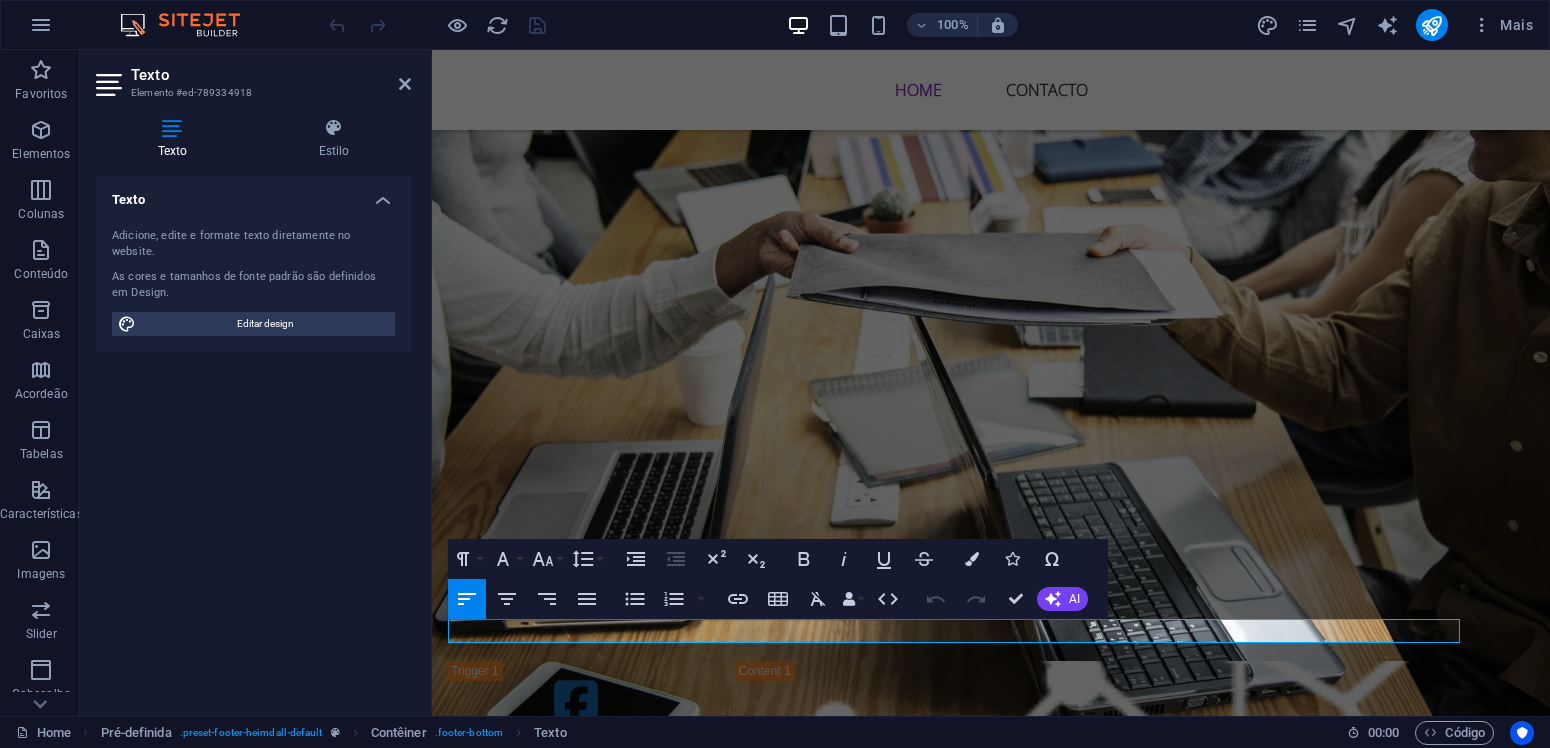 type 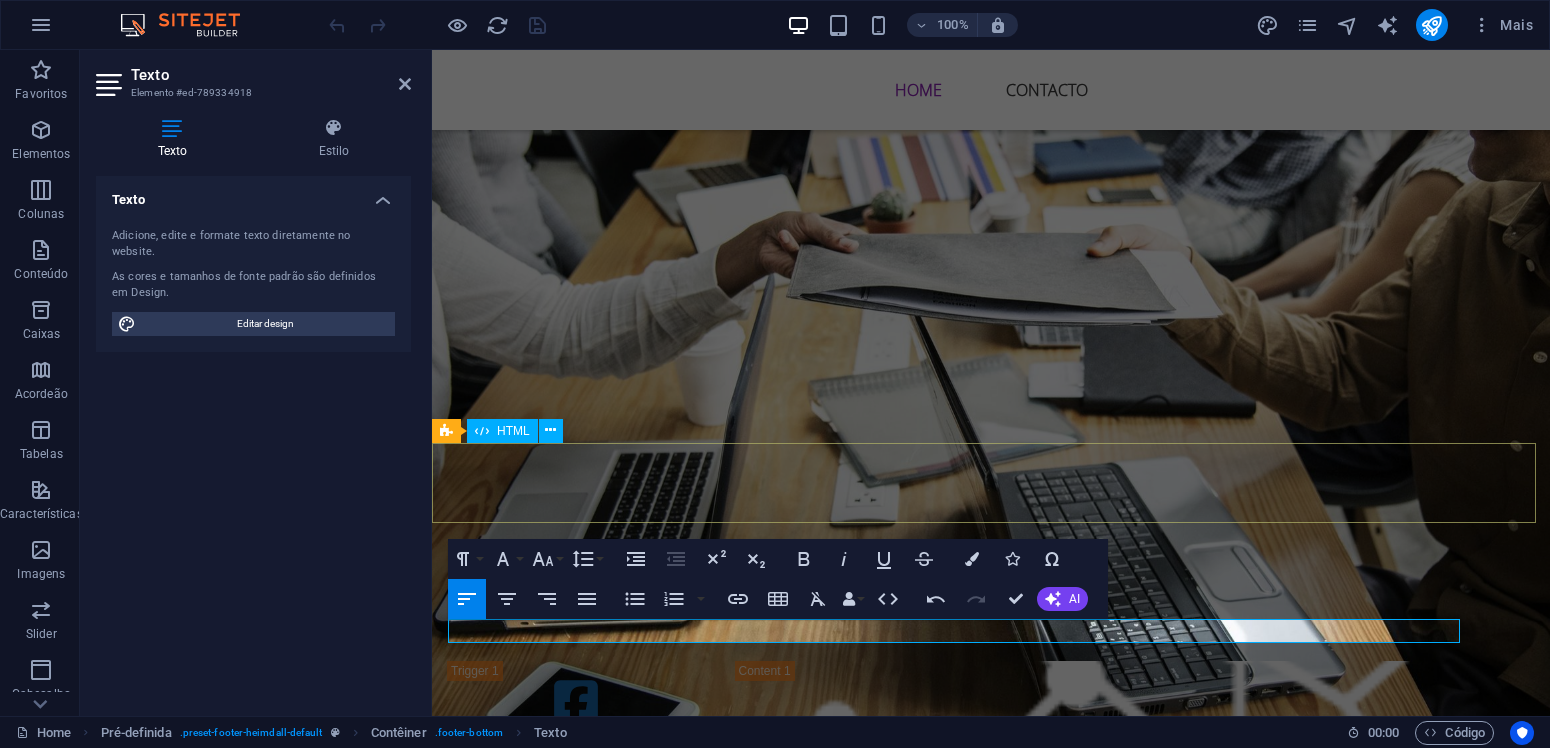 click at bounding box center (991, 1773) 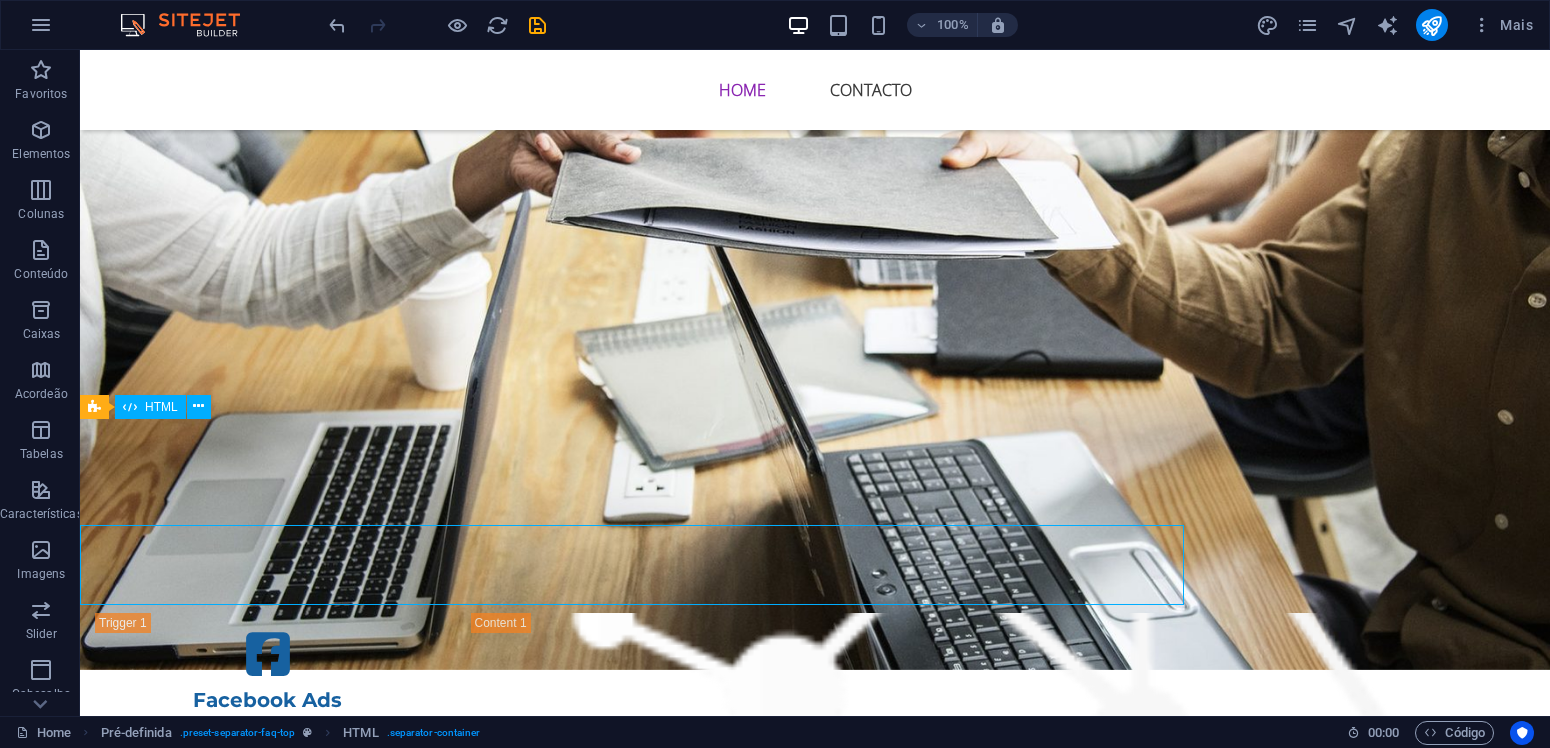 scroll, scrollTop: 2775, scrollLeft: 0, axis: vertical 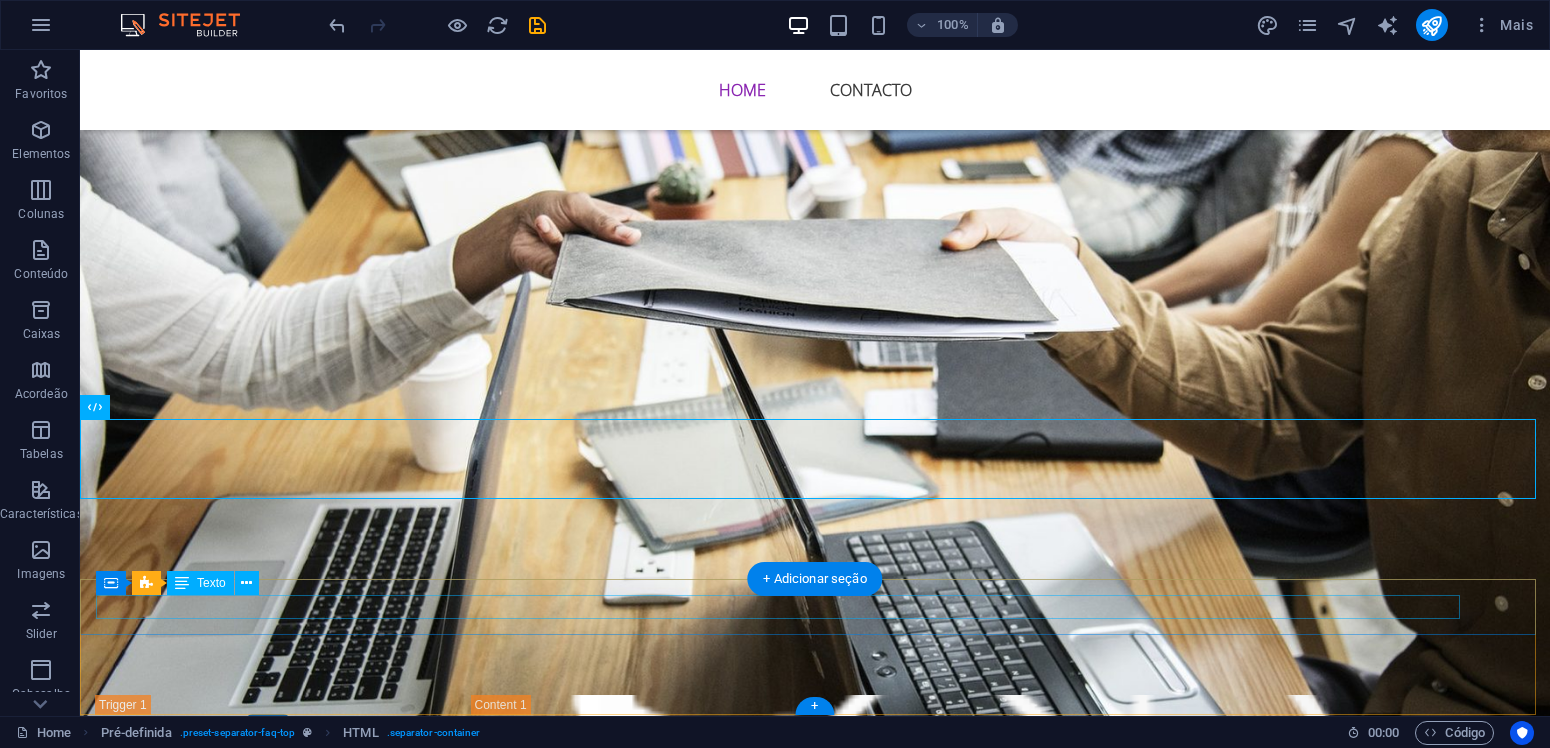 click on "© ideias4business [YEAR] |Politica de Privacidade." at bounding box center (815, 1860) 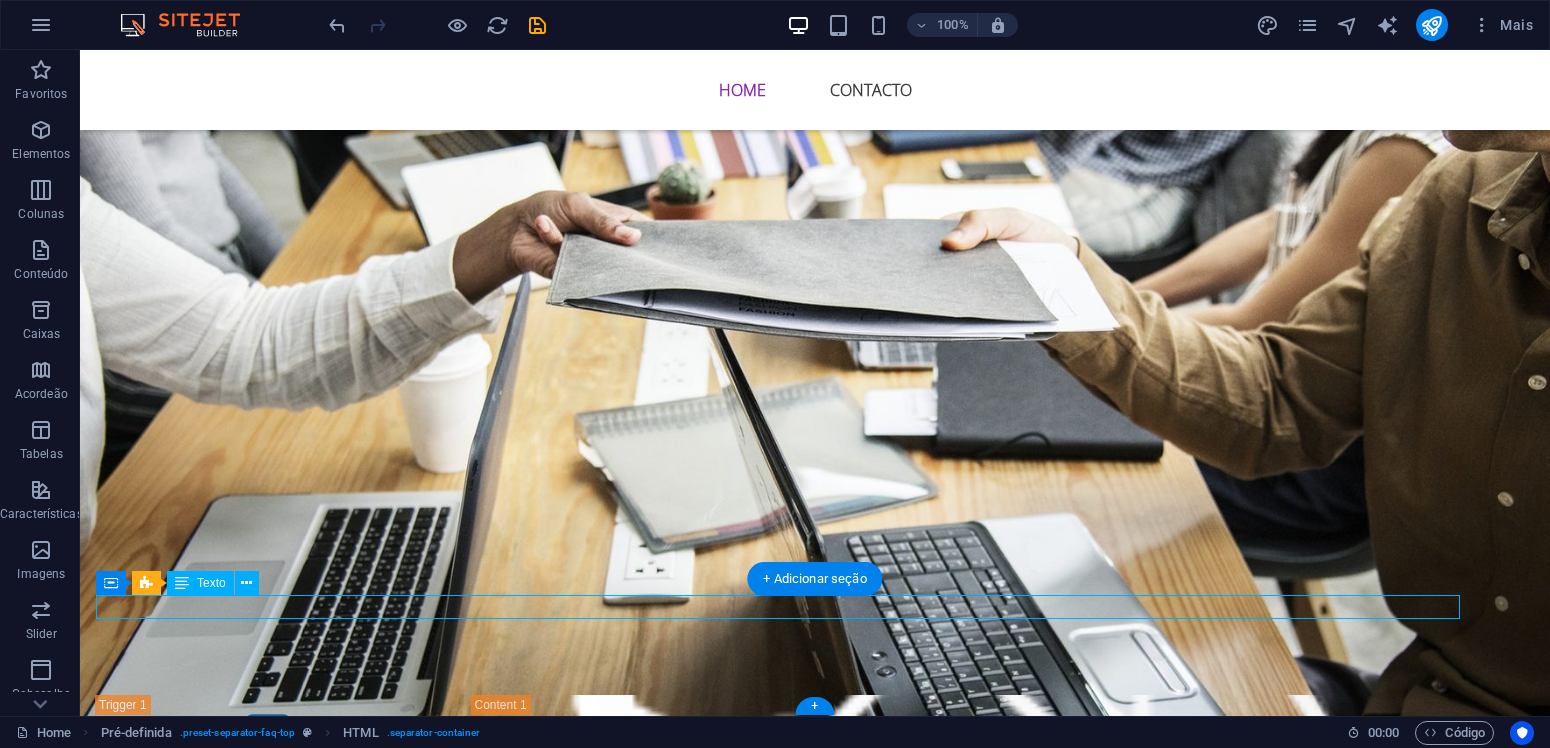 click on "© ideias4business [YEAR] |Politica de Privacidade." at bounding box center [815, 1860] 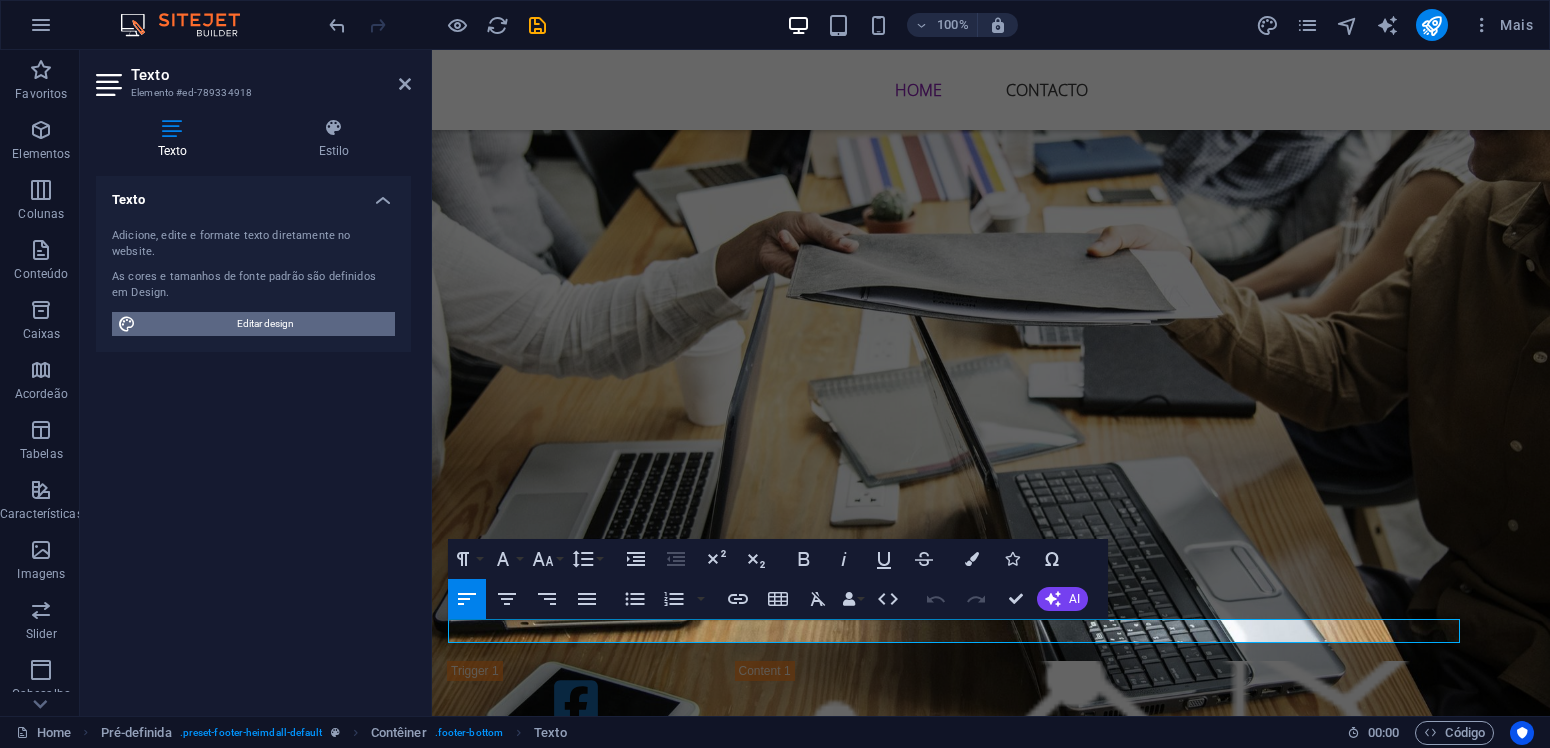 click on "Editar design" at bounding box center (265, 324) 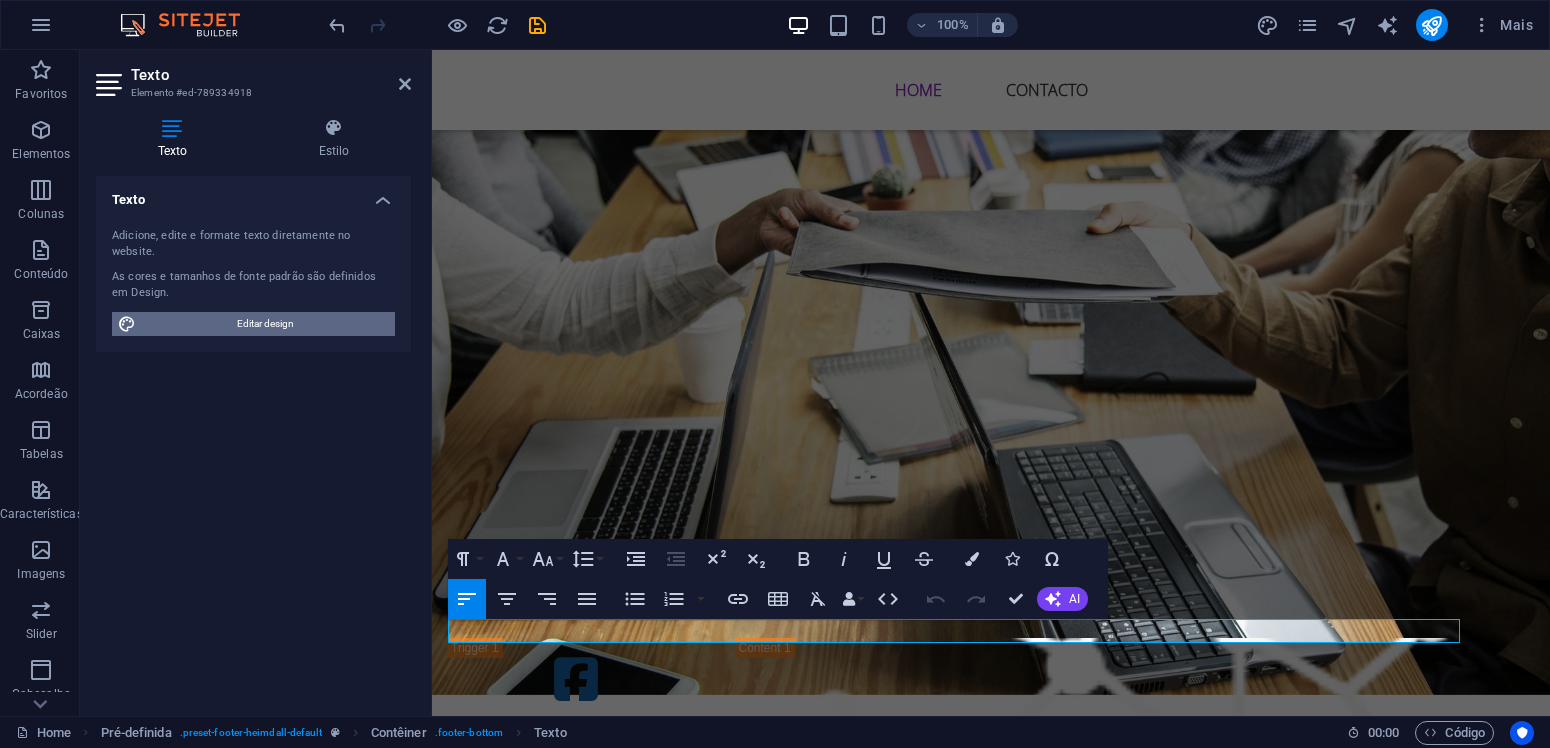 select on "px" 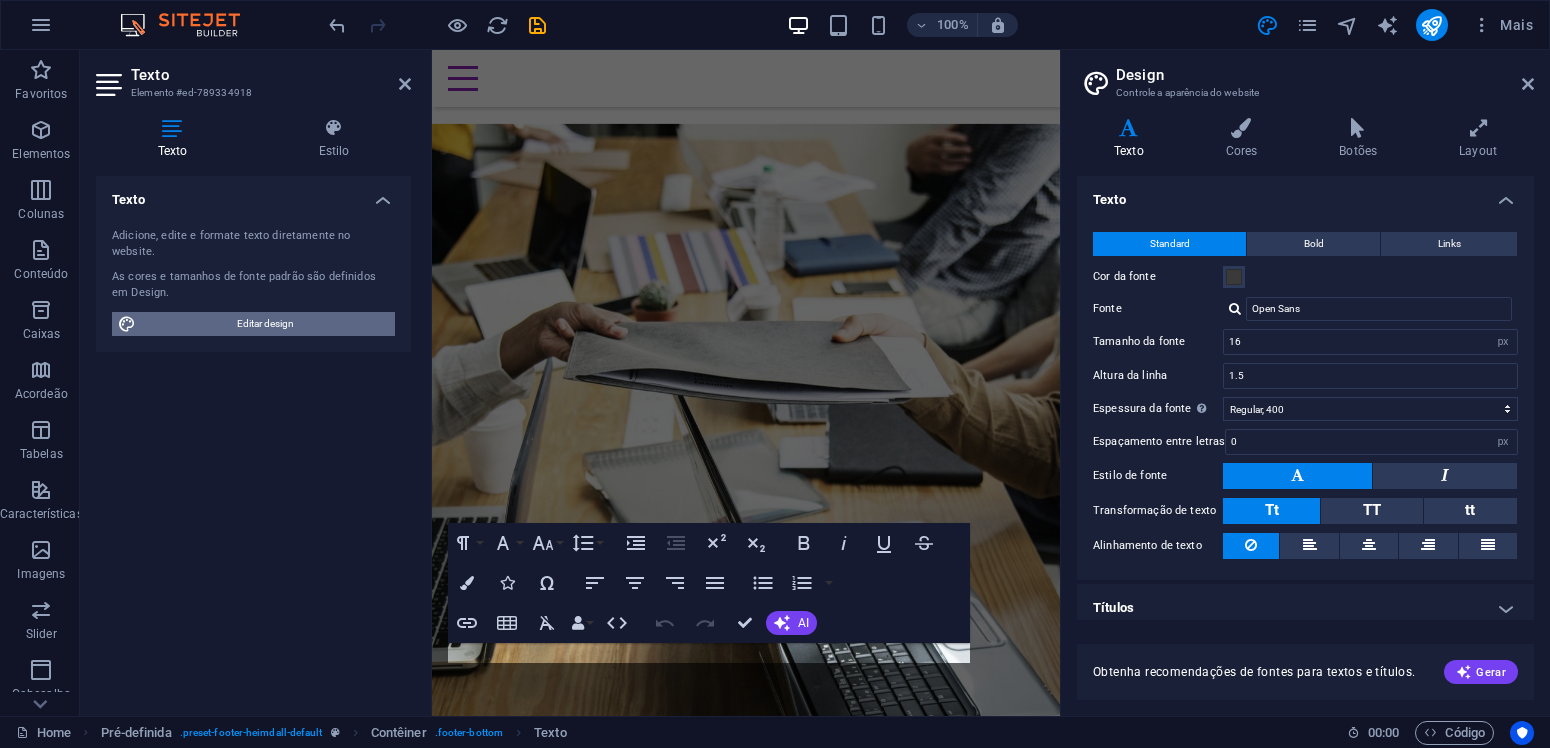 scroll, scrollTop: 3649, scrollLeft: 0, axis: vertical 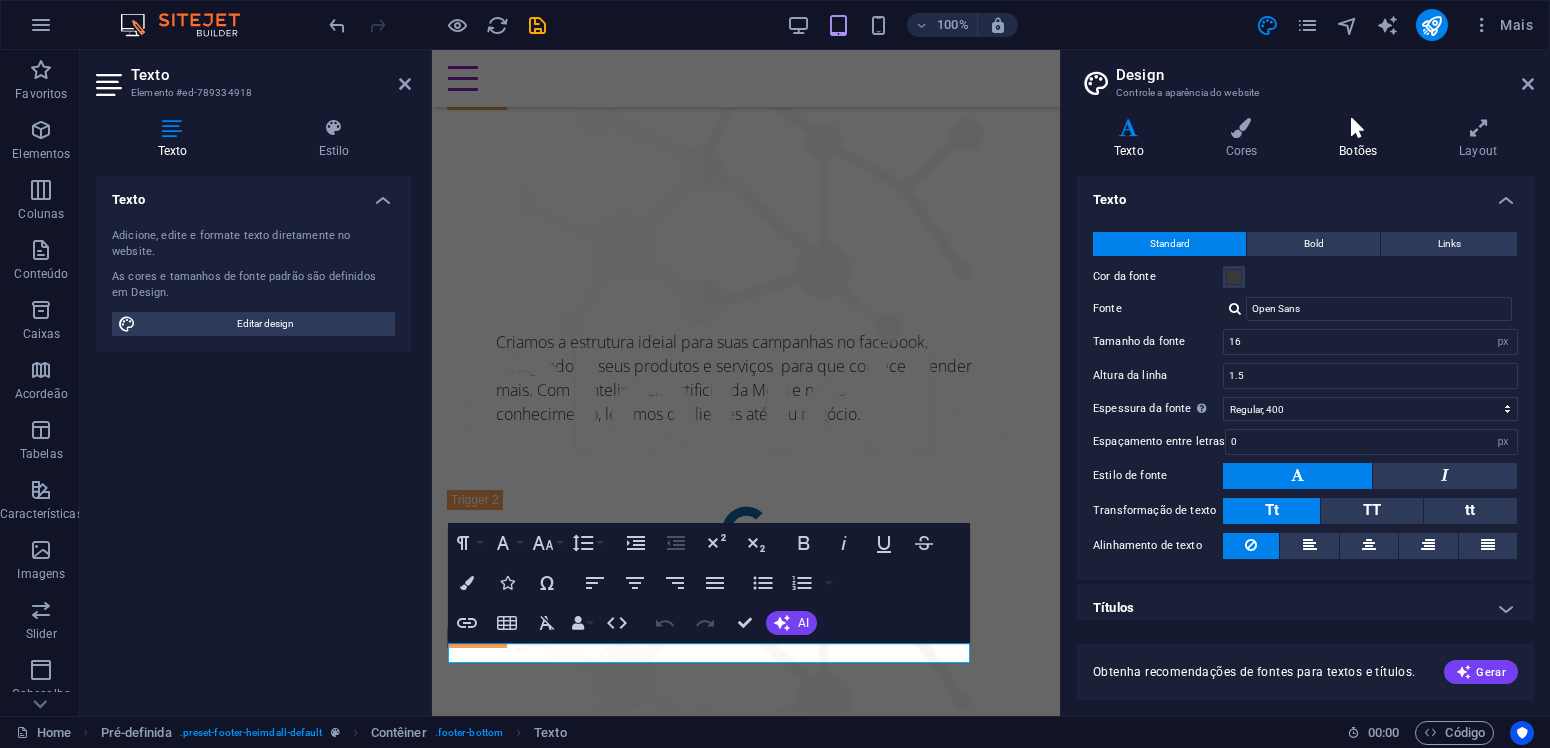 click at bounding box center (1358, 128) 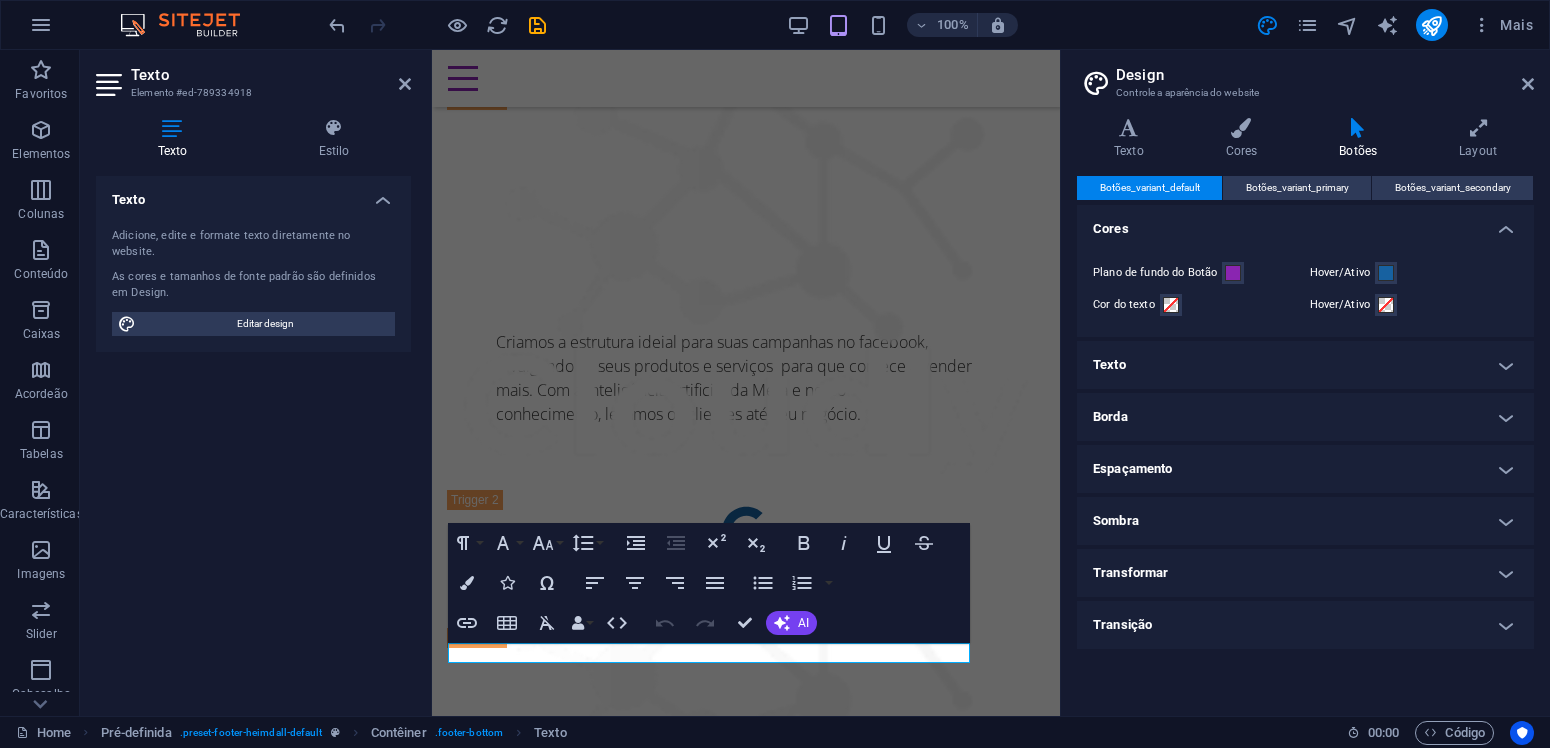 click on "Transição" at bounding box center [1305, 625] 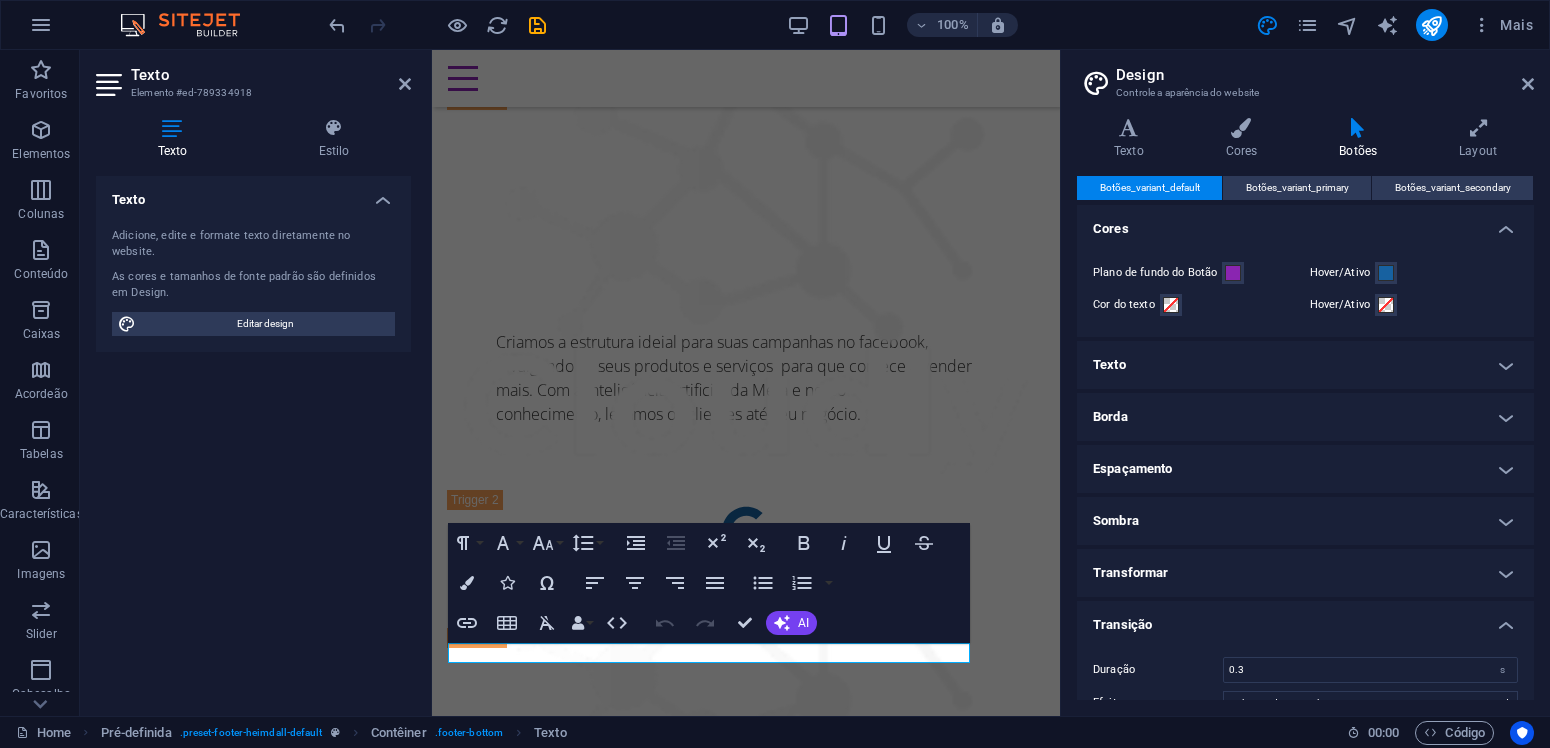 click on "Transição" at bounding box center (1305, 619) 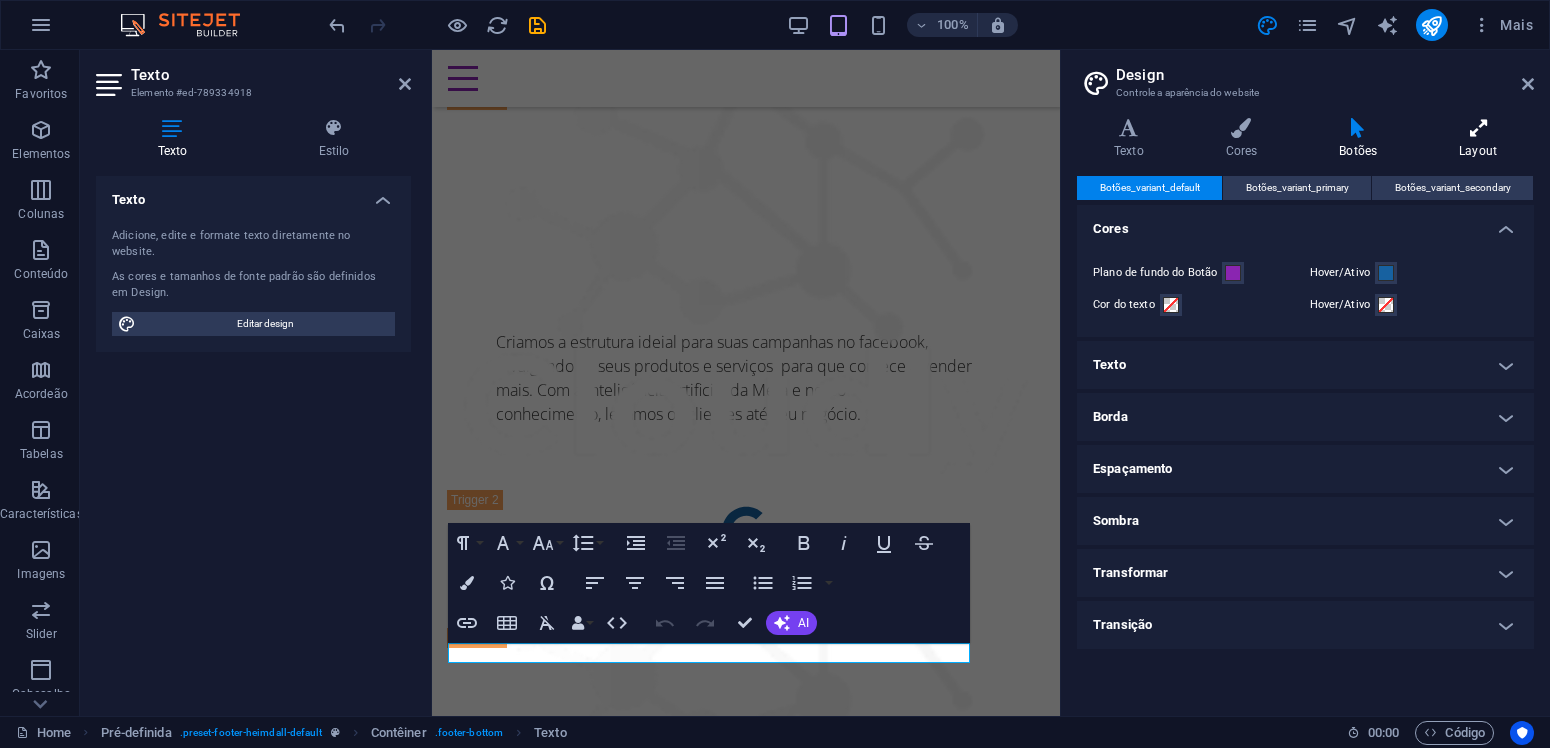 click at bounding box center [1478, 128] 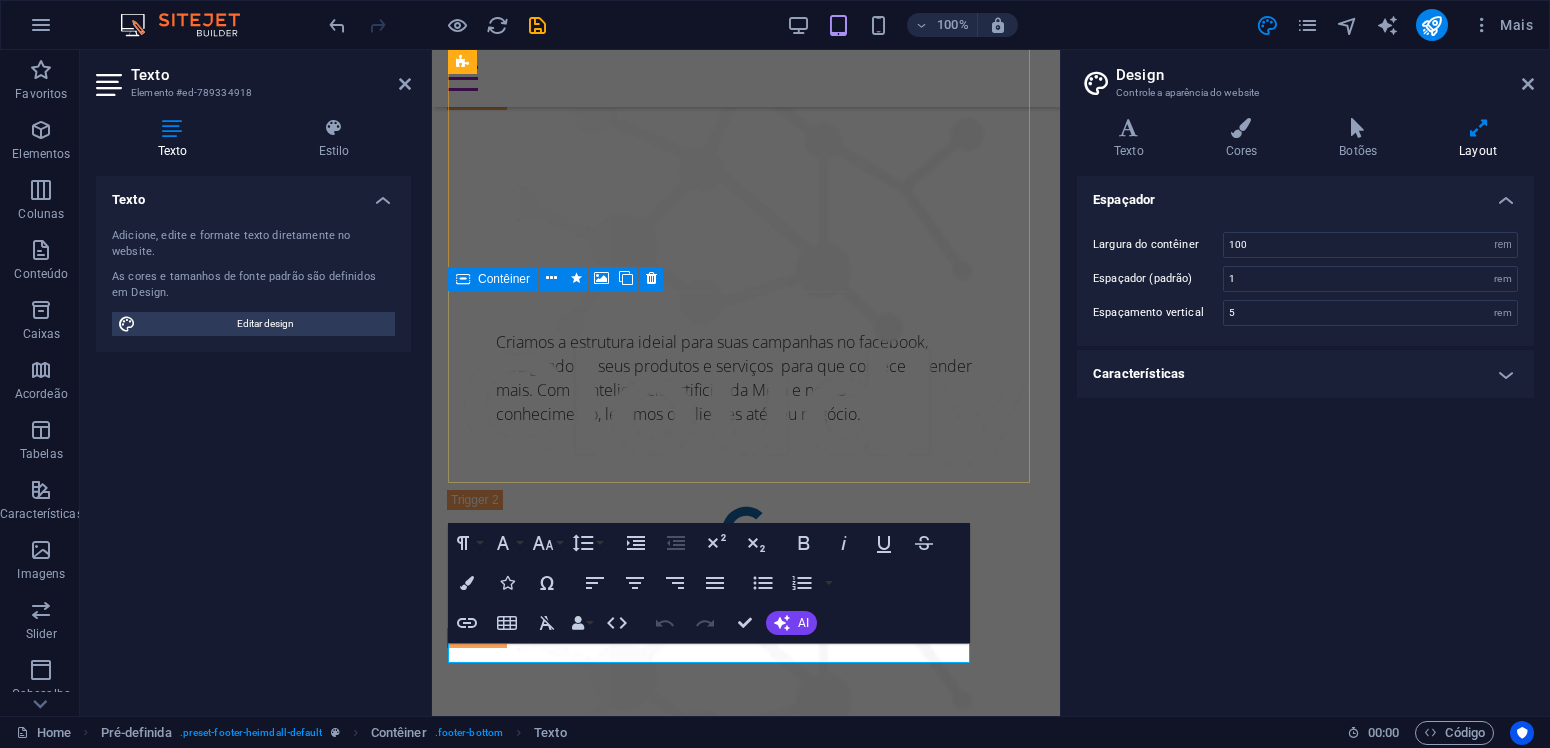 click on "Texto Adicione, edite e formate texto diretamente no website. As cores e tamanhos de fonte padrão são definidos em Design. Editar design Alinhamento Esquerda alinhada Centralizada Direita alinhada" at bounding box center [253, 438] 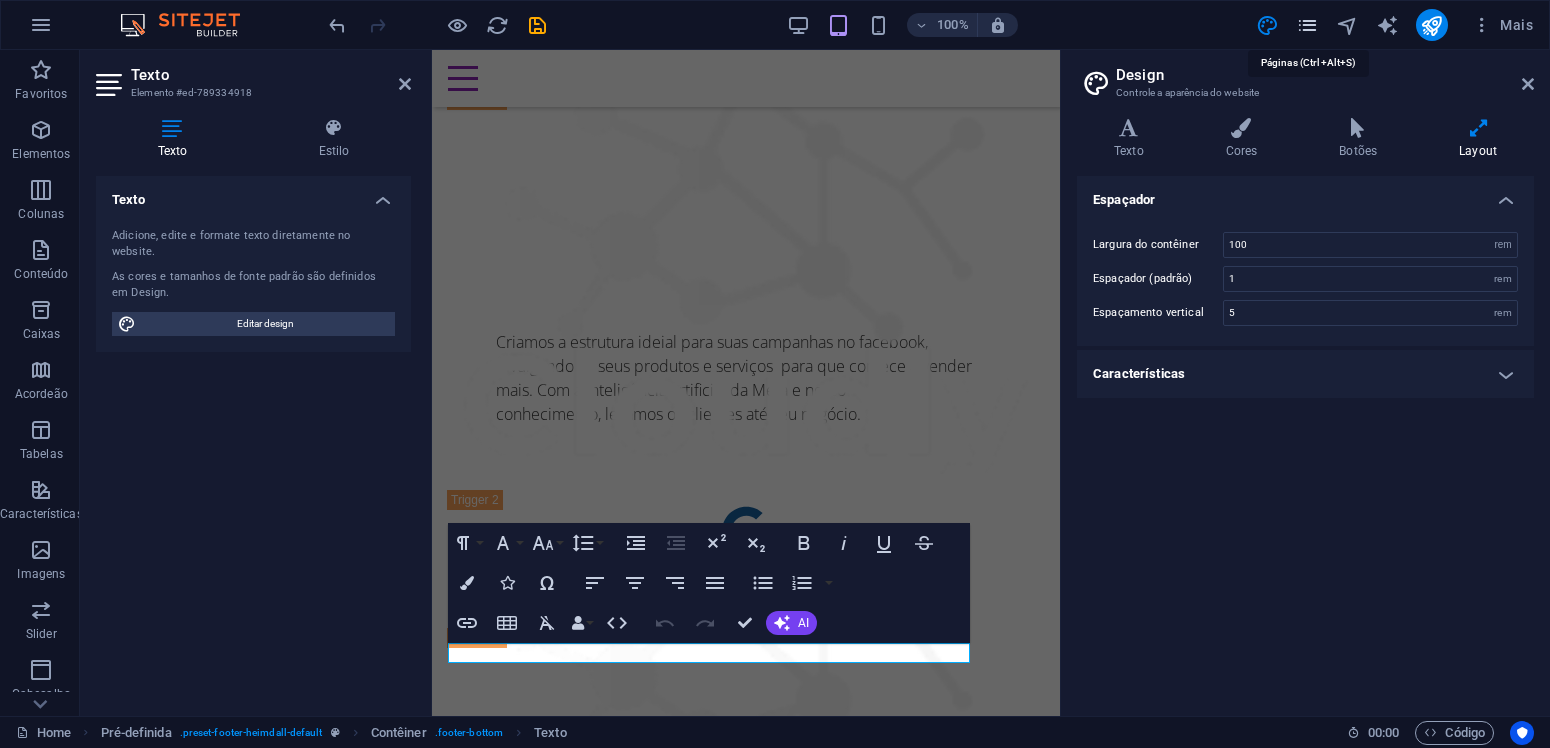 click at bounding box center [1307, 25] 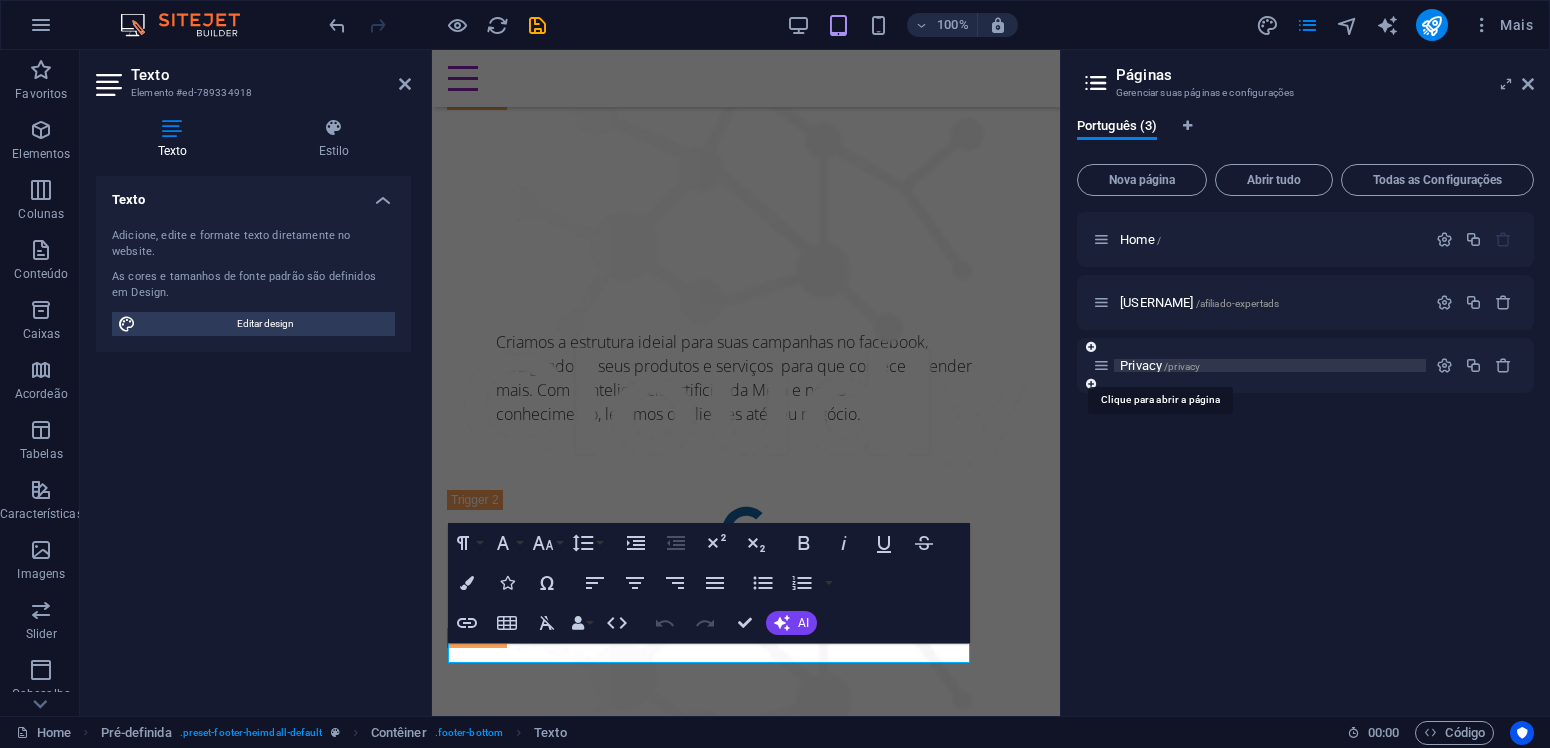 click on "Privacy /privacy" at bounding box center (1160, 365) 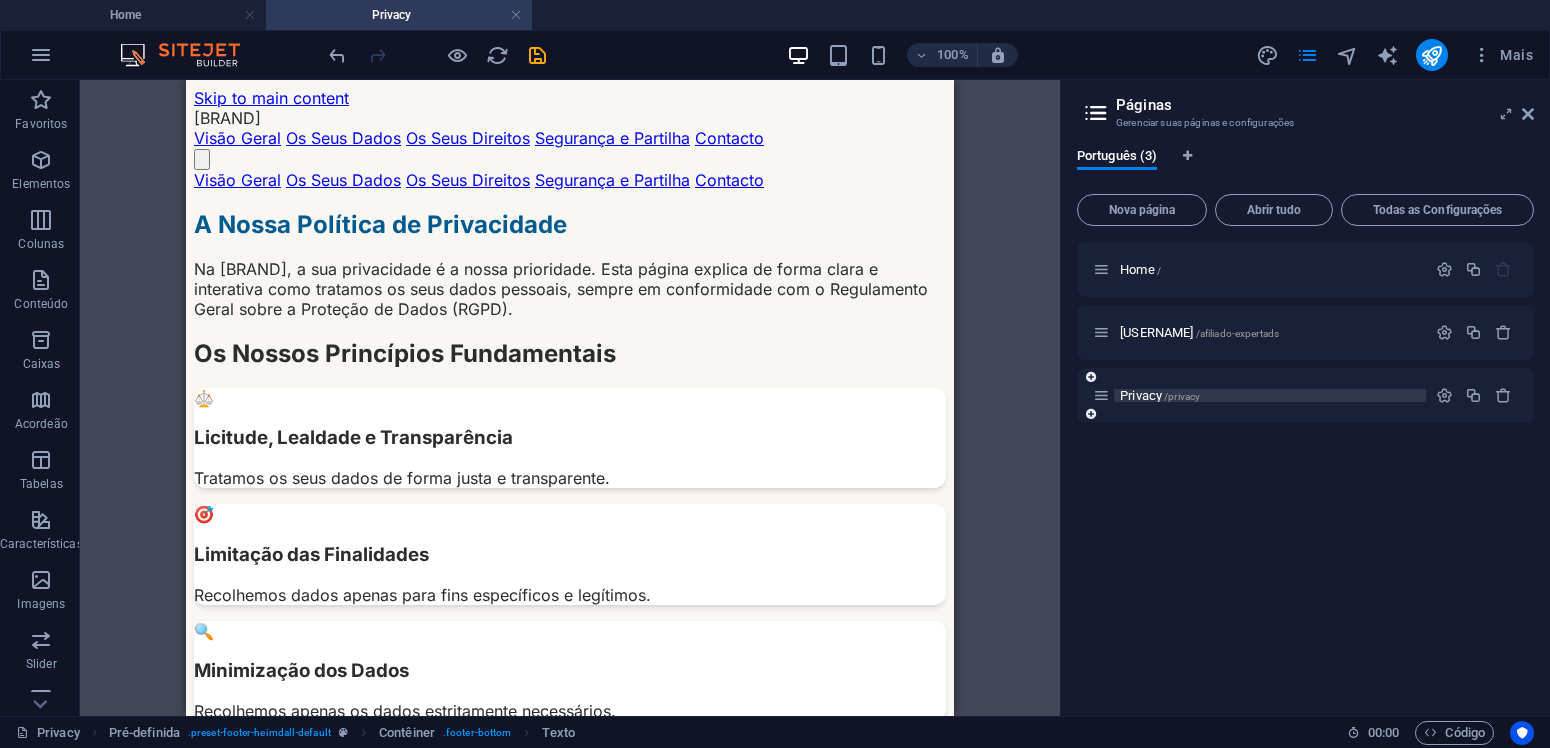 scroll, scrollTop: 0, scrollLeft: 0, axis: both 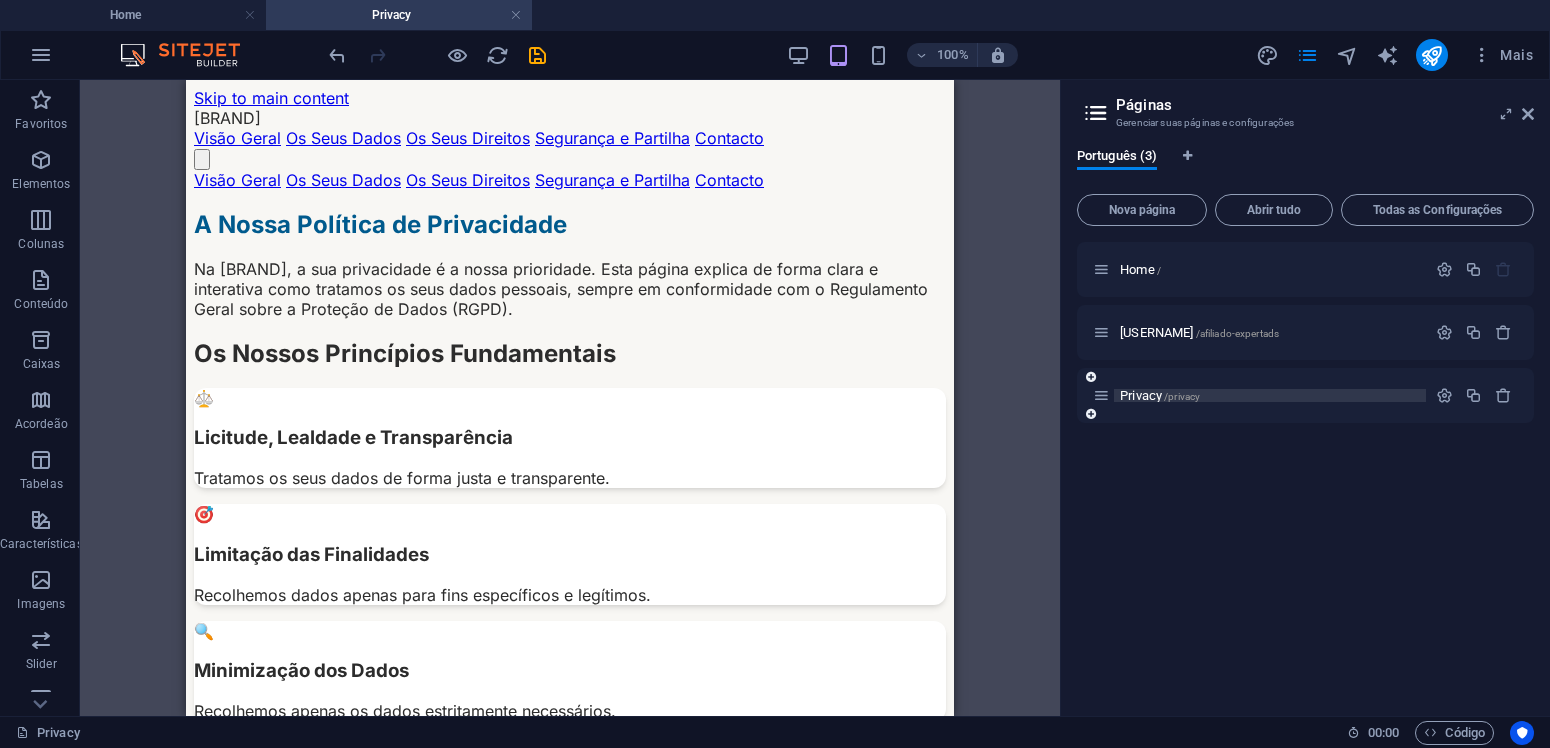 click on "Privacy /privacy" at bounding box center (1160, 395) 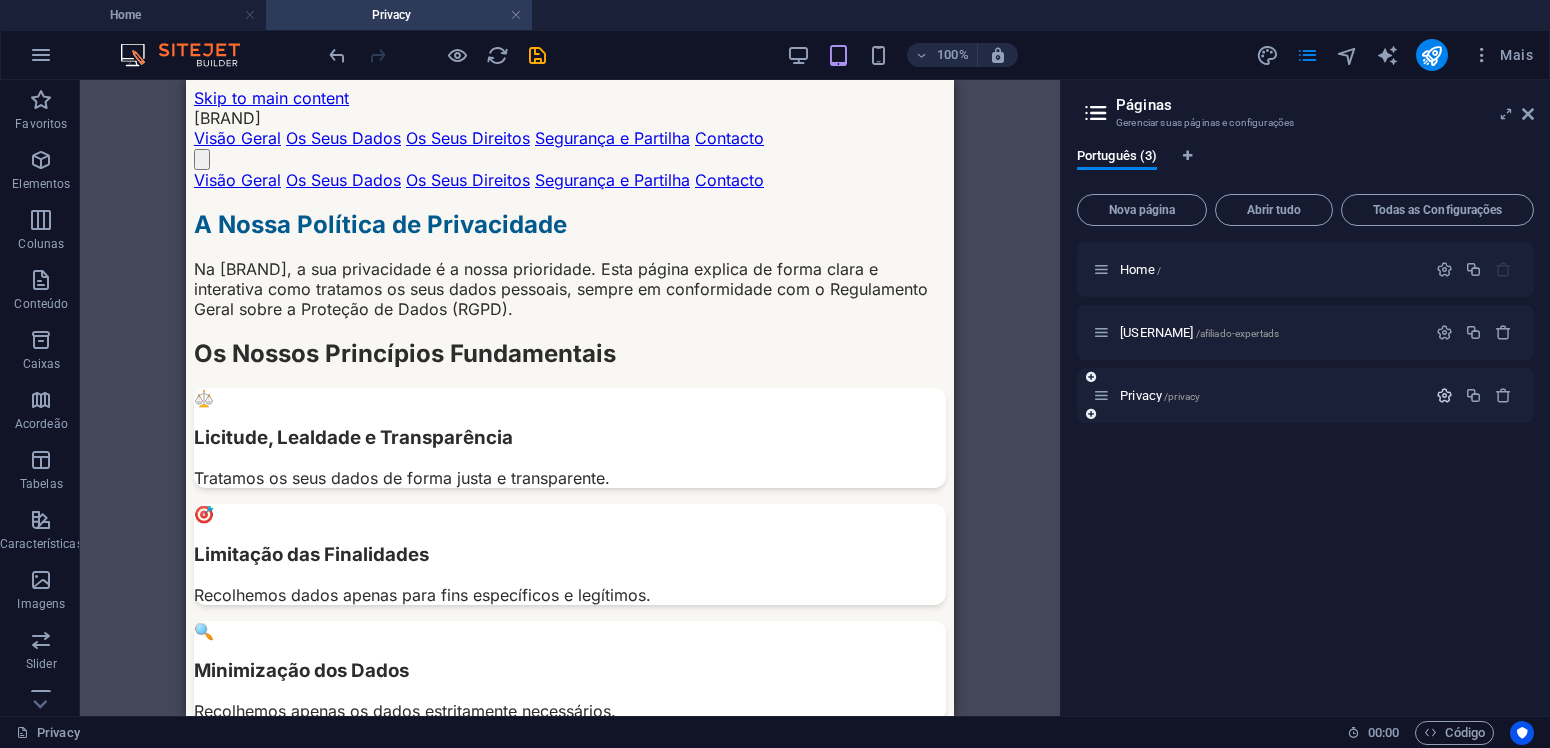 click at bounding box center [1444, 395] 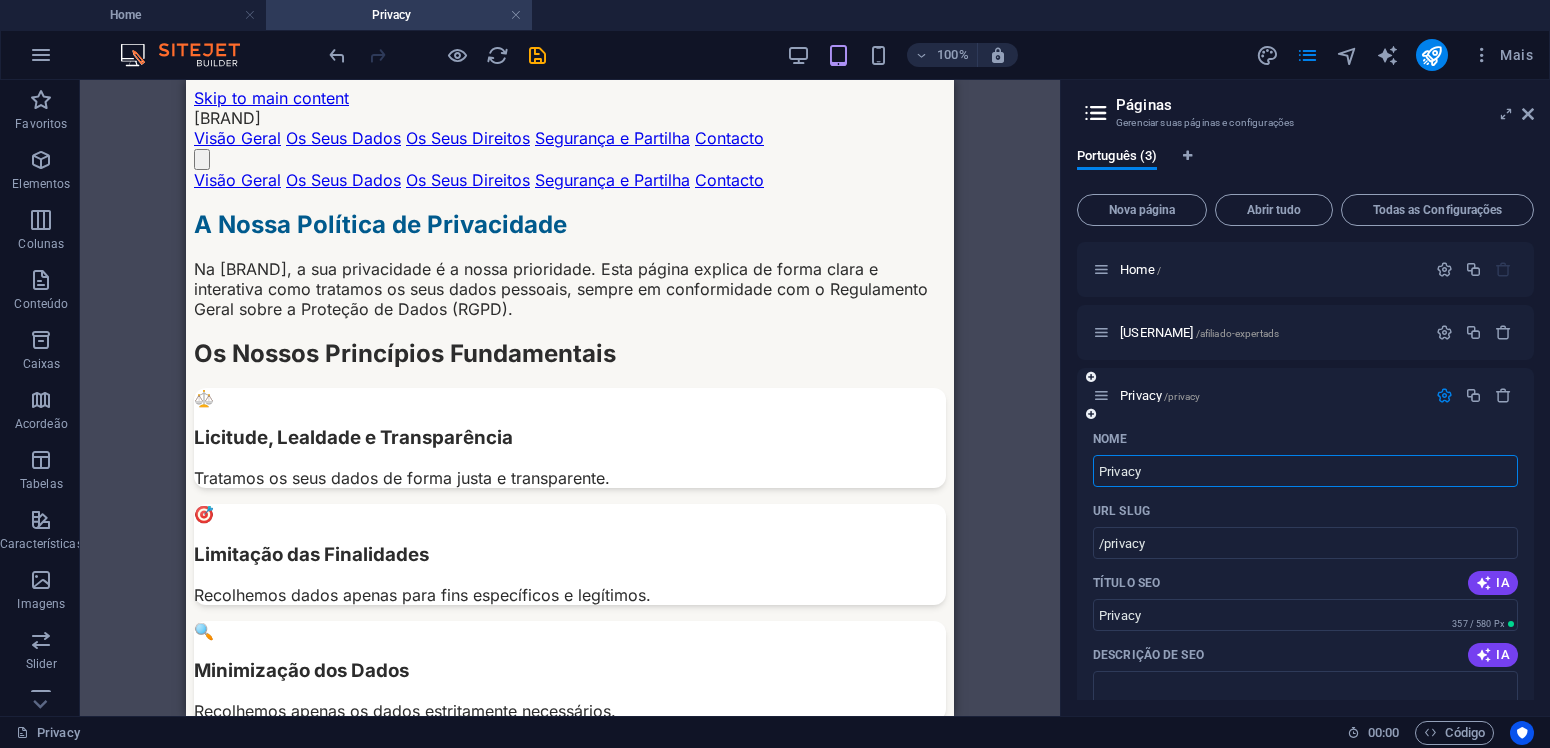 click on "Privacy" at bounding box center (1305, 471) 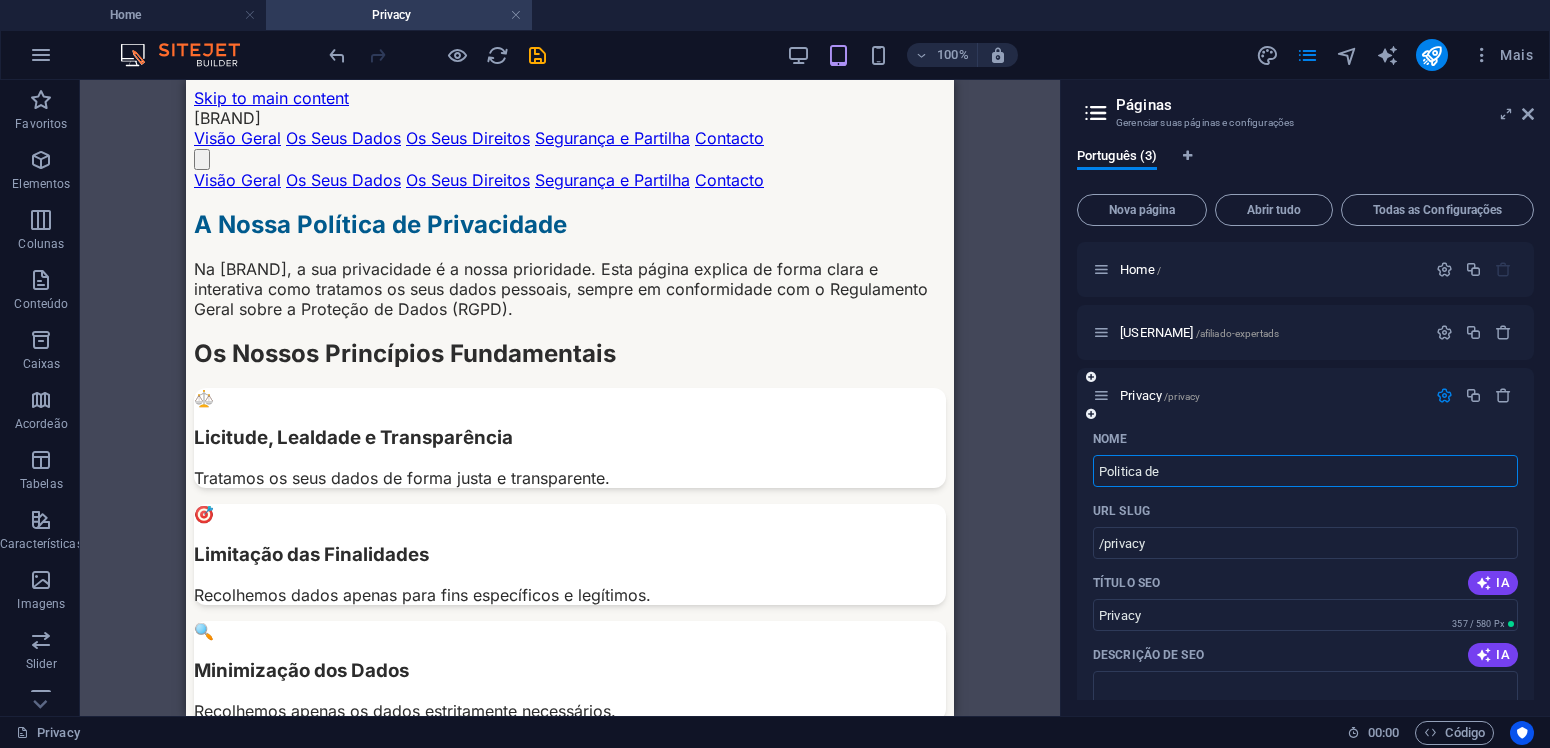type on "Politica de" 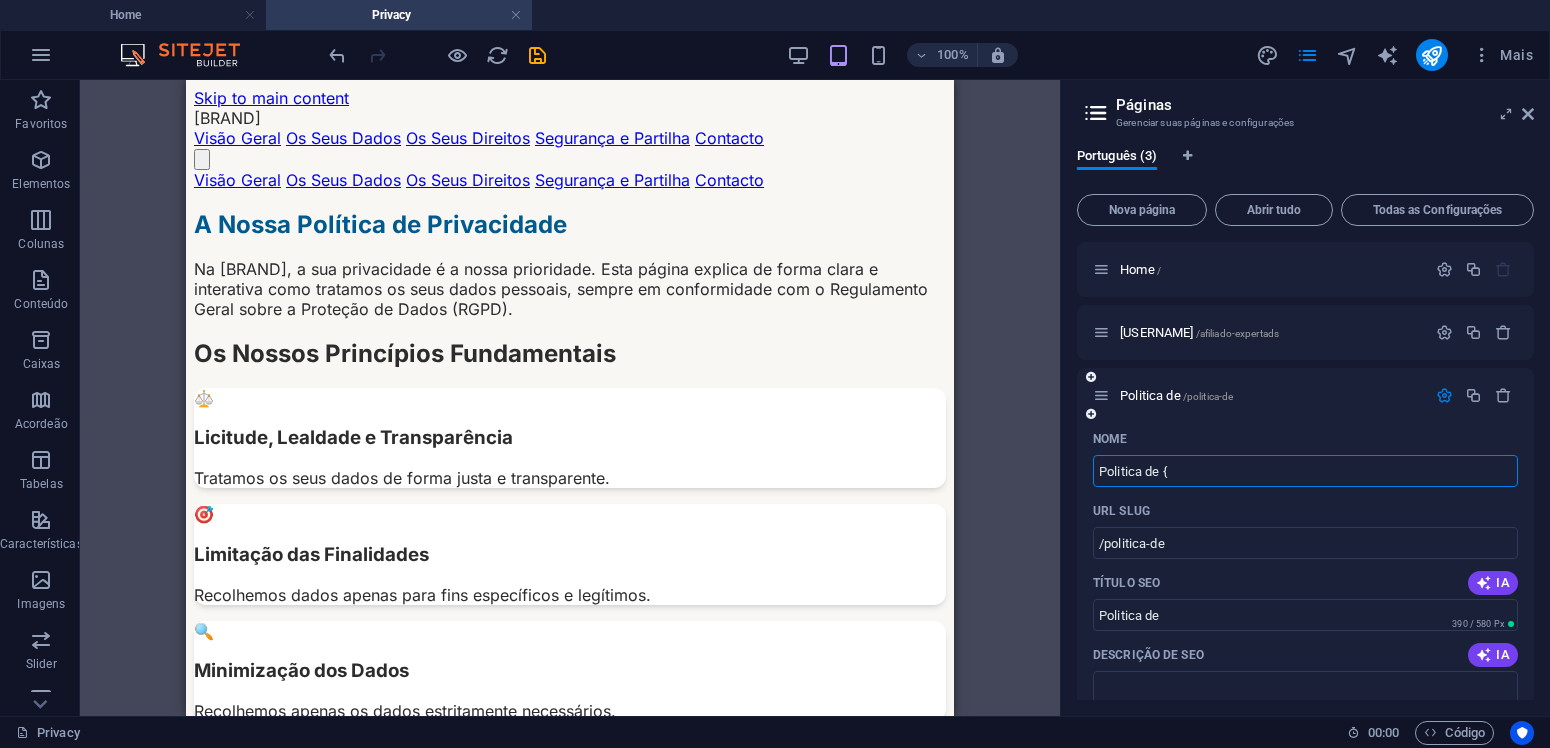 type on "Politica de" 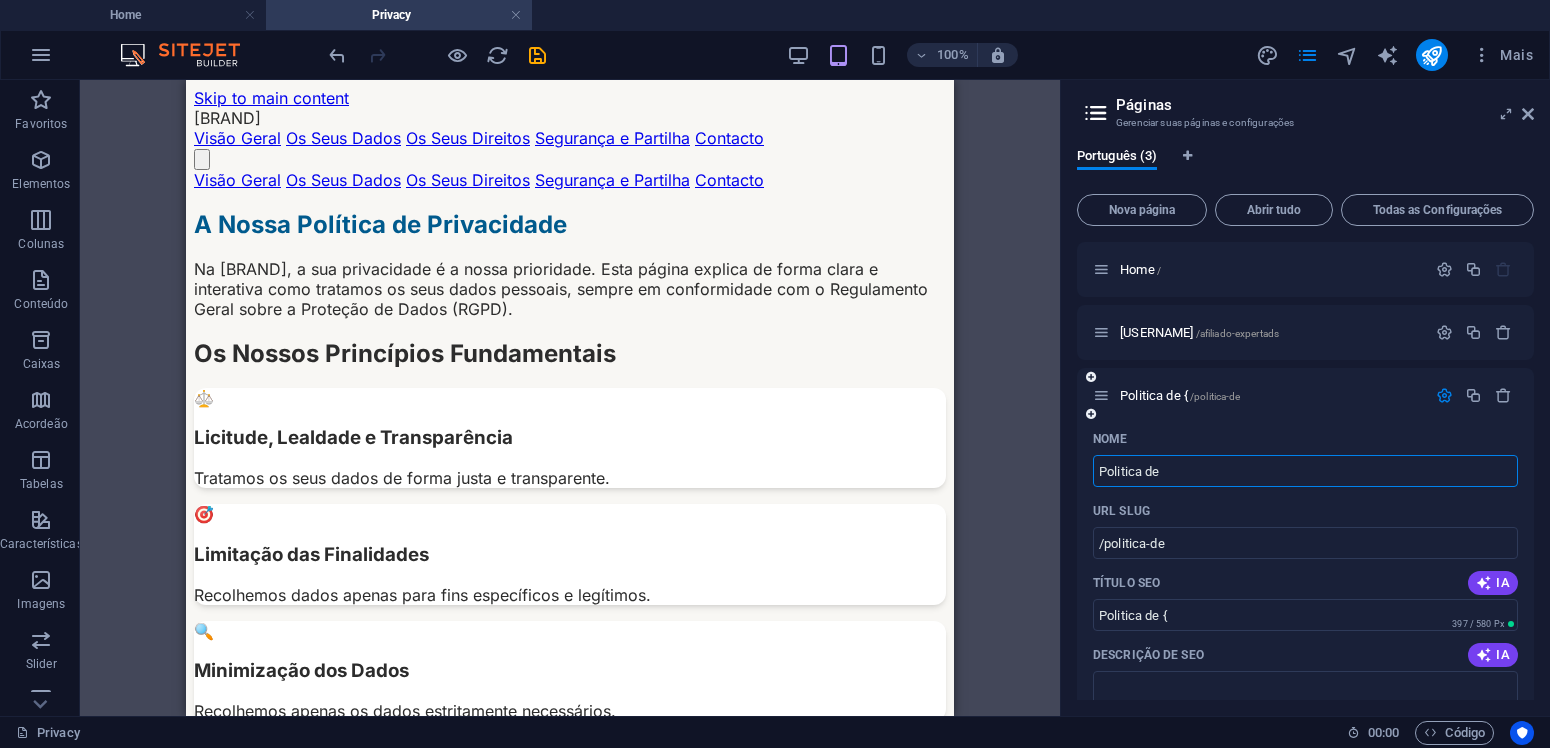 type on "Politica de" 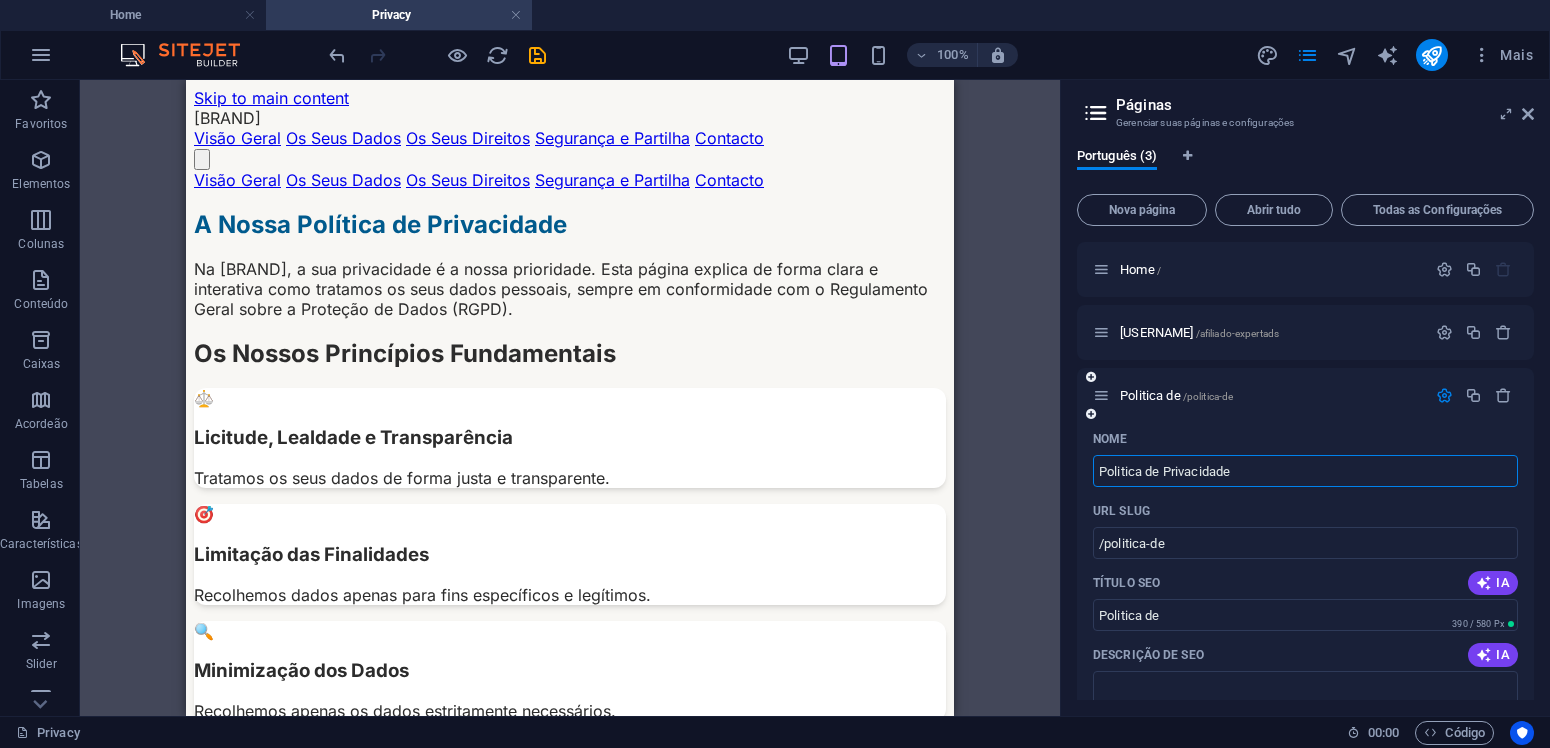 type on "Politica de Privacidade" 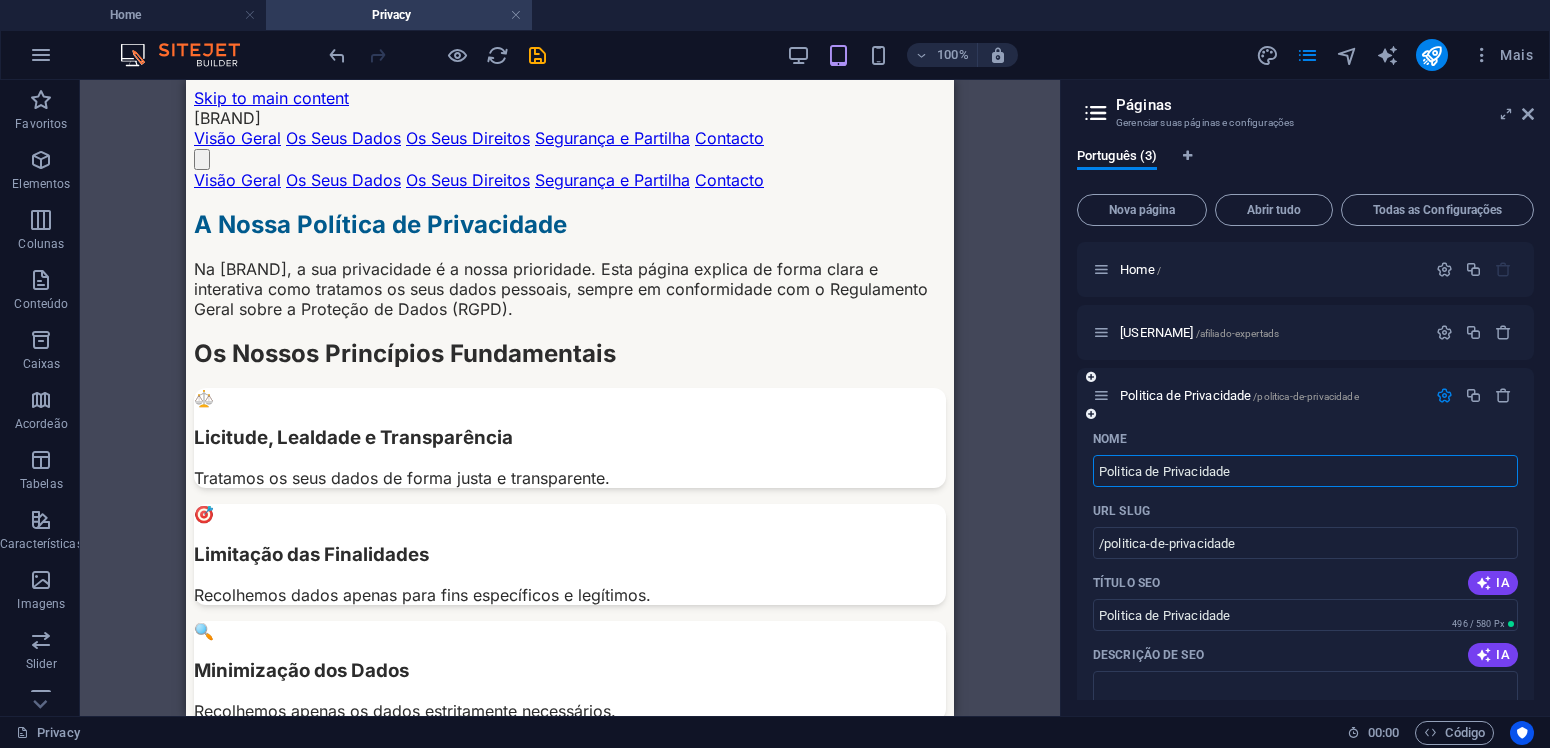 scroll, scrollTop: 95, scrollLeft: 0, axis: vertical 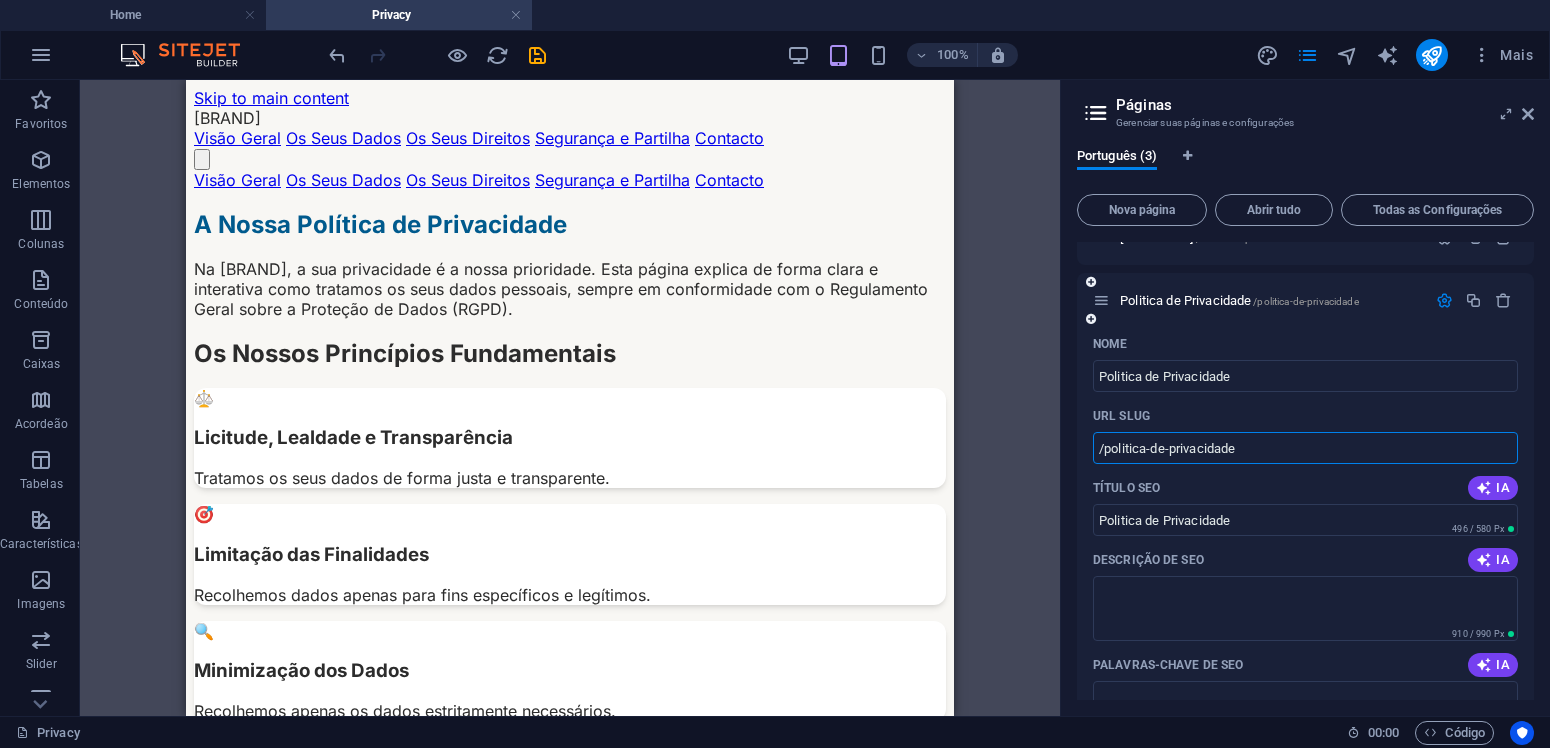drag, startPoint x: 1251, startPoint y: 447, endPoint x: 1067, endPoint y: 451, distance: 184.04347 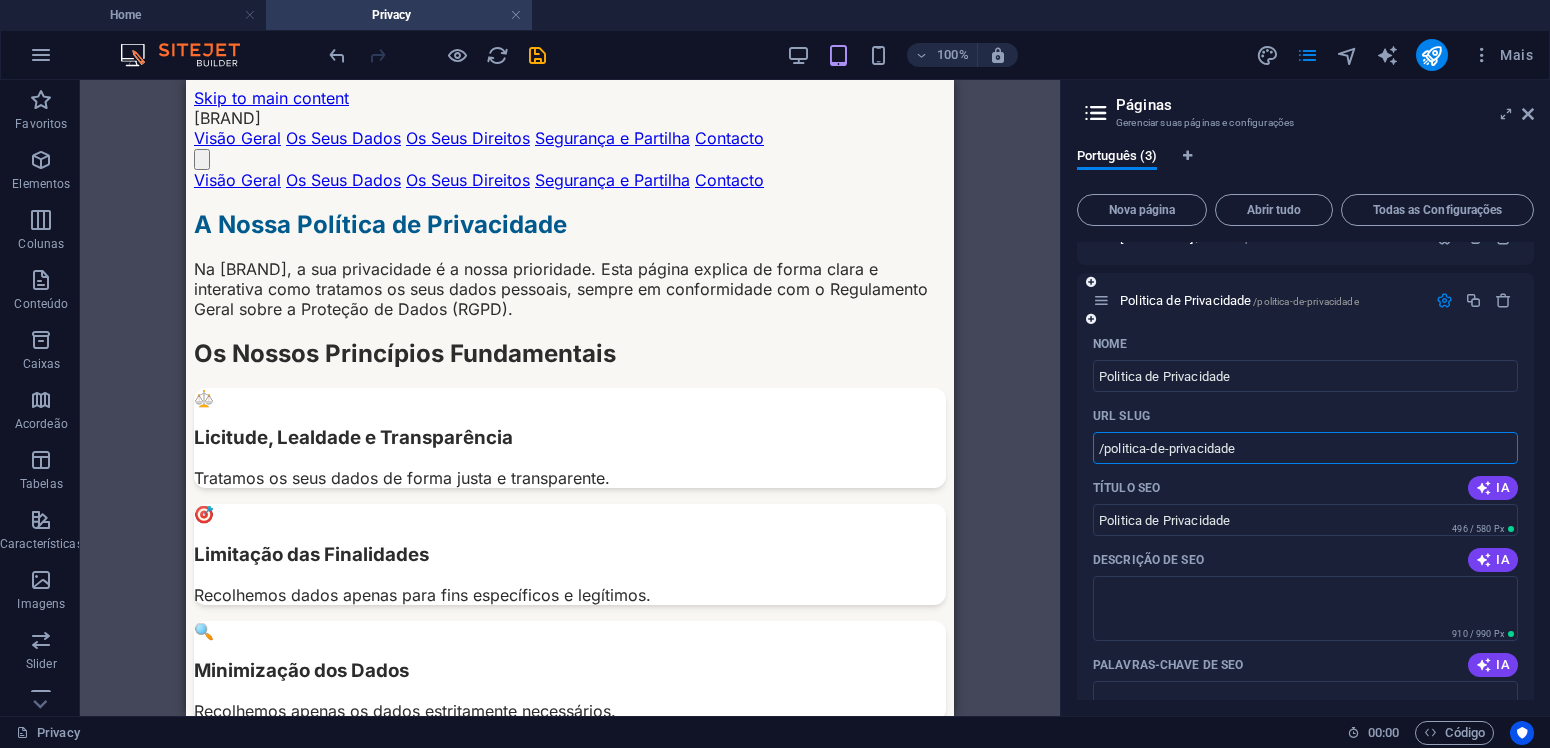 scroll, scrollTop: 190, scrollLeft: 0, axis: vertical 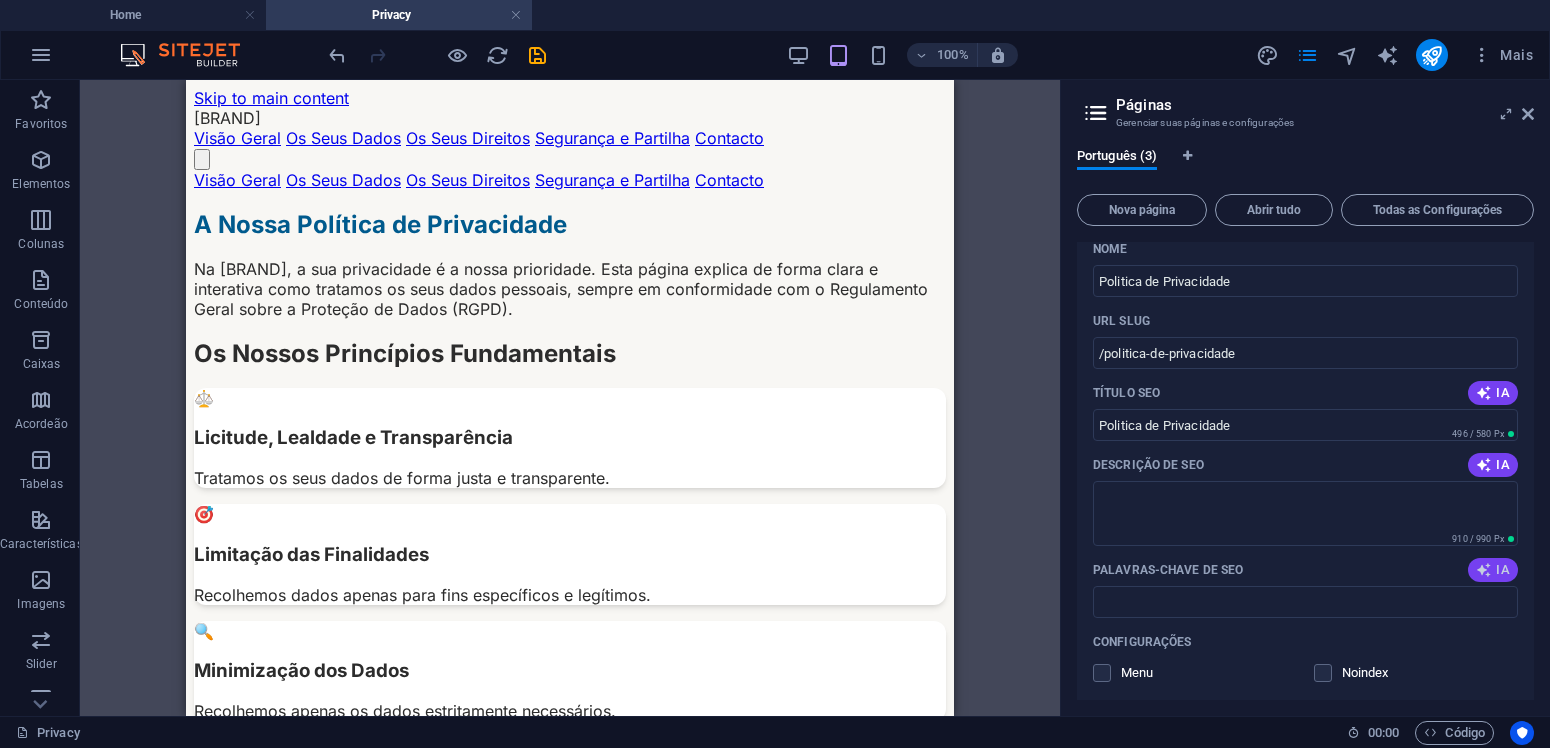 click on "IA" at bounding box center (1493, 570) 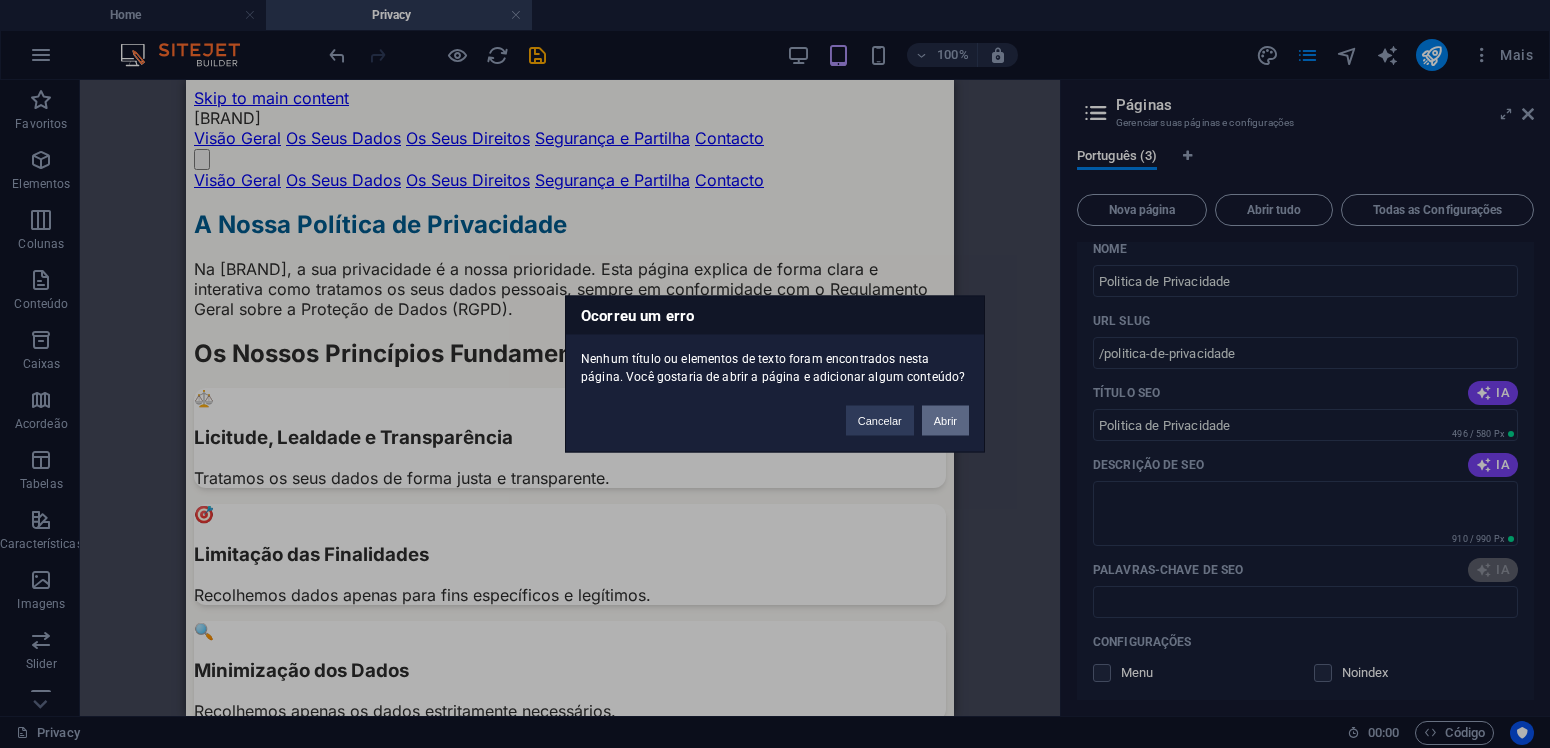 click on "Abrir" at bounding box center (945, 421) 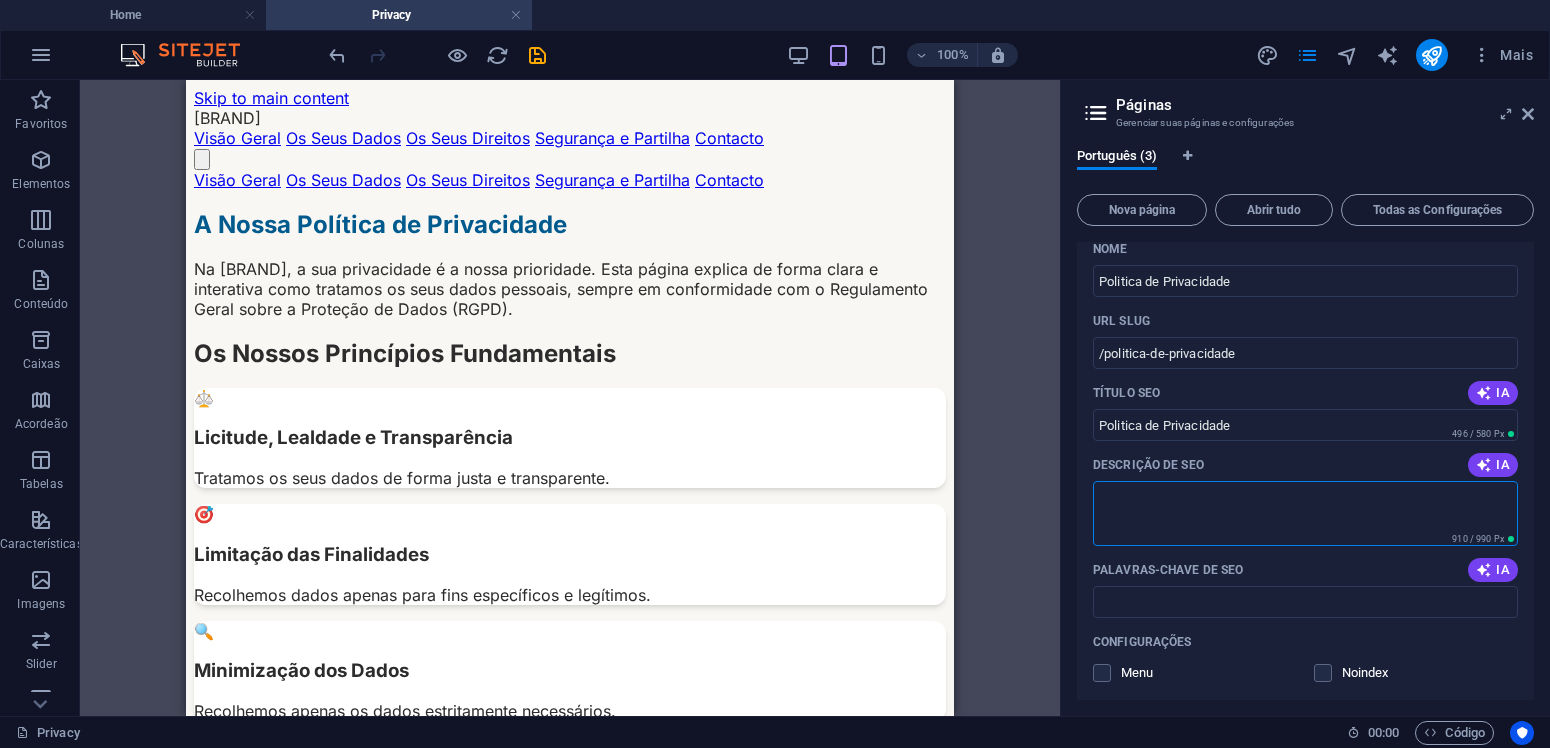 click on "Descrição de SEO" at bounding box center [1305, 513] 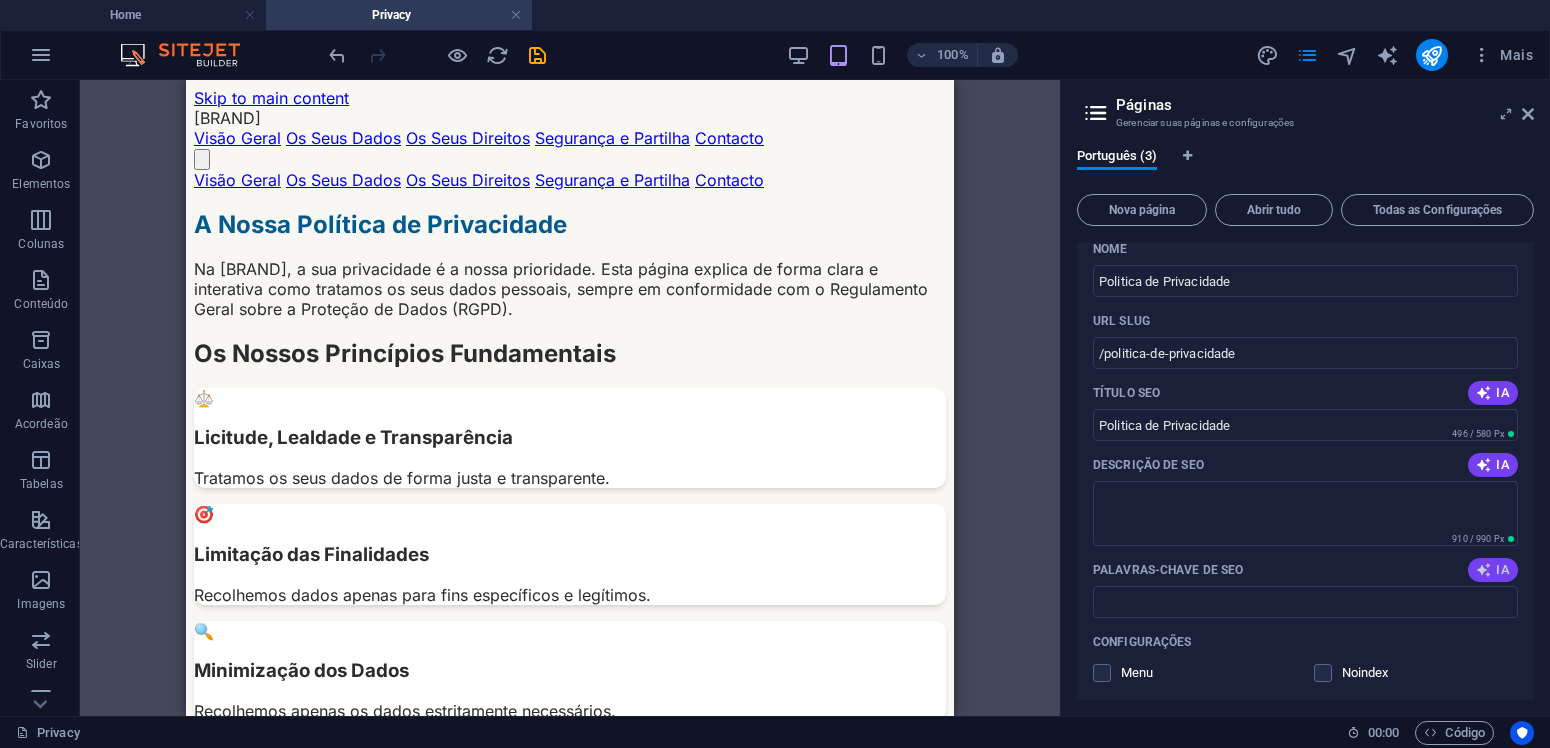 click on "IA" at bounding box center [1493, 570] 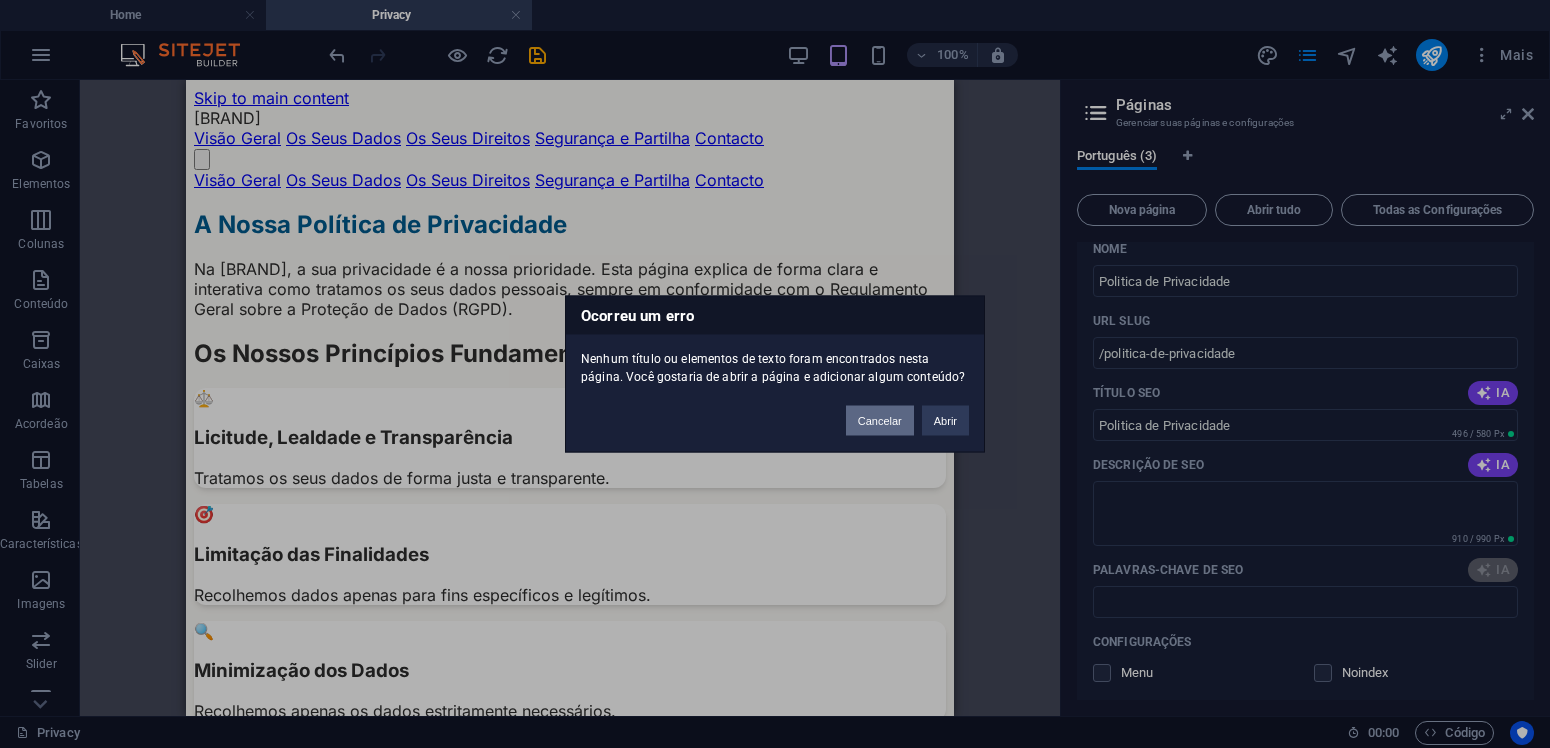 click on "Cancelar" at bounding box center [880, 421] 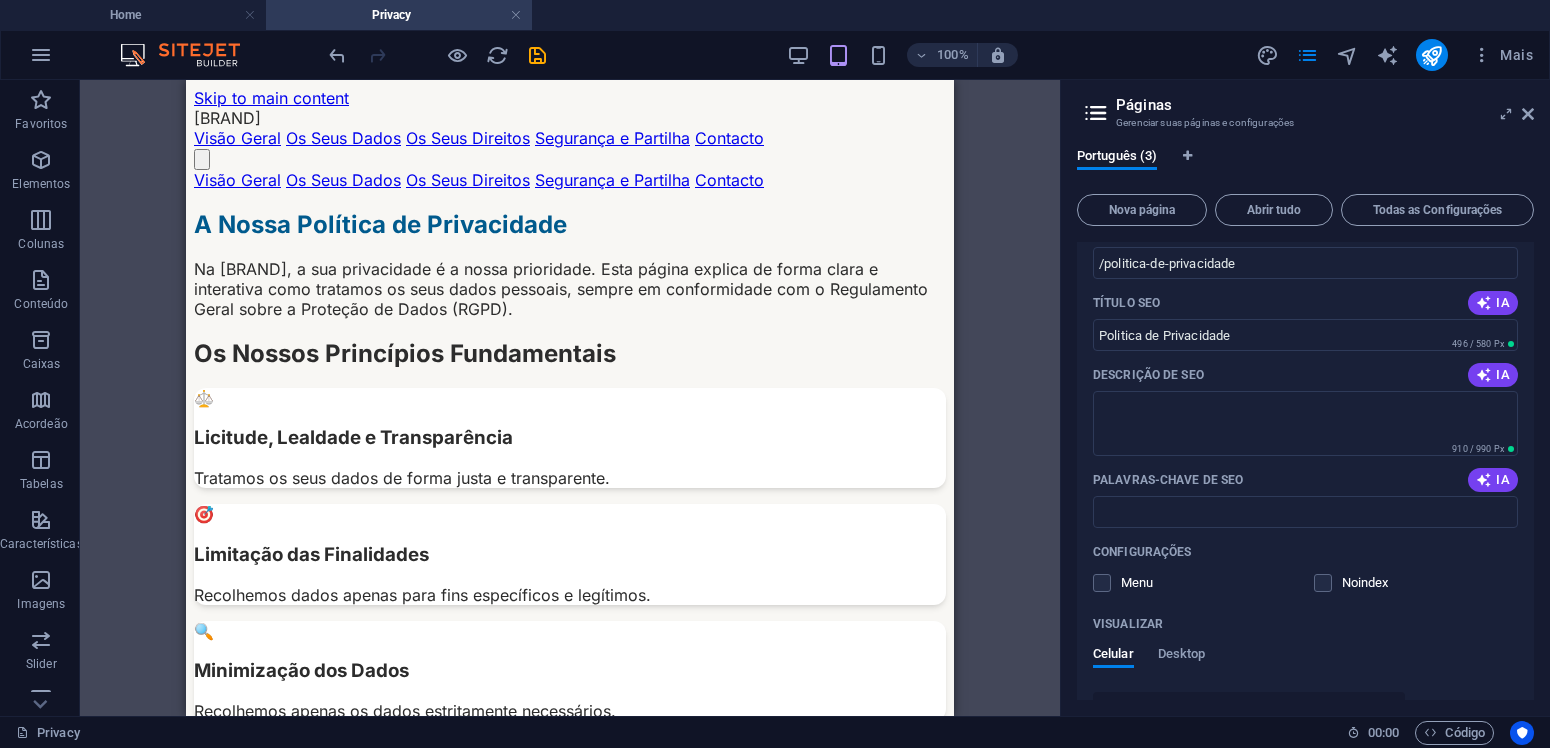 scroll, scrollTop: 0, scrollLeft: 0, axis: both 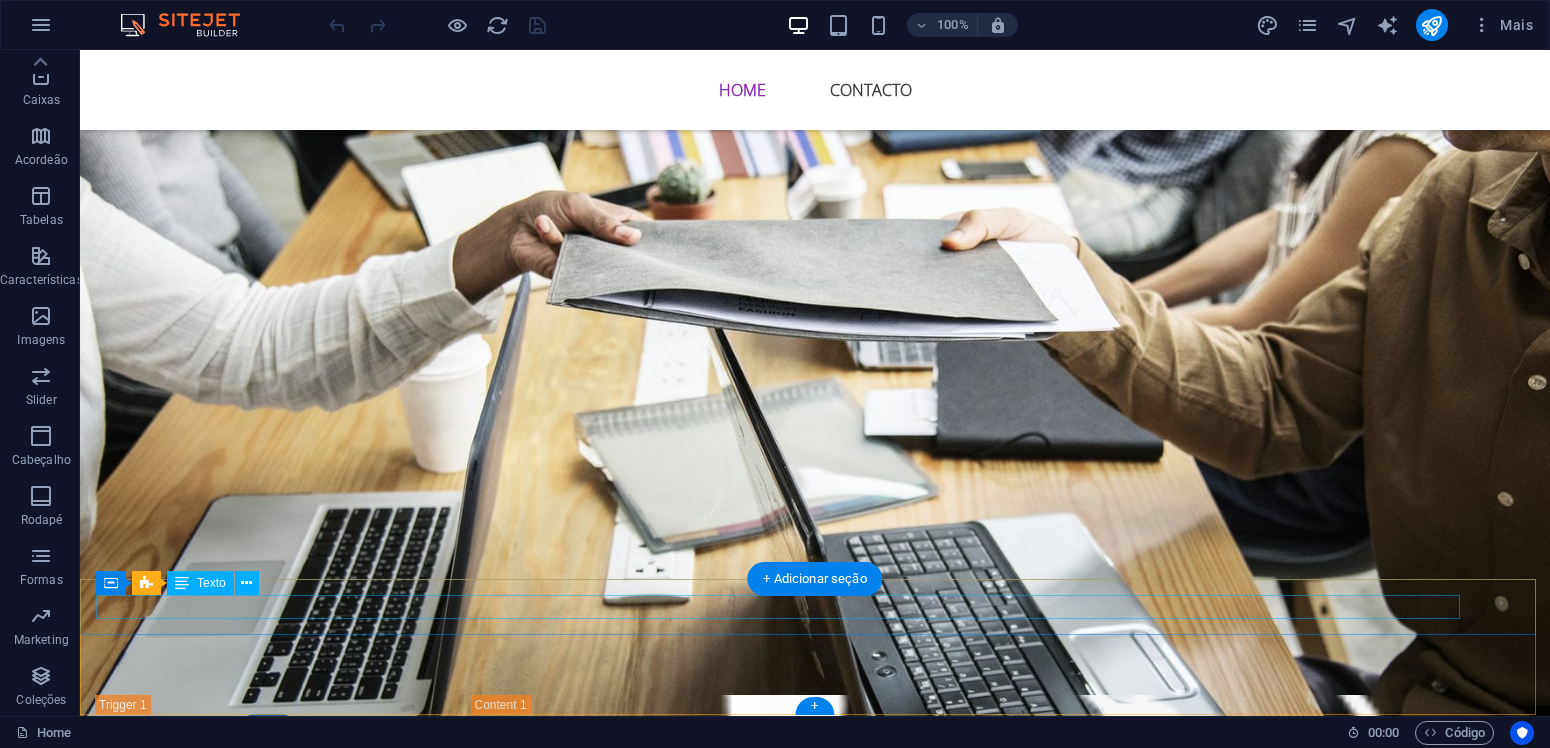 click on "© ideias4business [YEAR] |Politica de Privacidade." at bounding box center (815, 1860) 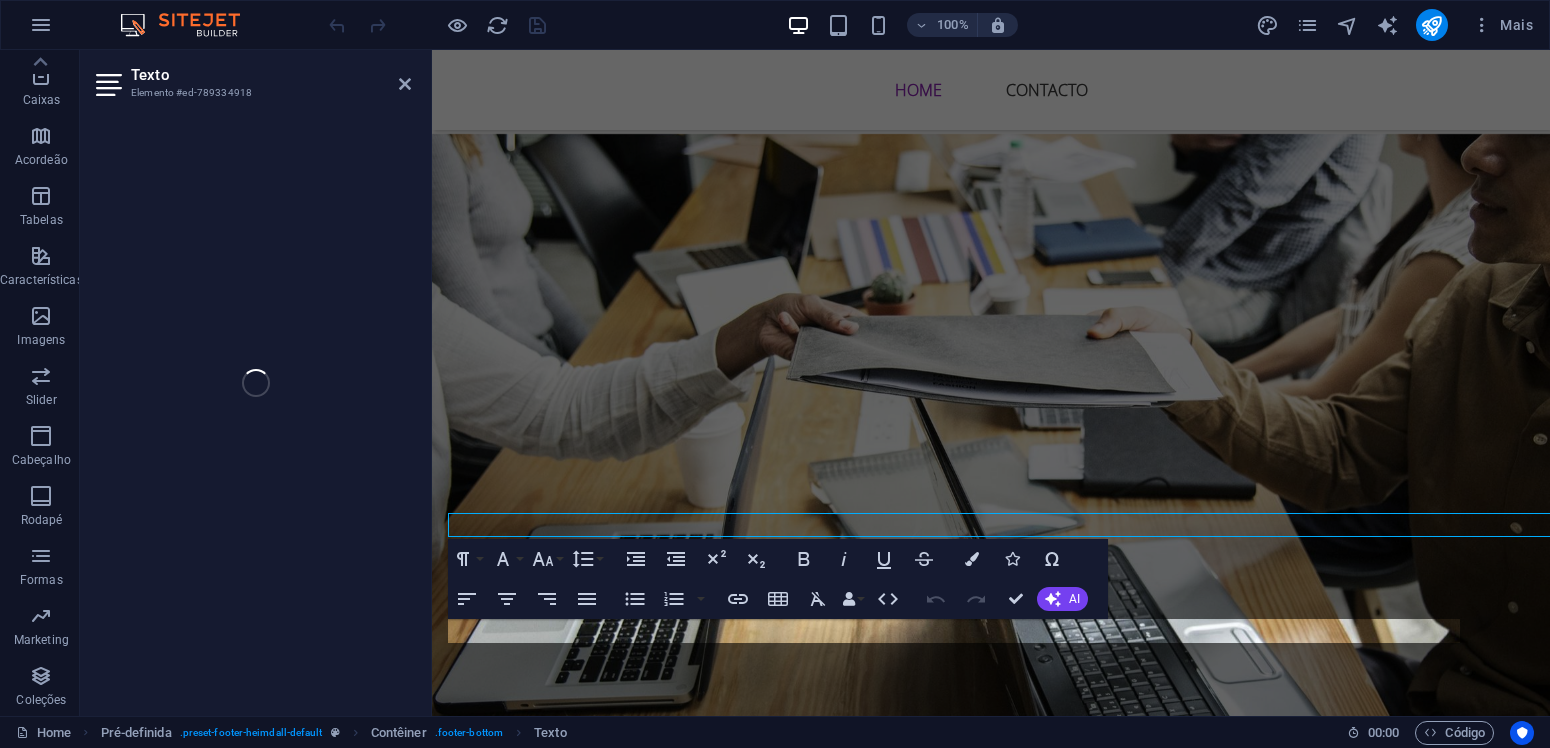 scroll, scrollTop: 2857, scrollLeft: 0, axis: vertical 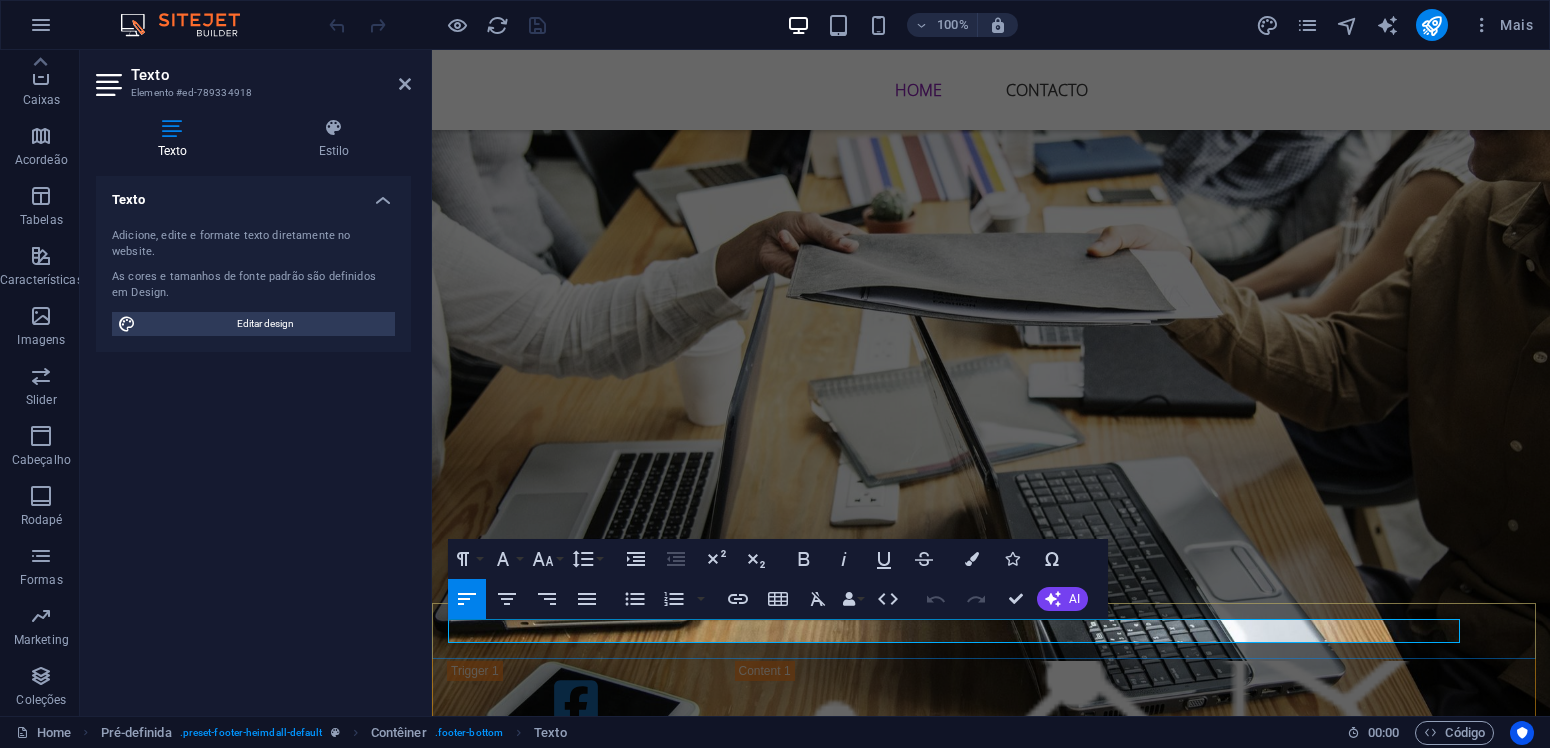 click on "© ideias4business [YEAR] |Politica de Privacidade." at bounding box center [991, 1922] 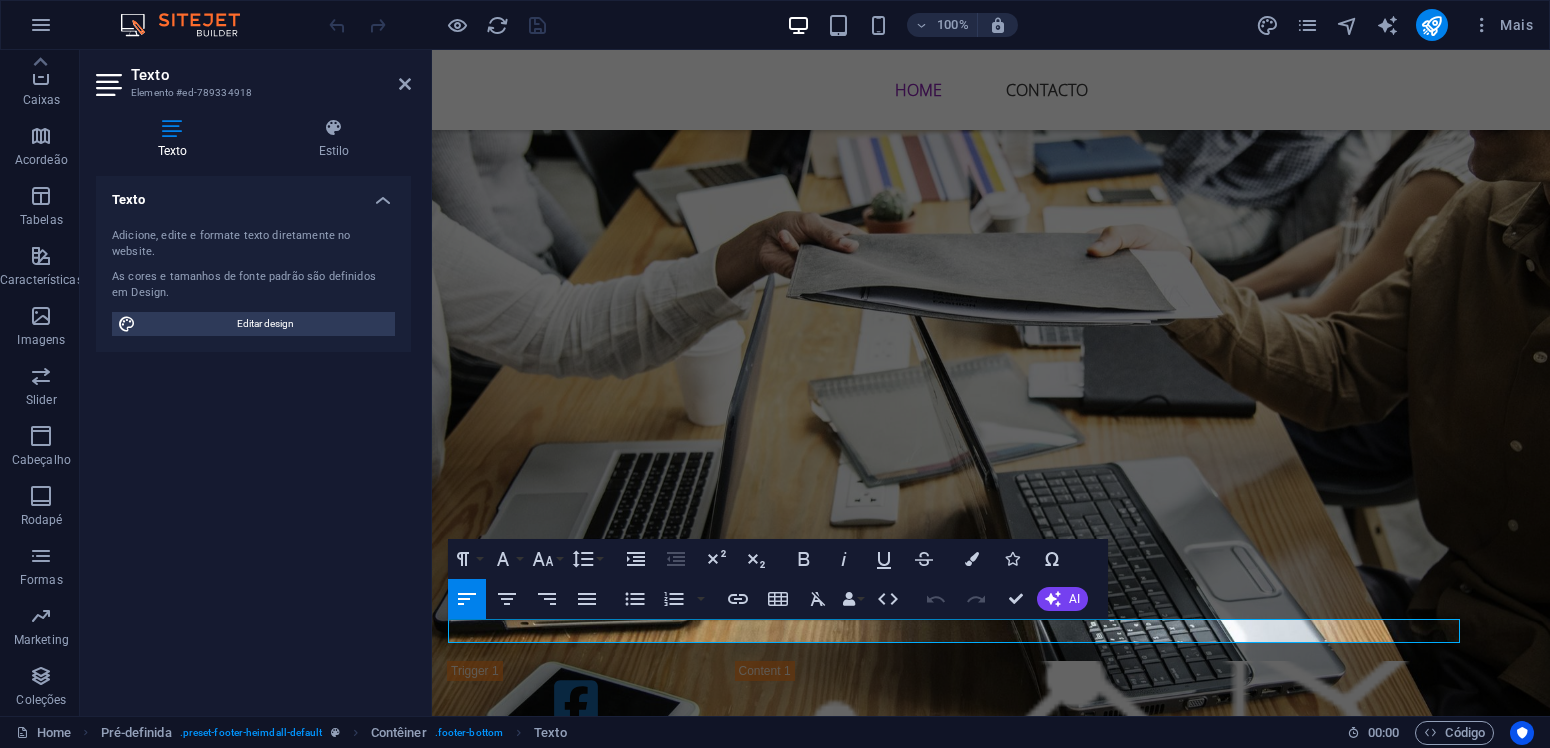 click on "© ideias4business [YEAR] |Politica de Privacidade." at bounding box center (991, 1922) 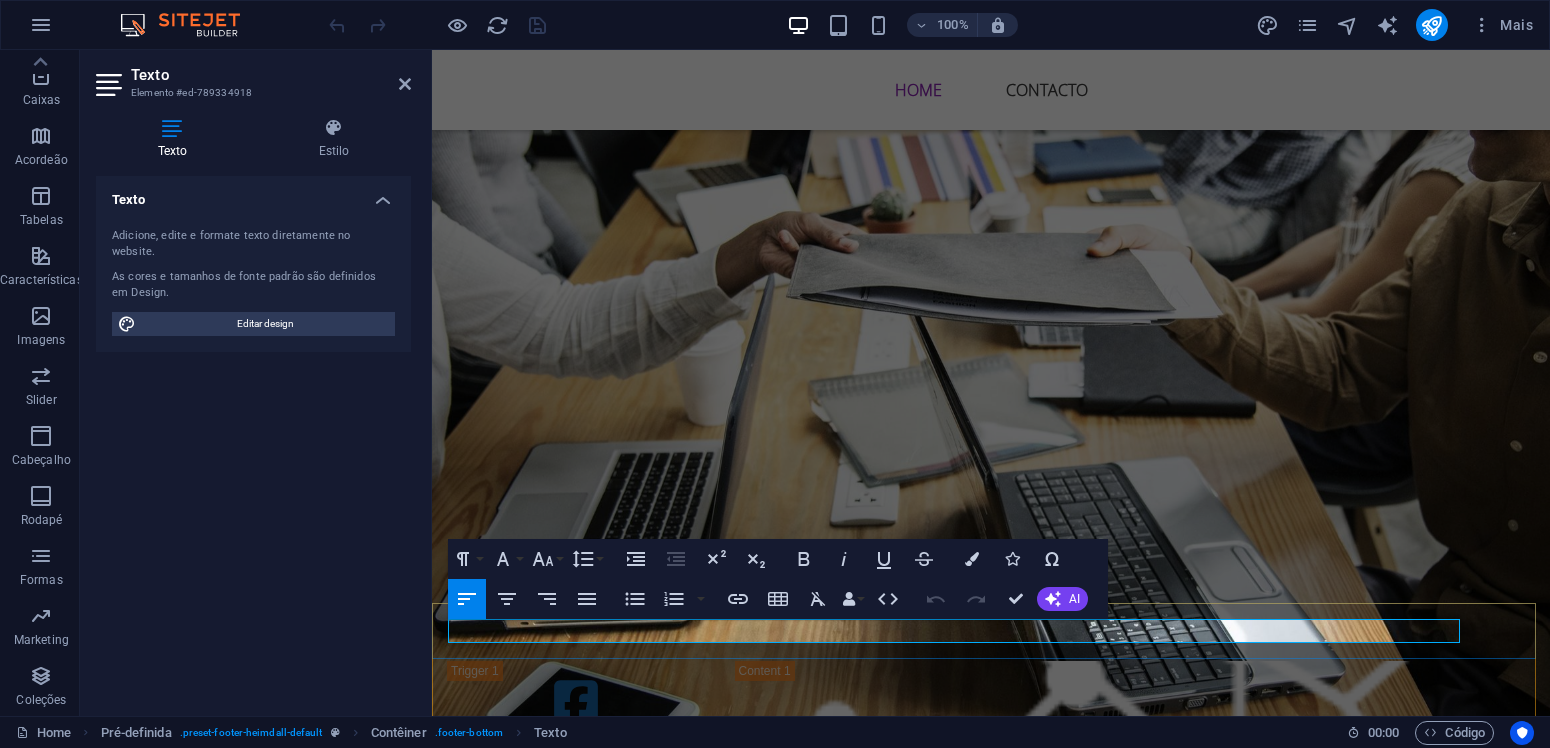 drag, startPoint x: 633, startPoint y: 628, endPoint x: 805, endPoint y: 627, distance: 172.00291 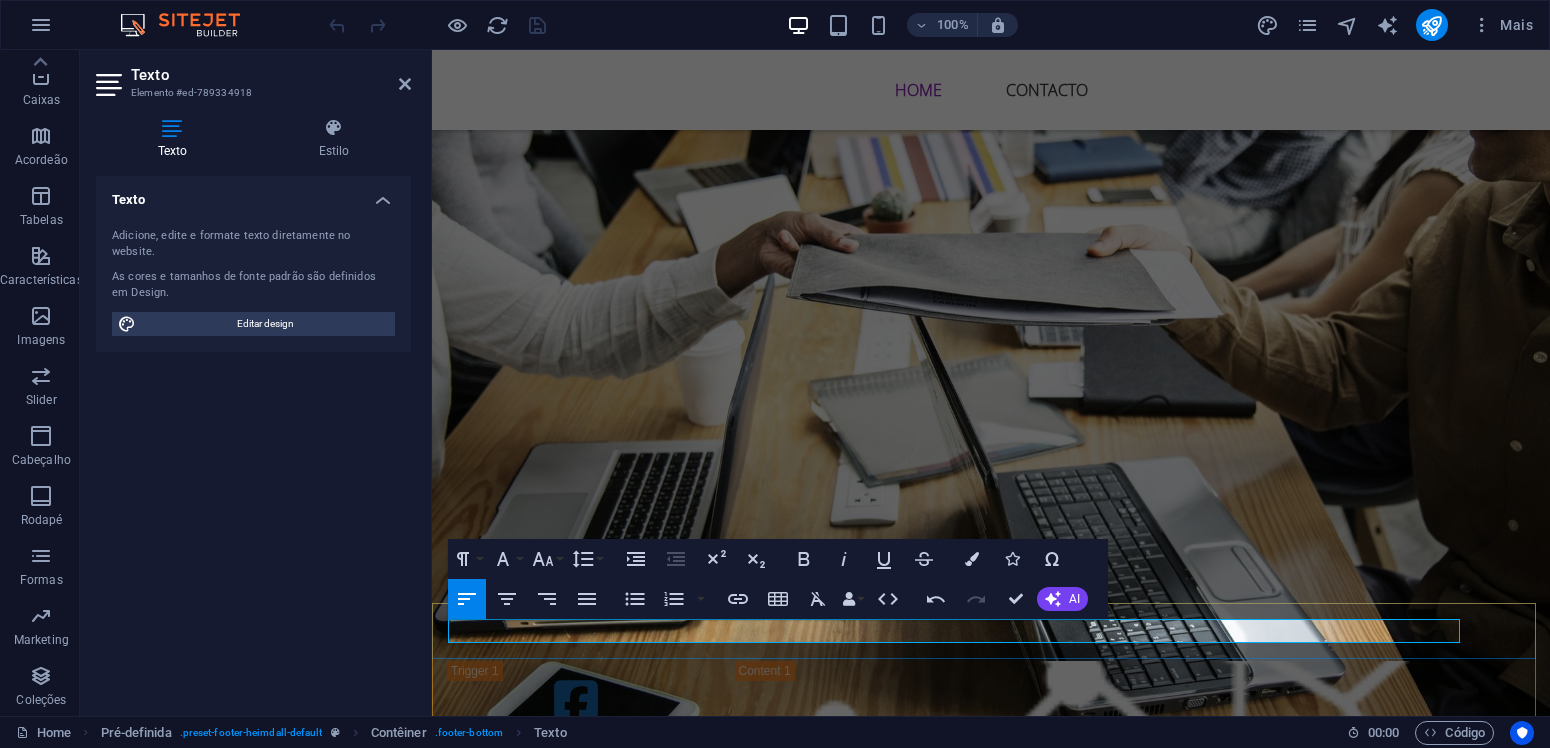 drag, startPoint x: 797, startPoint y: 634, endPoint x: 635, endPoint y: 623, distance: 162.37303 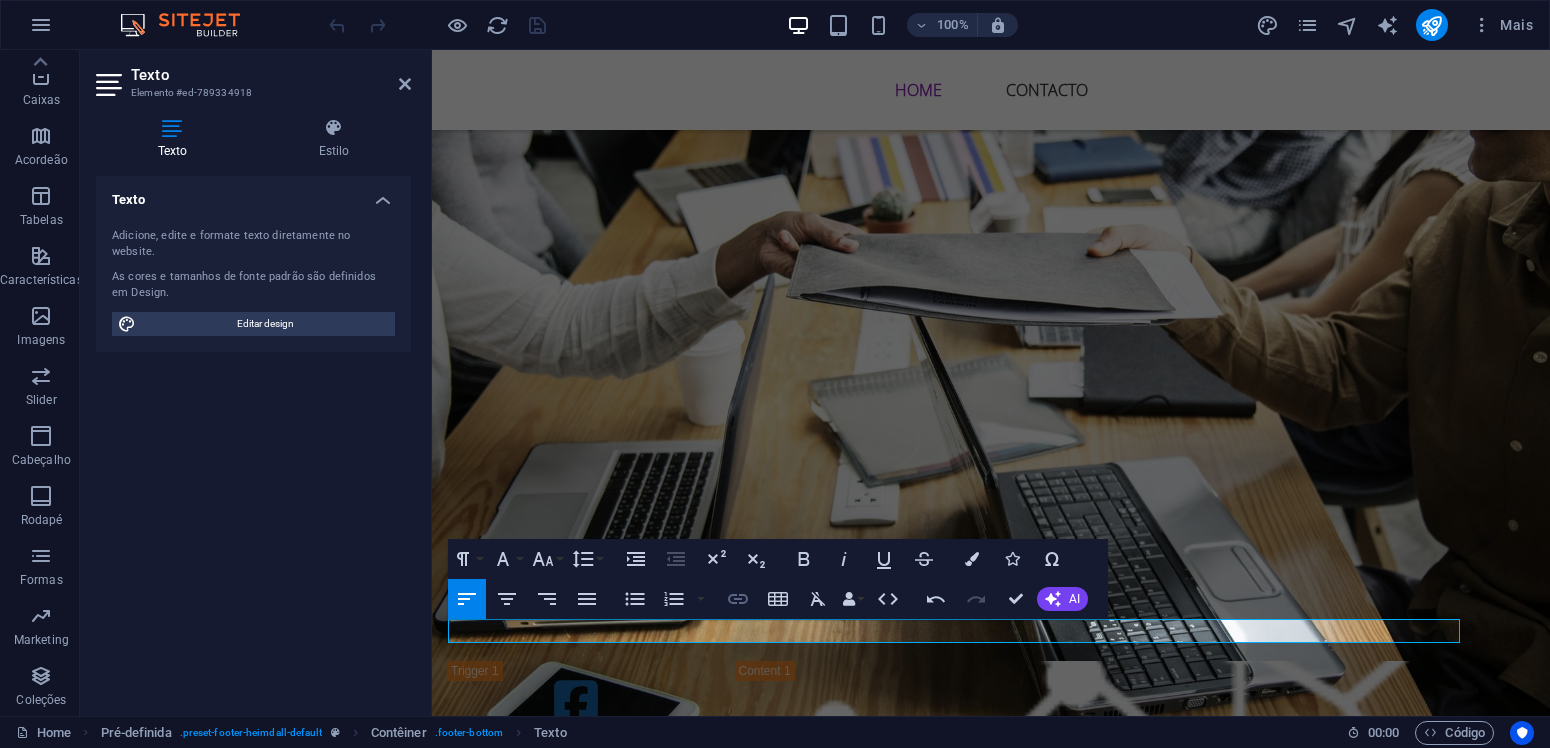 click 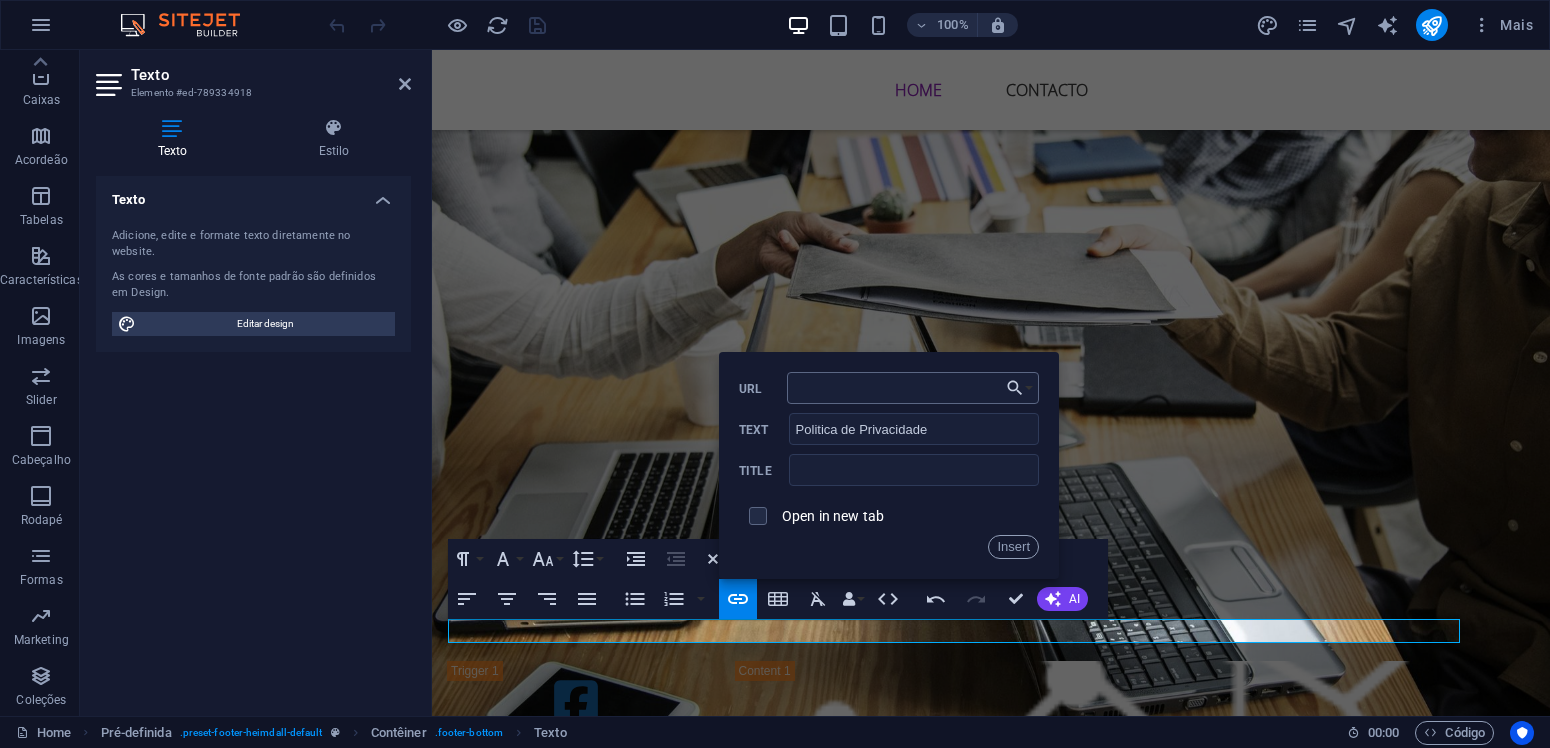 click on "URL" at bounding box center [913, 388] 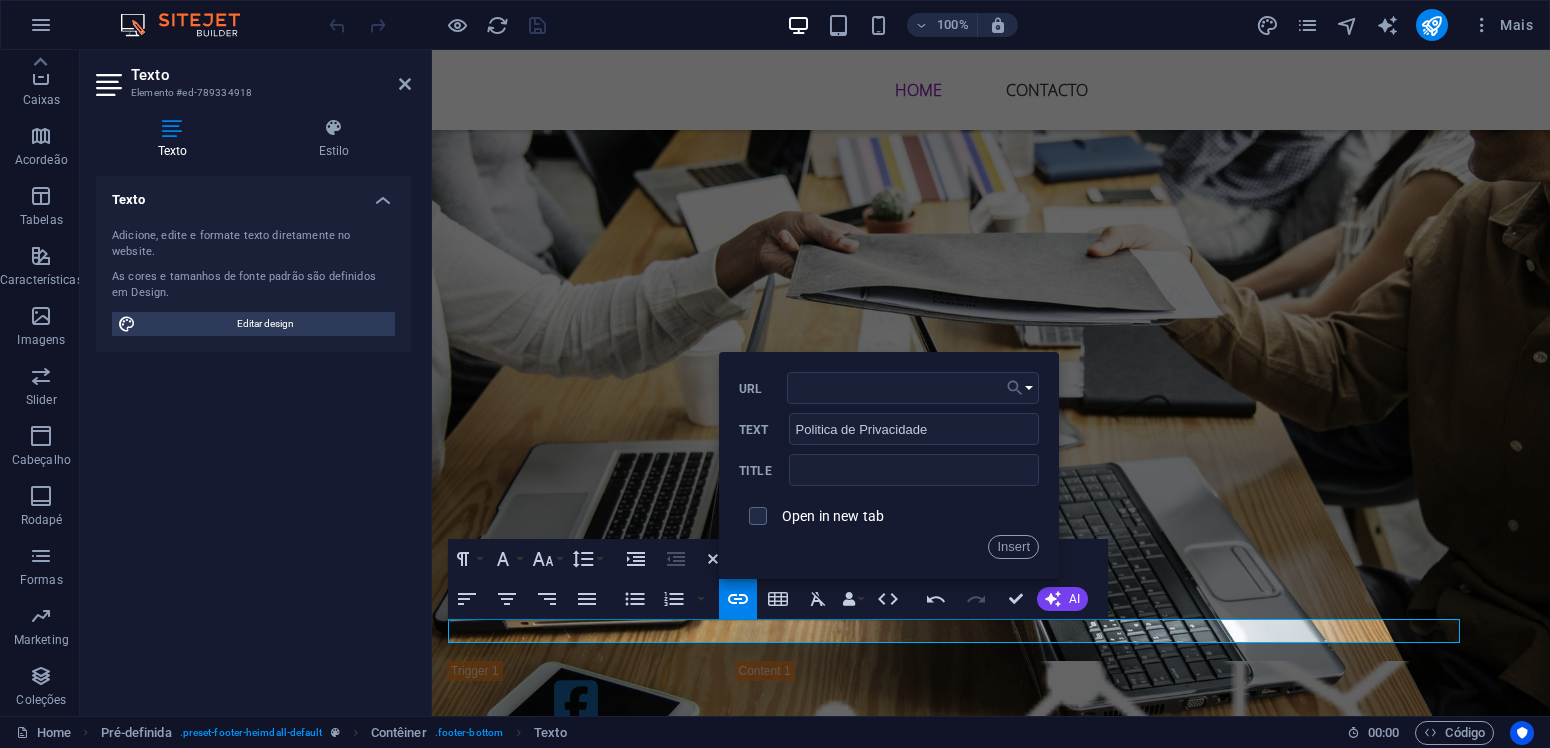 click on "Choose Link" at bounding box center (1020, 388) 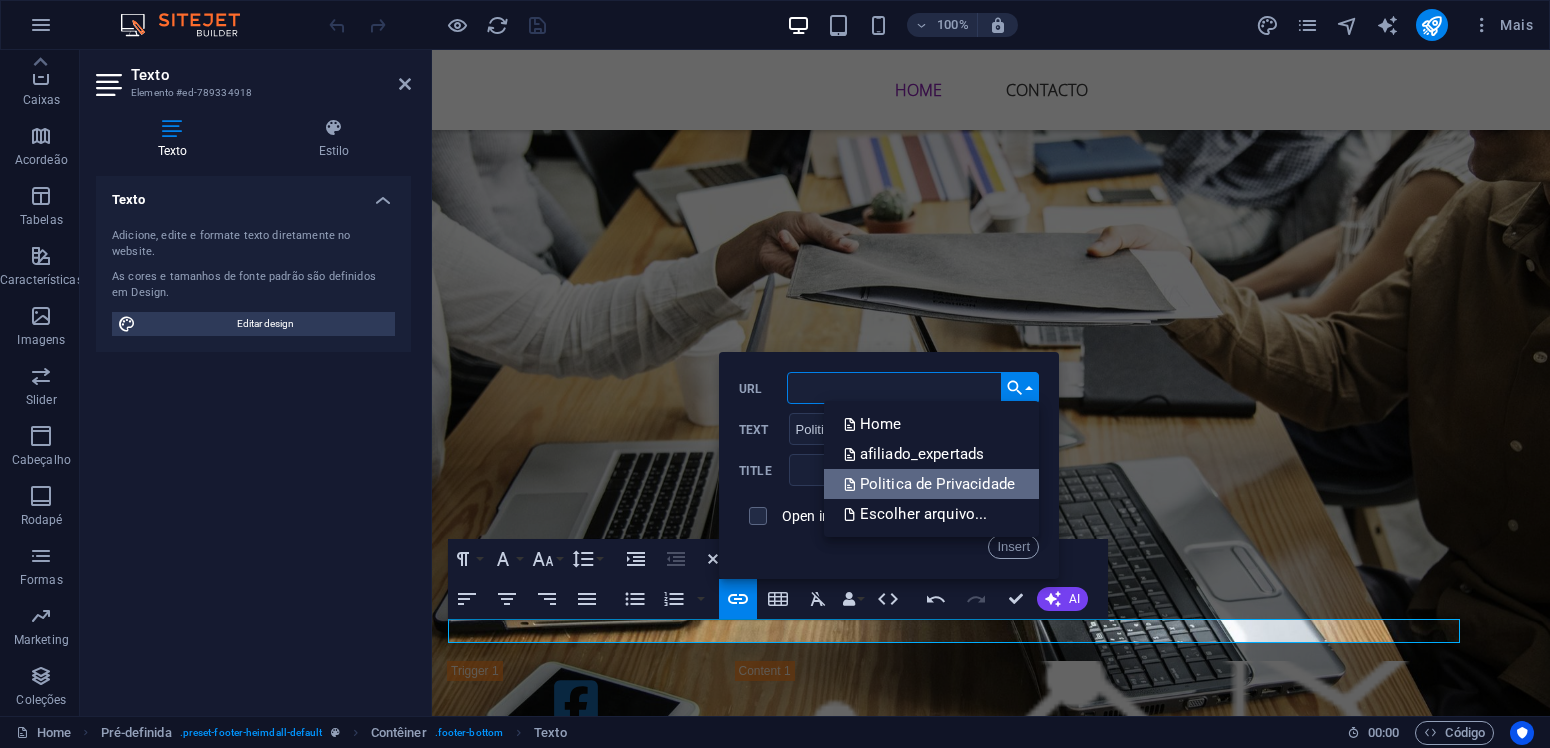 click on "Politica de Privacidade" at bounding box center (931, 484) 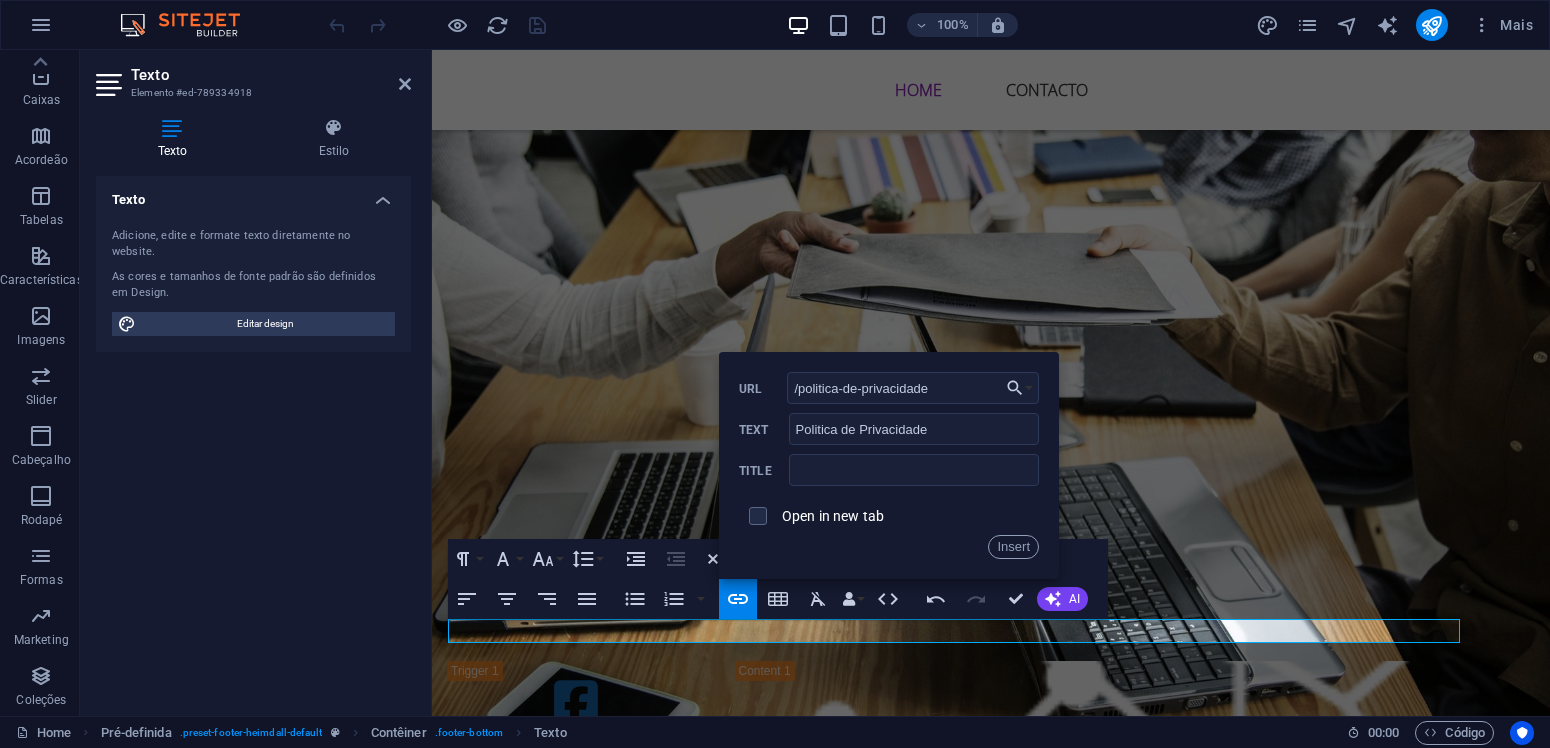 click on "Open in new tab" at bounding box center (833, 516) 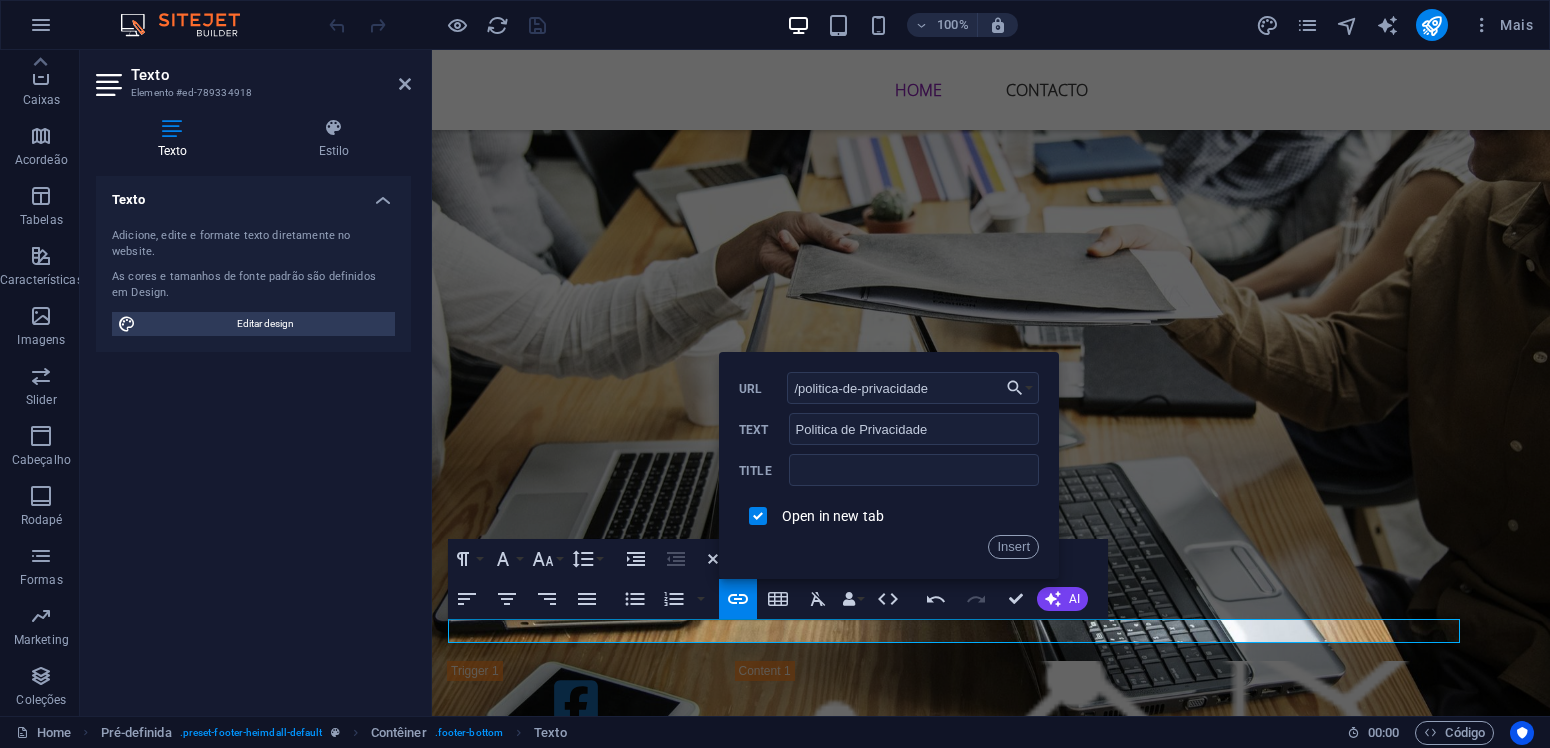 checkbox on "true" 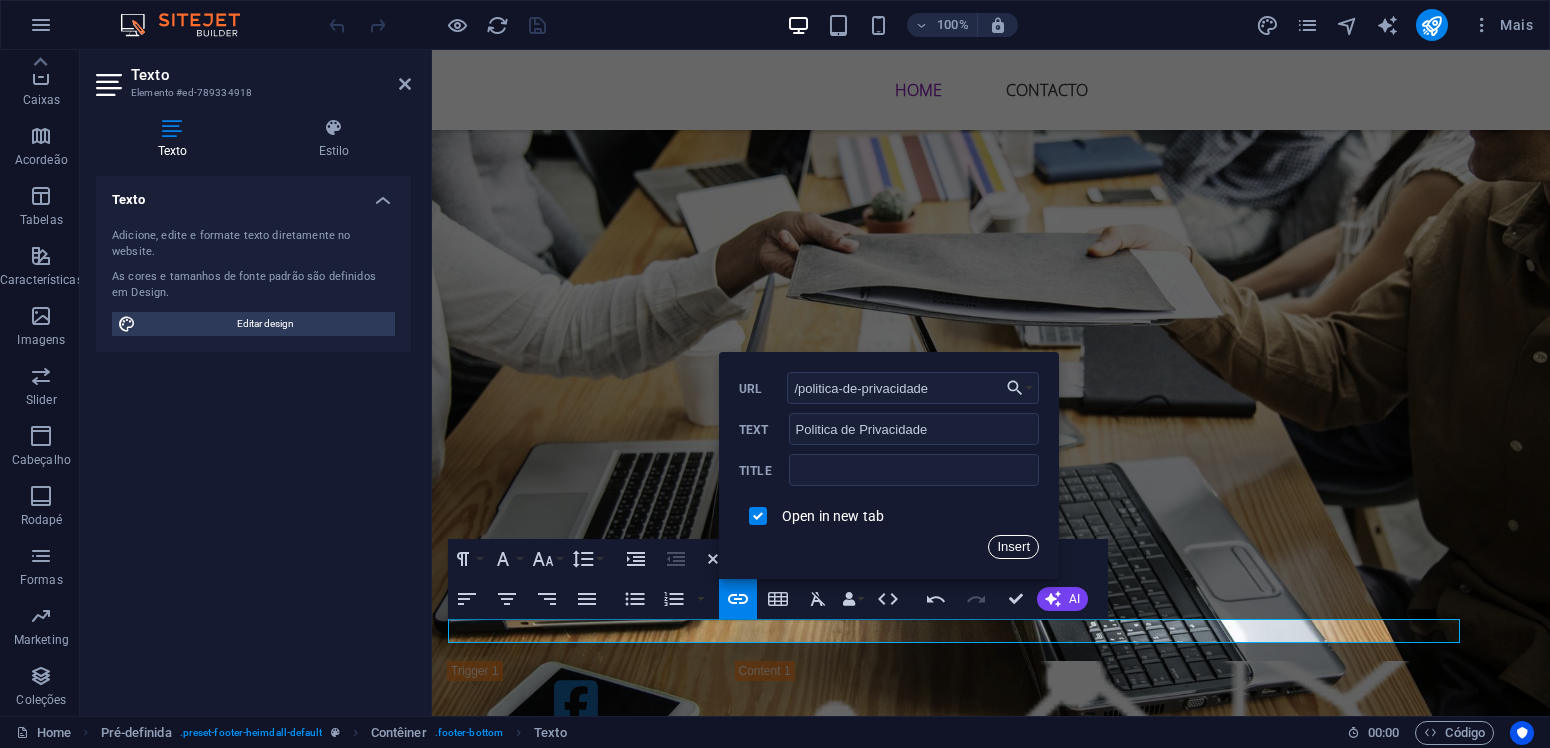 click on "Insert" at bounding box center (1013, 547) 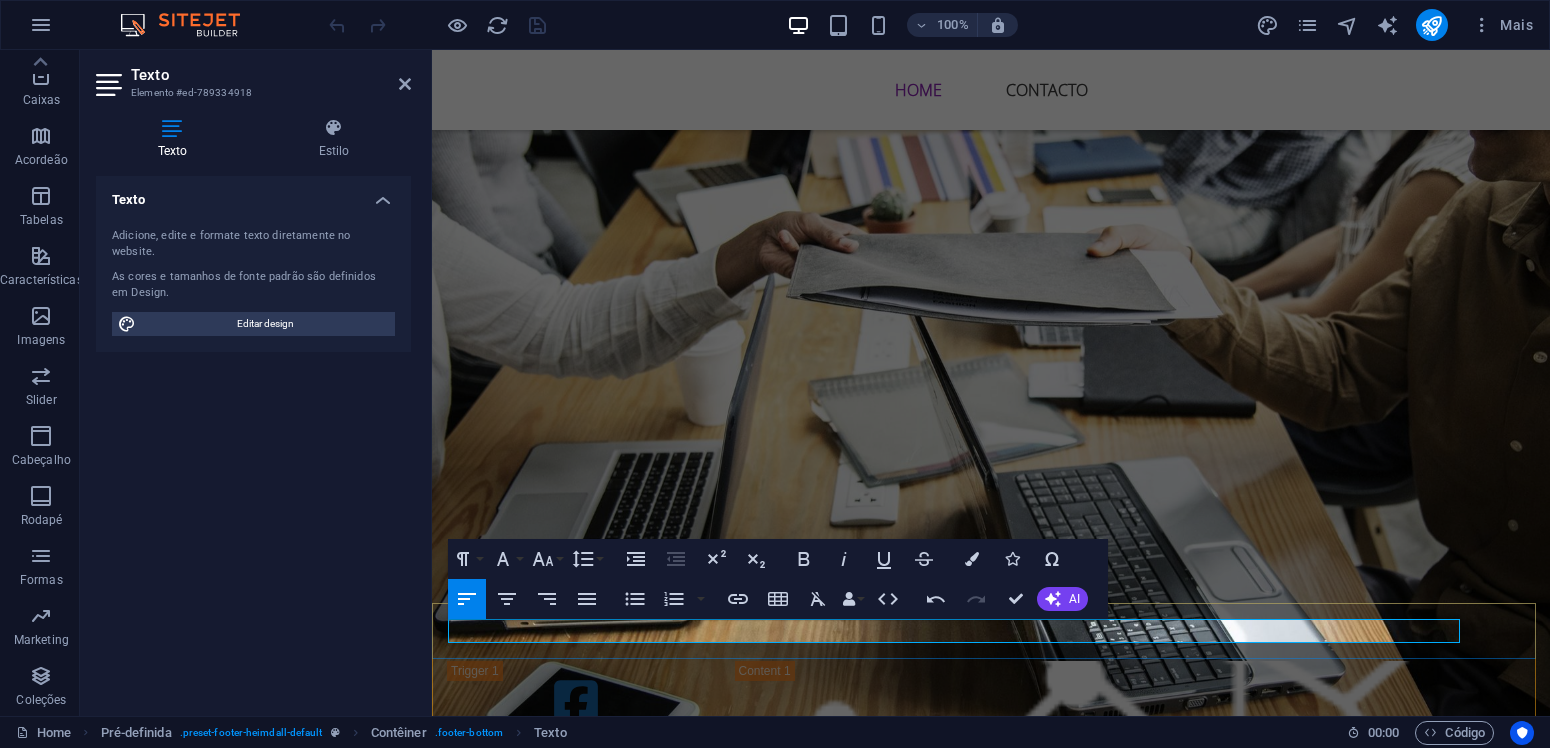 click on "© ideias4business [YEAR] | Politica de Privacidade" at bounding box center (991, 1922) 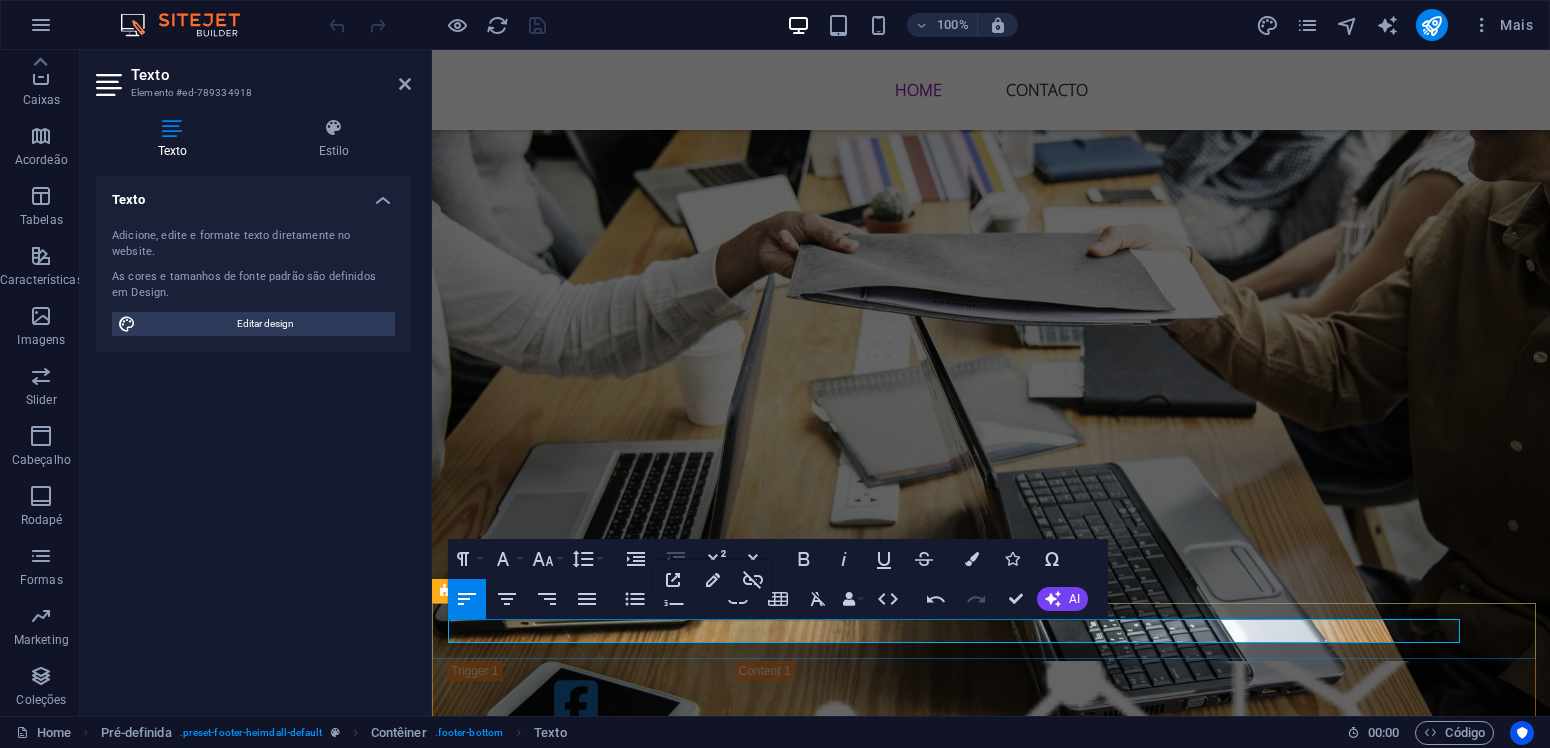 click at bounding box center (991, 2042) 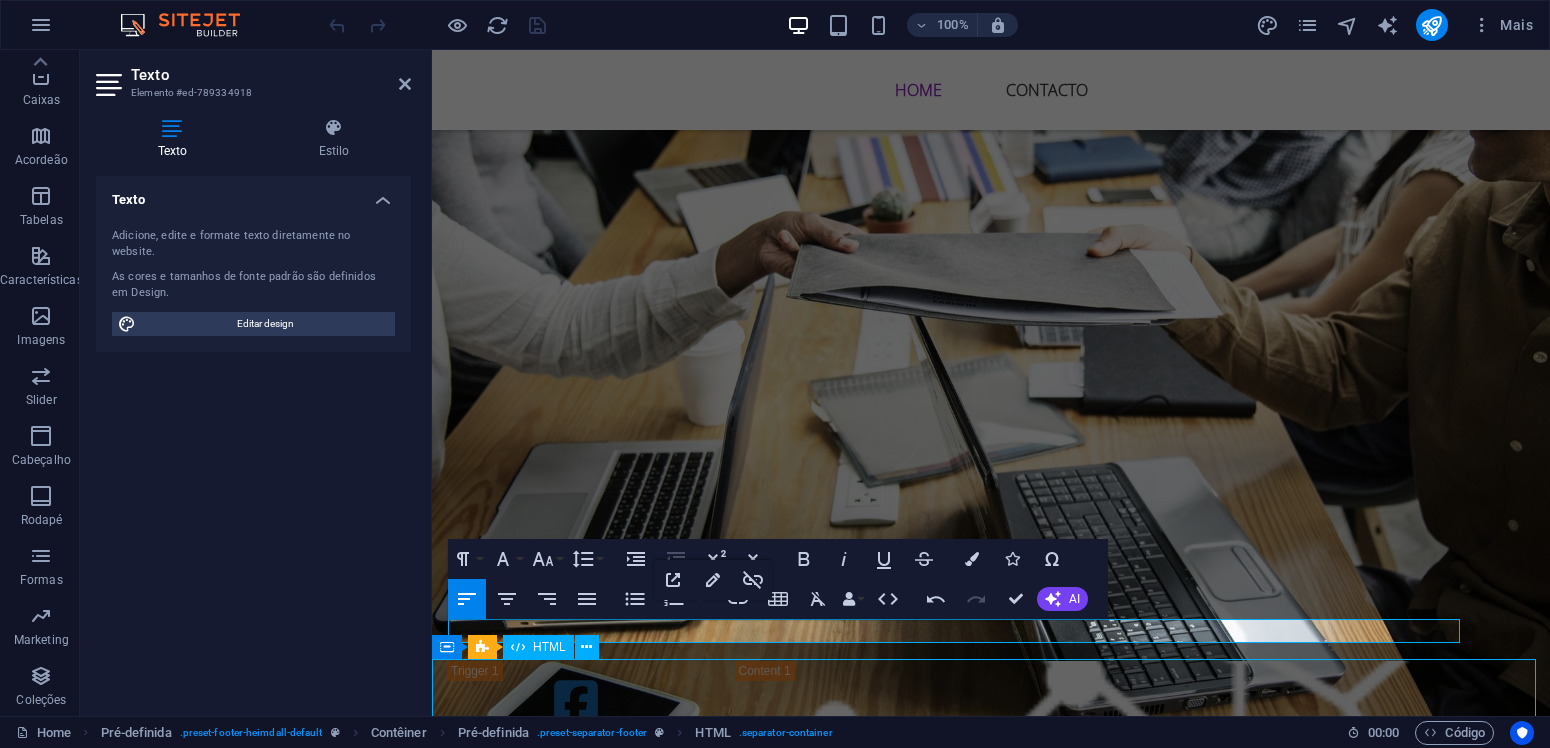 scroll, scrollTop: 2775, scrollLeft: 0, axis: vertical 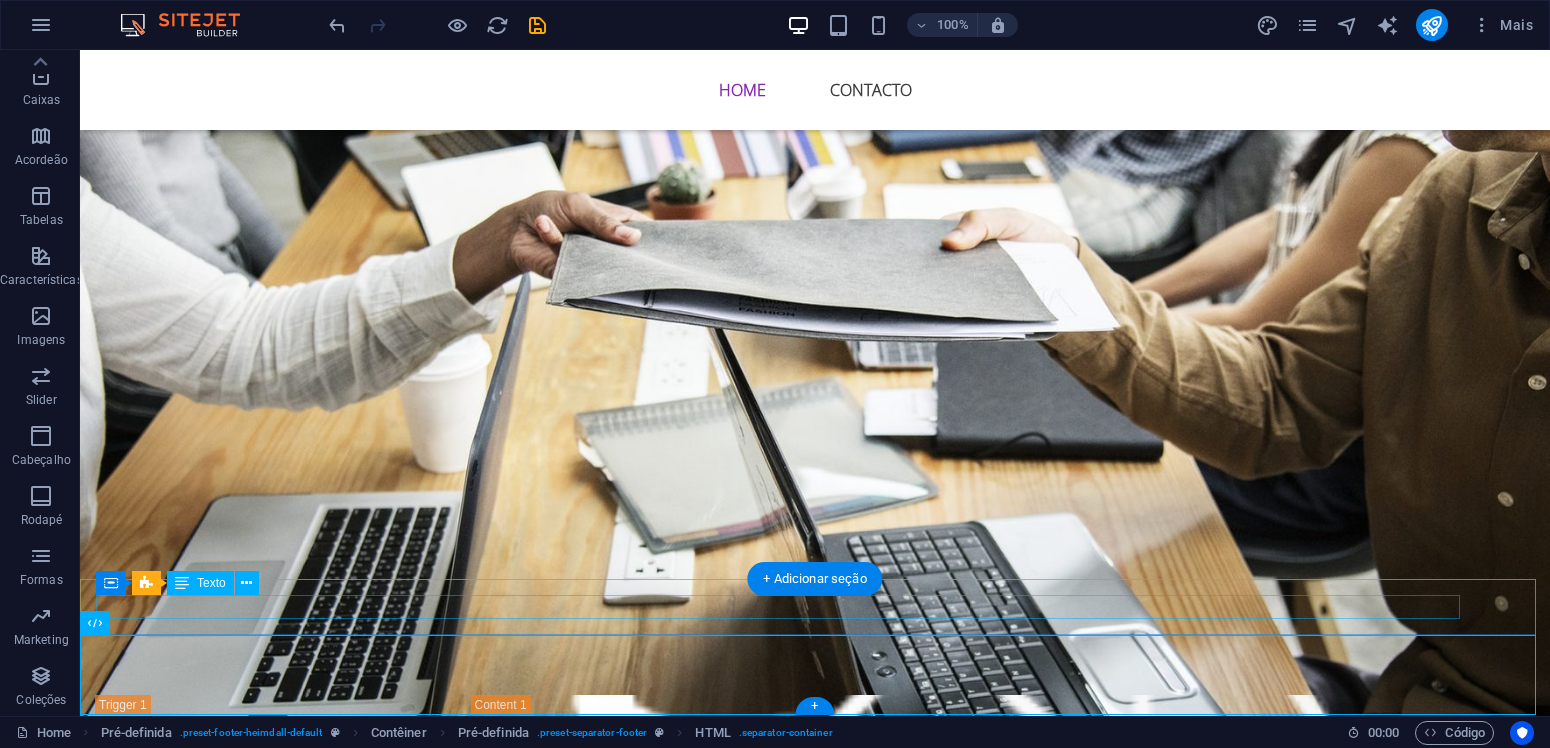 click on "© ideias4business [YEAR] | Politica de Privacidade" at bounding box center [815, 1860] 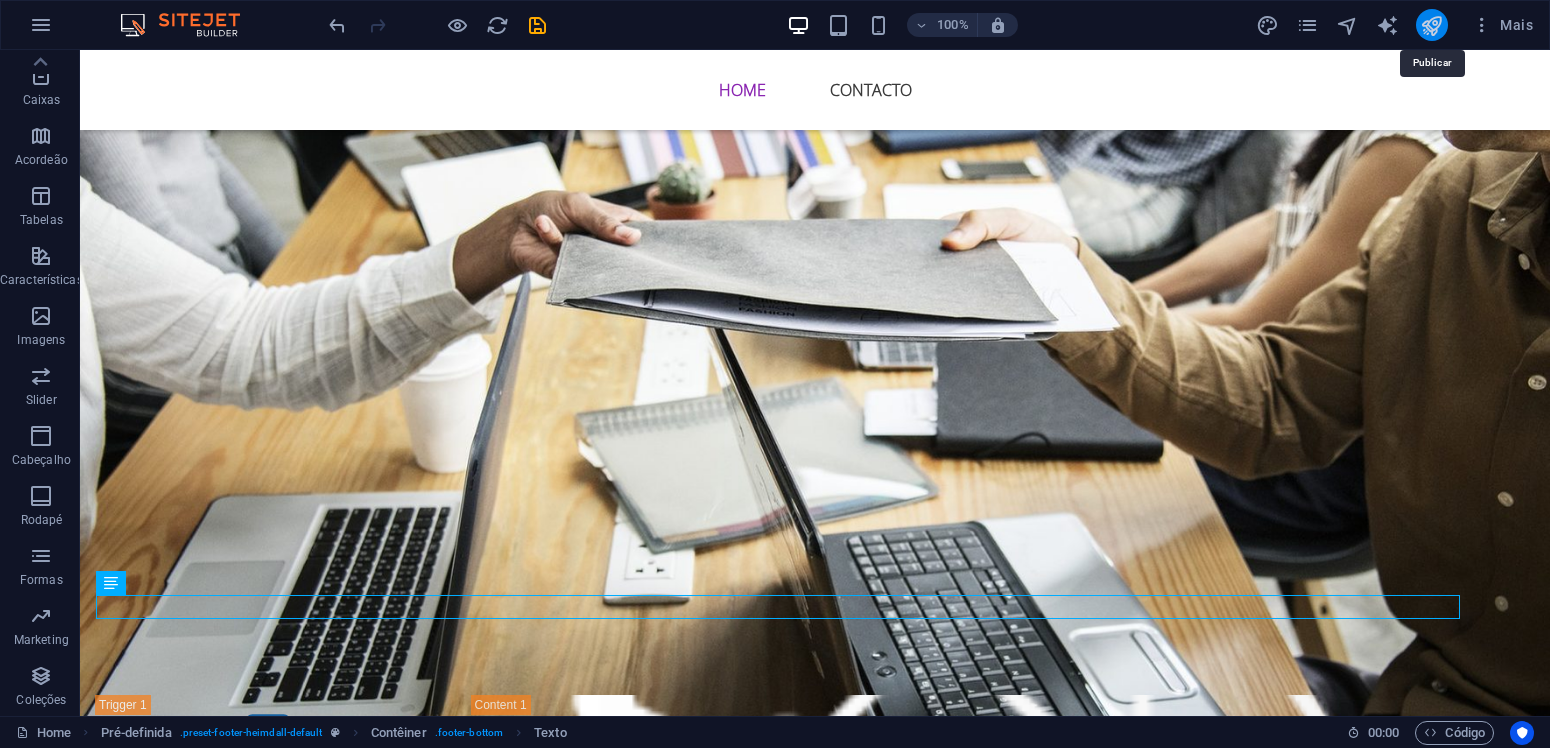 click at bounding box center [1431, 25] 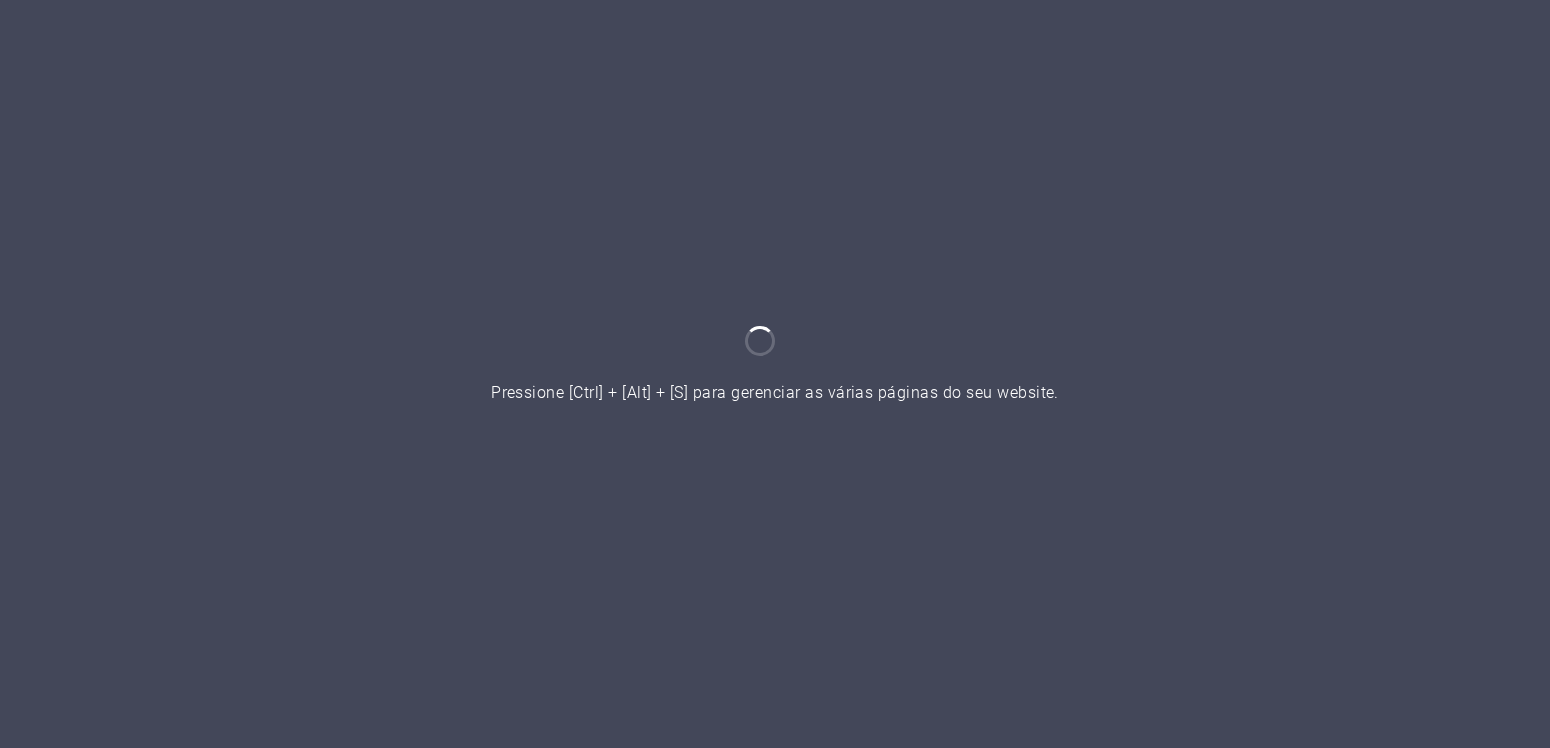 scroll, scrollTop: 0, scrollLeft: 0, axis: both 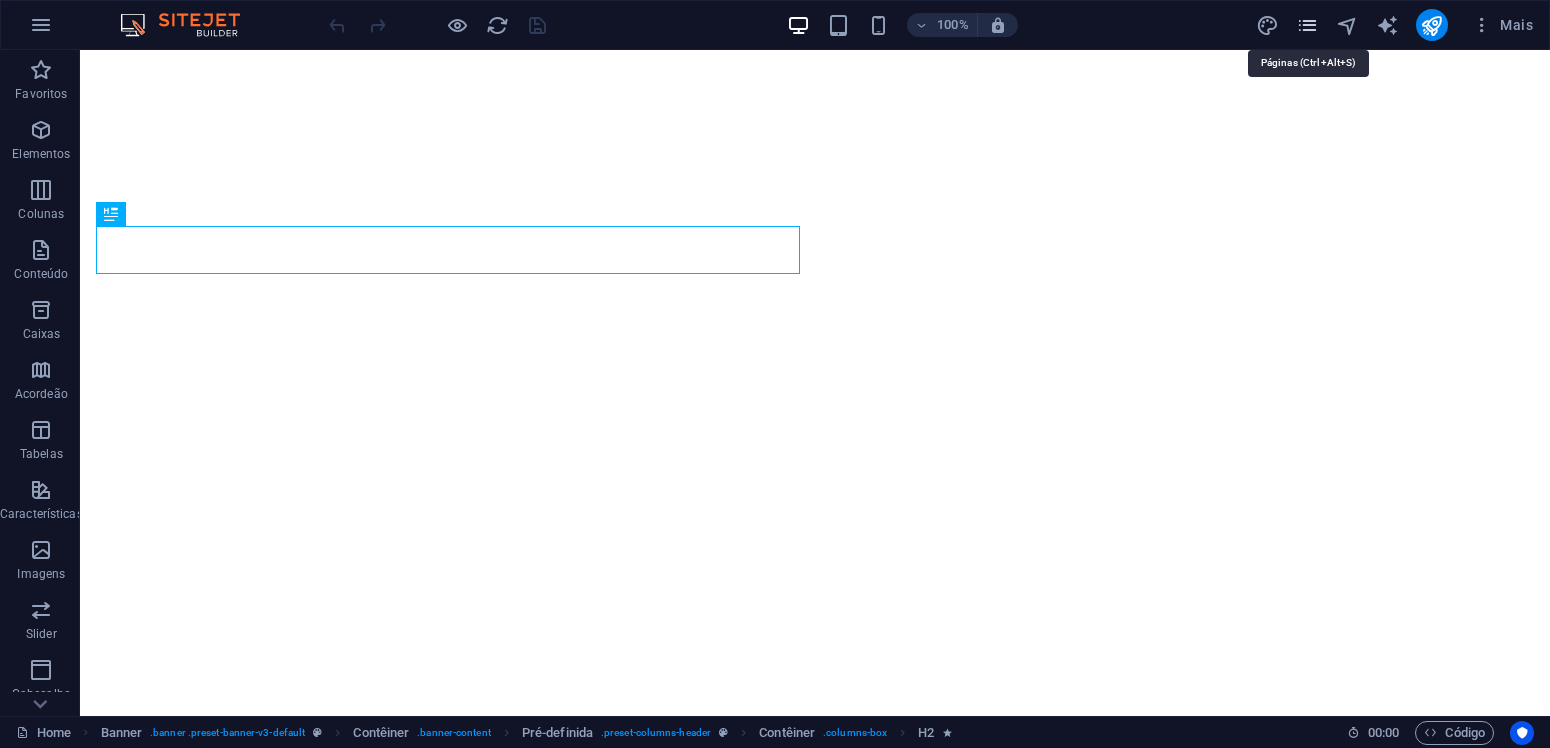 click at bounding box center (1307, 25) 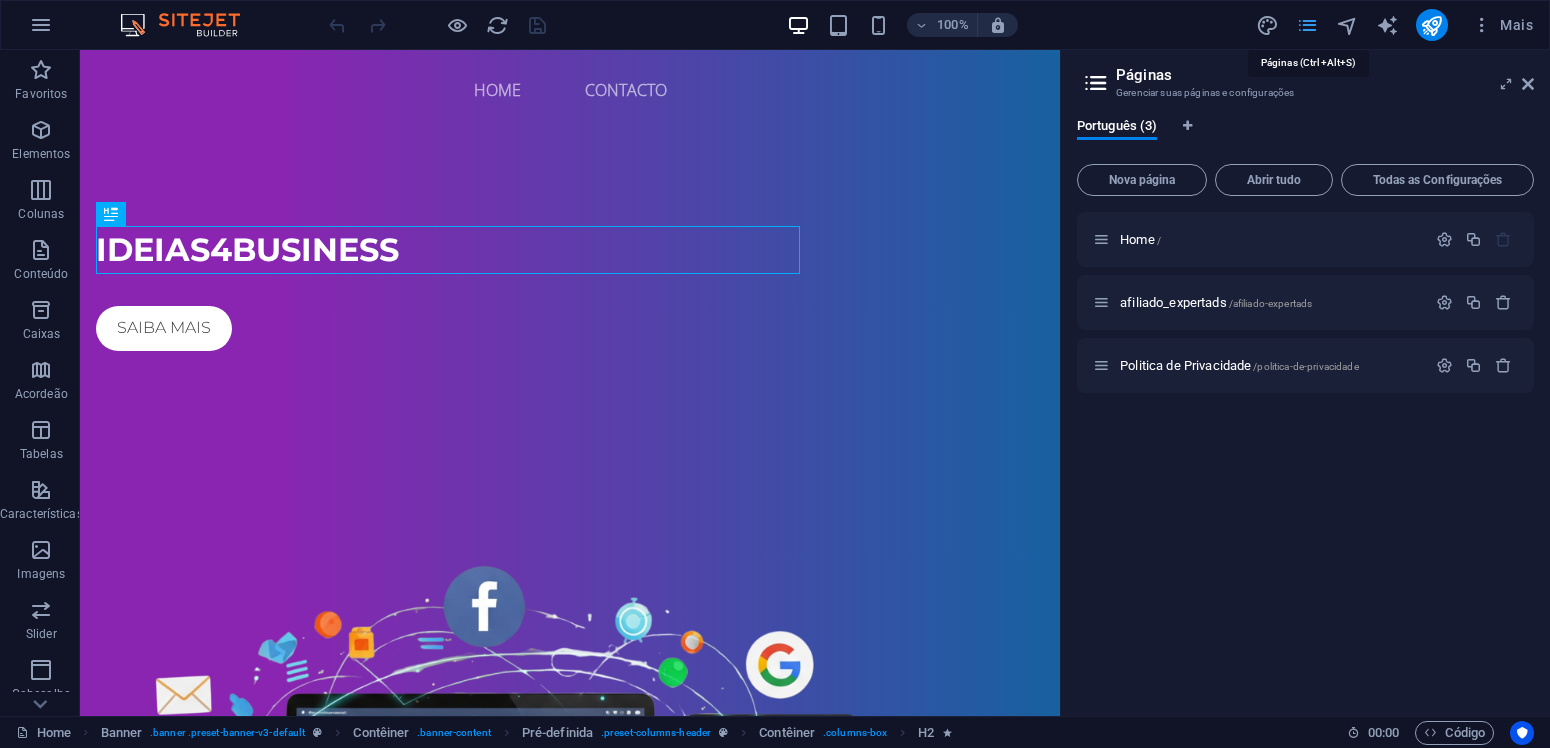 scroll, scrollTop: 0, scrollLeft: 0, axis: both 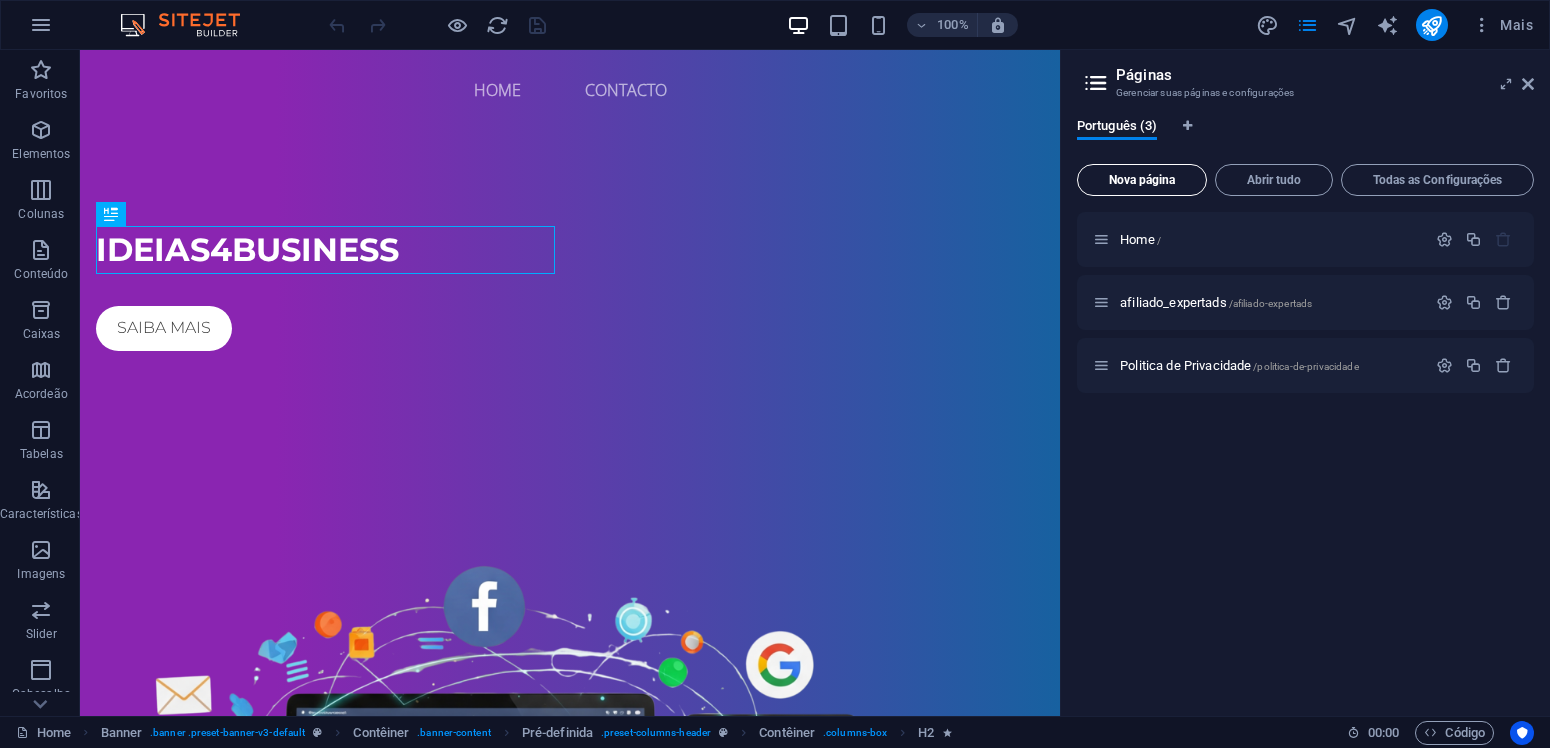 click on "Nova página" at bounding box center [1142, 180] 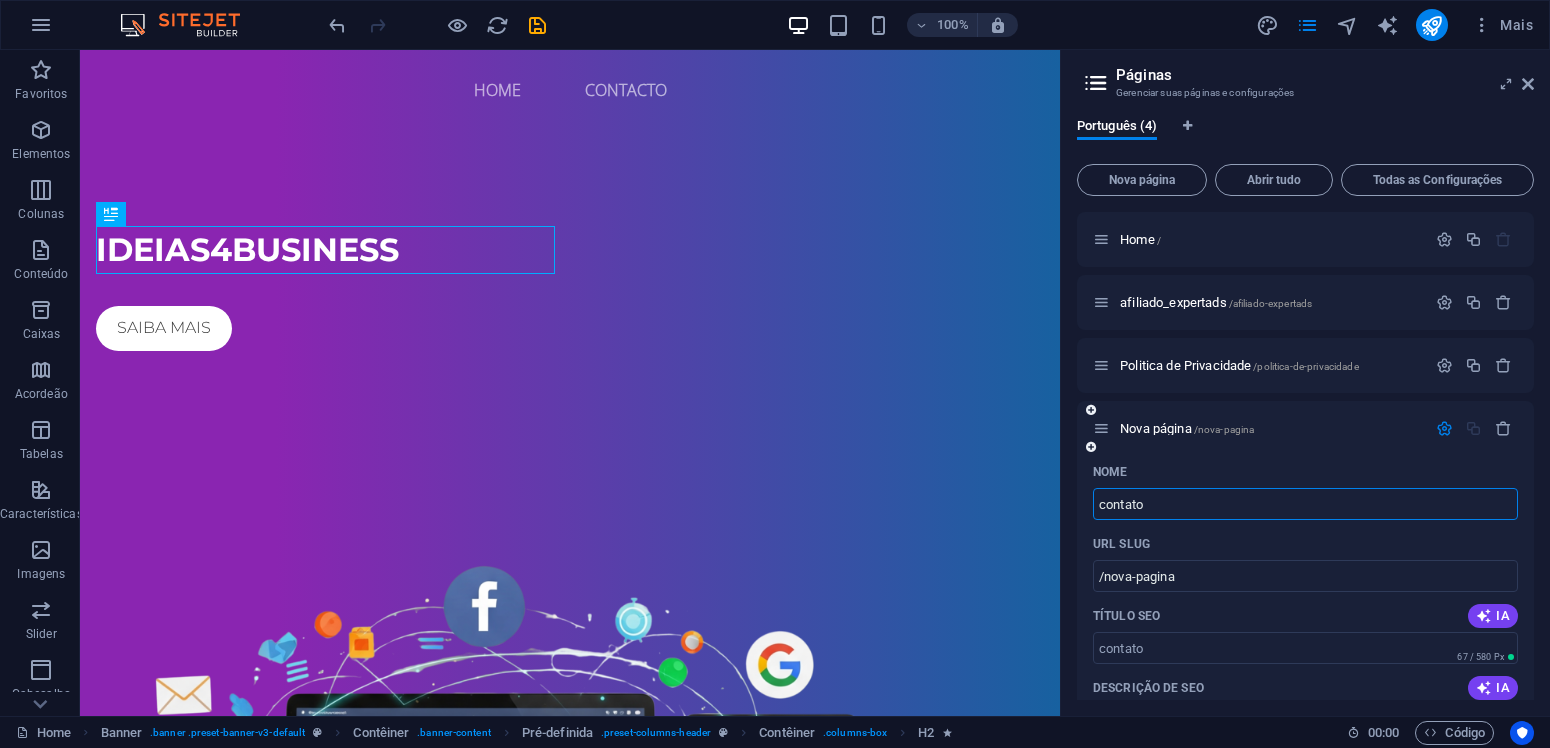 type on "contato" 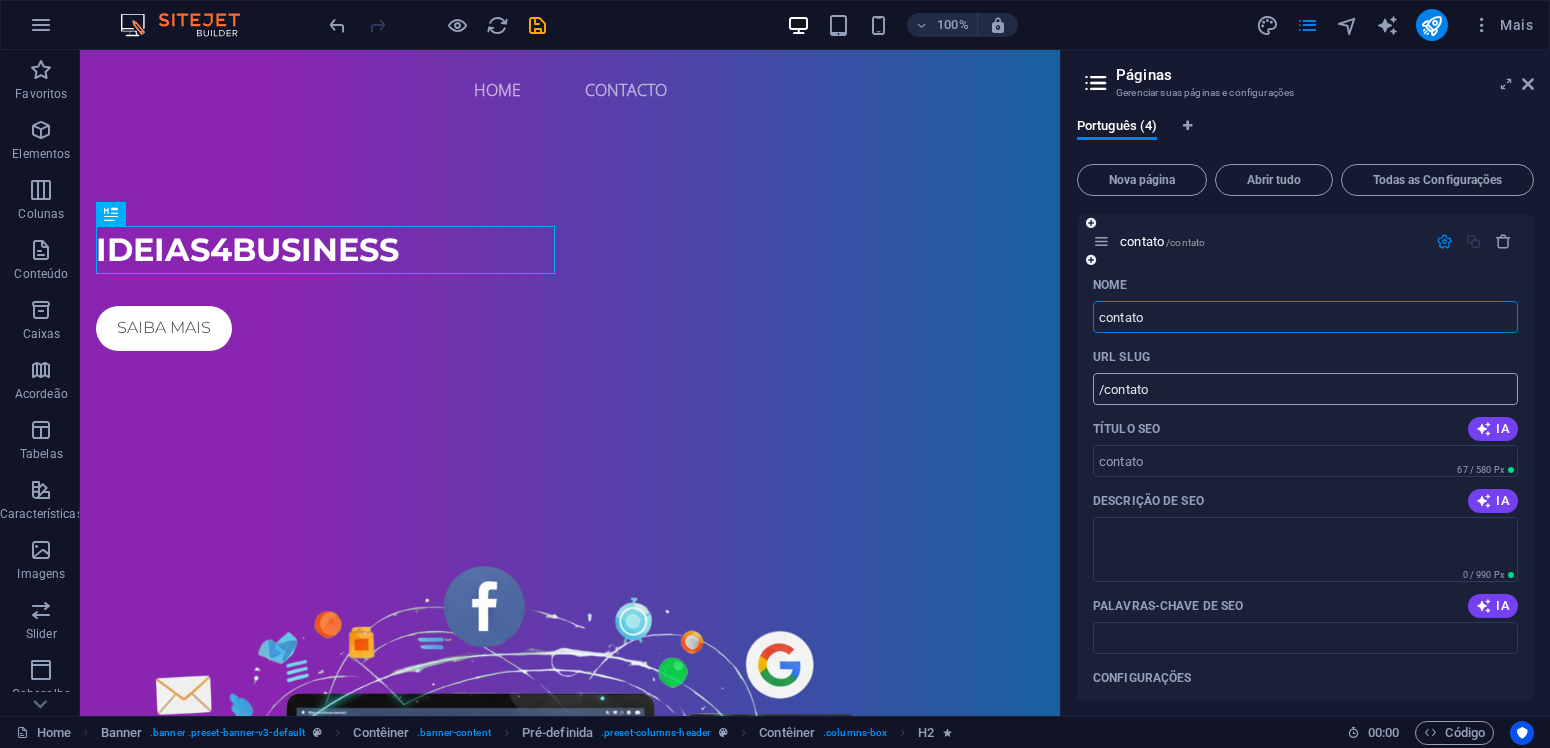 scroll, scrollTop: 190, scrollLeft: 0, axis: vertical 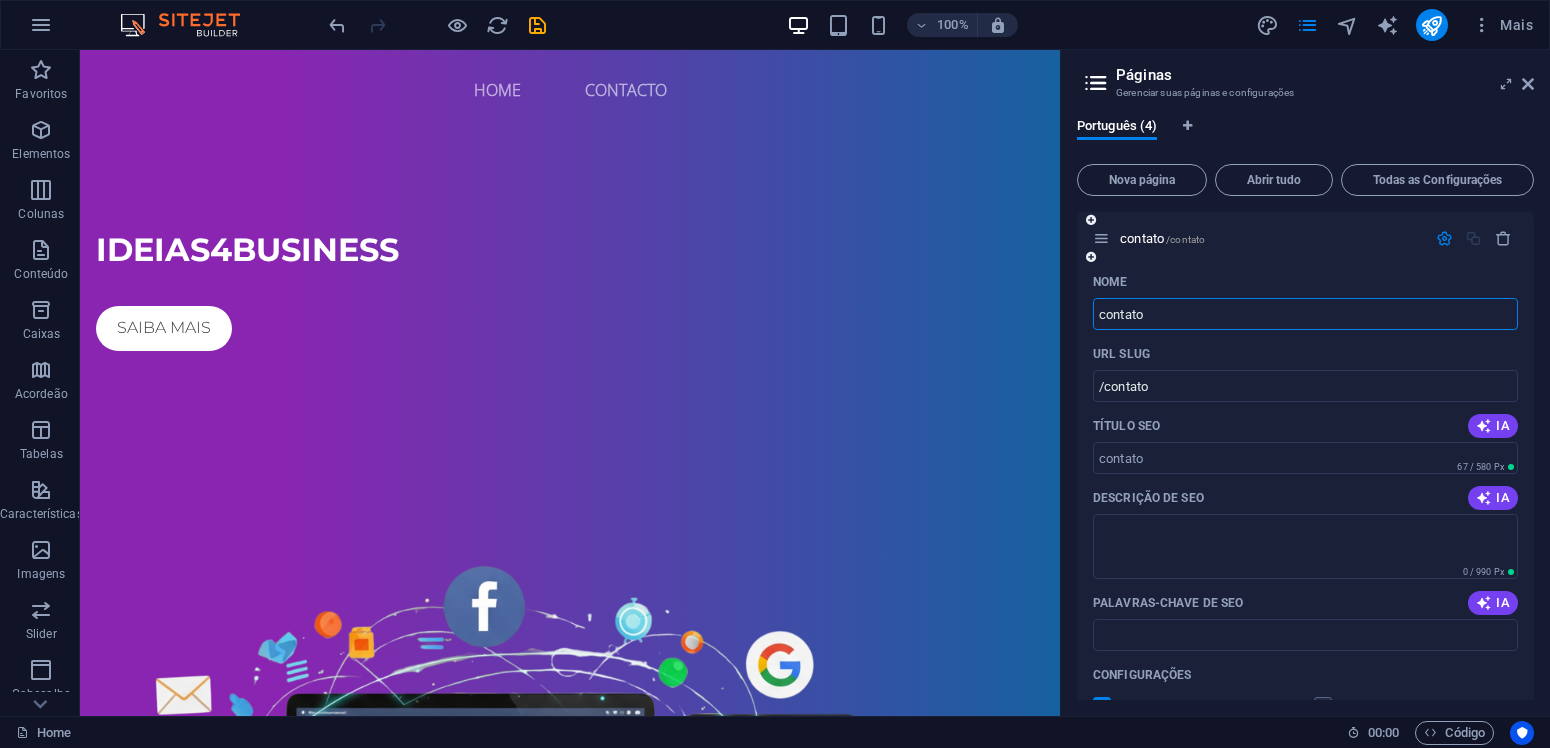 click on "contato /contato" at bounding box center [1259, 238] 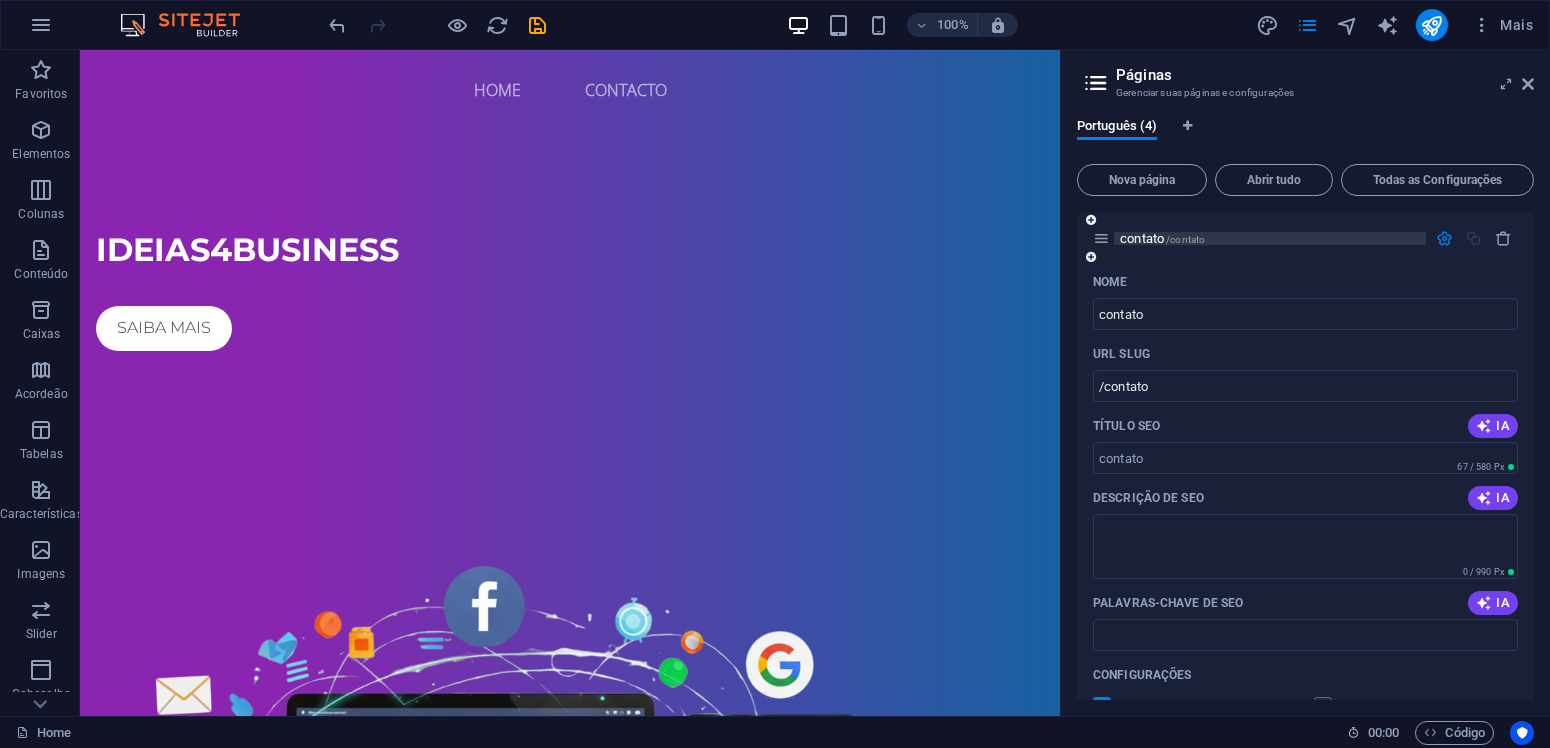 click on "/contato" at bounding box center (1185, 239) 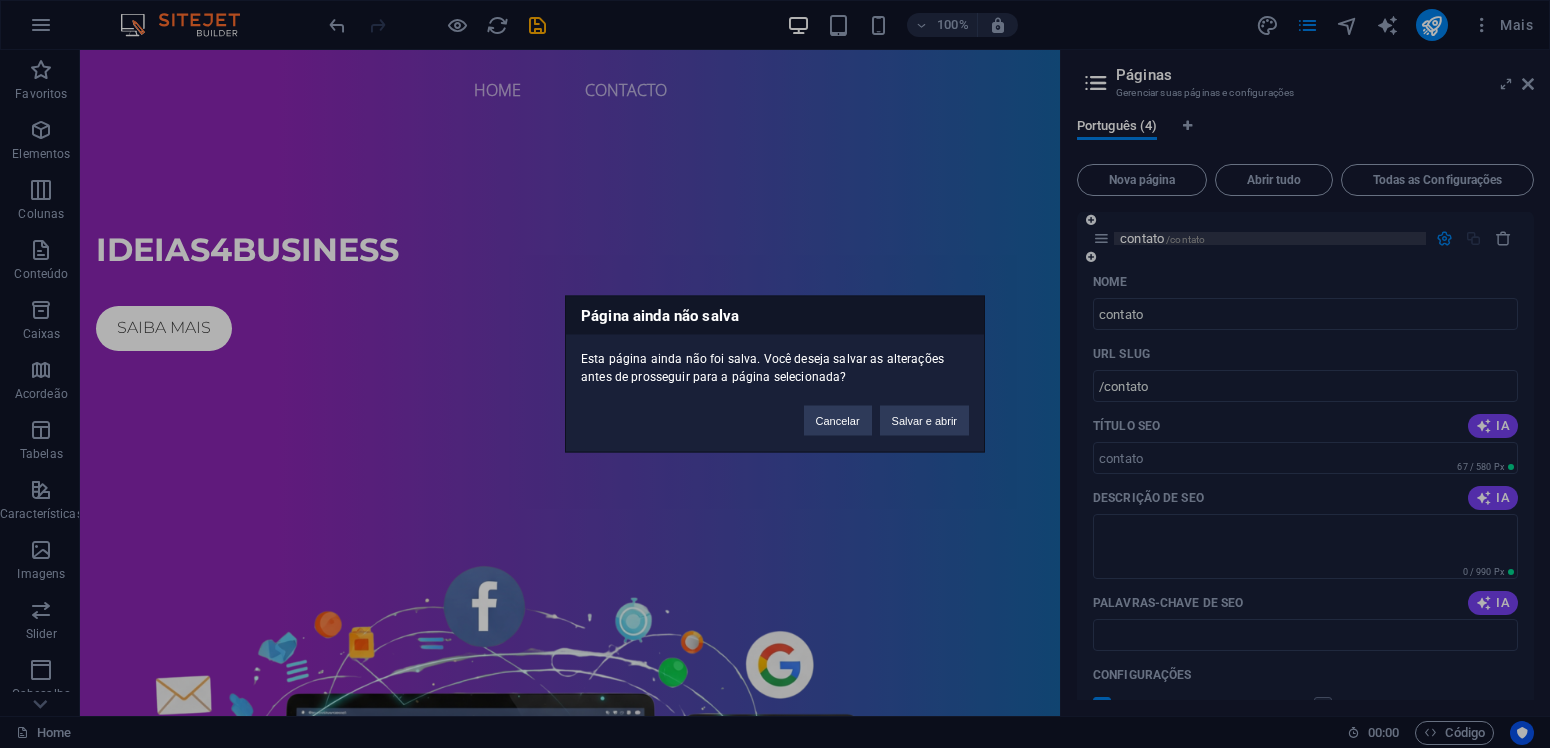 click on "Página ainda não salva Esta página ainda não foi salva. Você deseja salvar as alterações antes de prosseguir para a página selecionada? Cancelar Salvar e abrir" at bounding box center (775, 374) 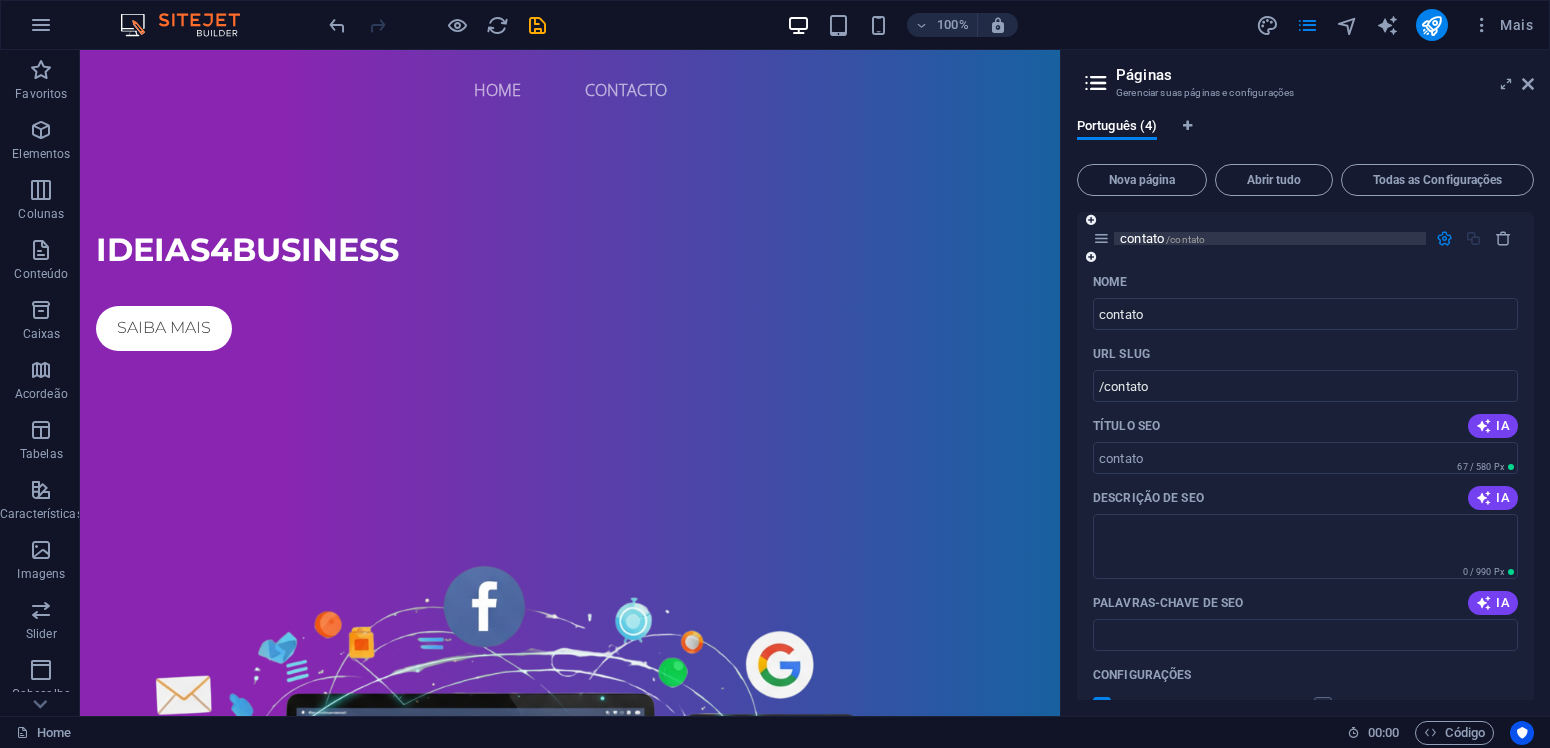 click on "/contato" at bounding box center [1185, 239] 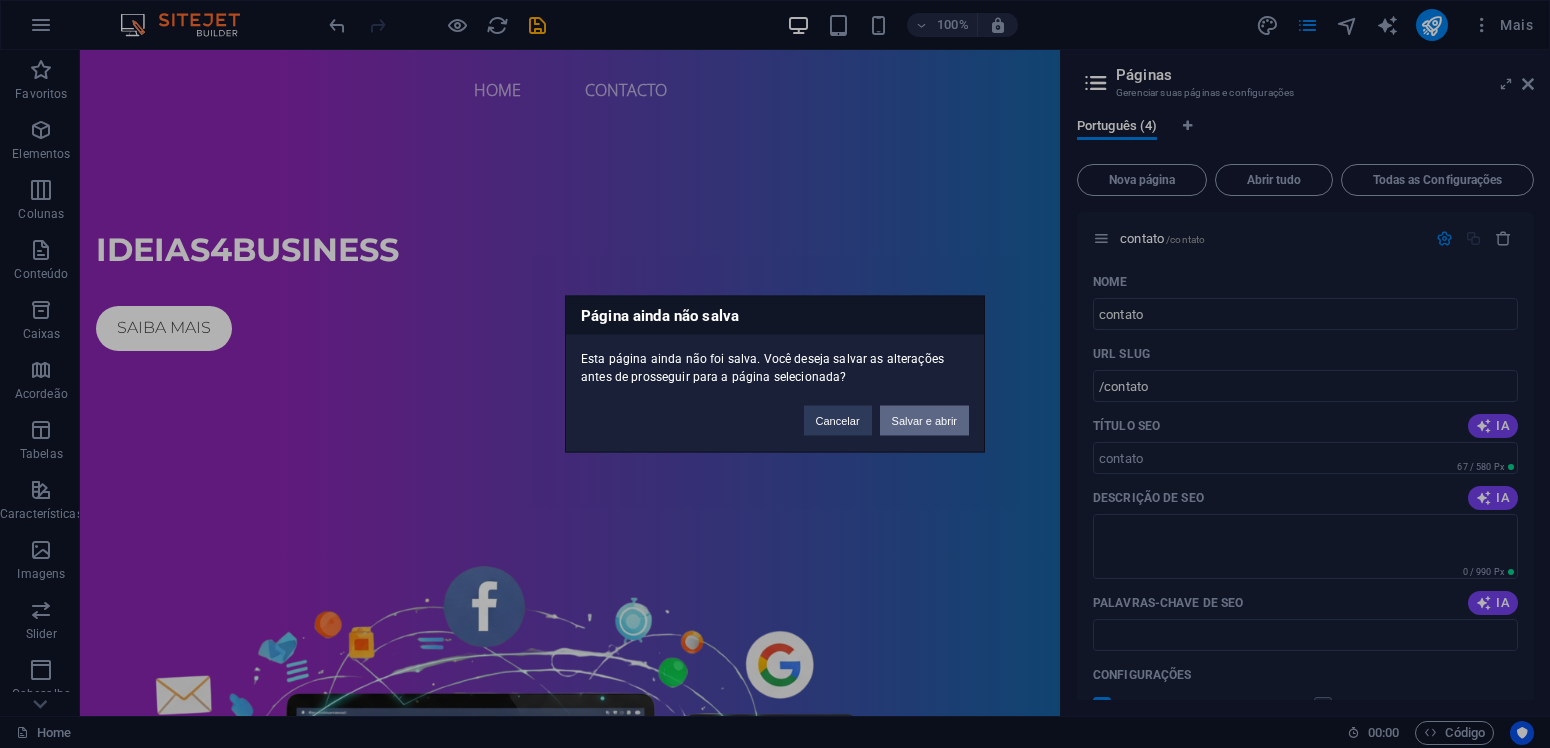 click on "Salvar e abrir" at bounding box center [924, 421] 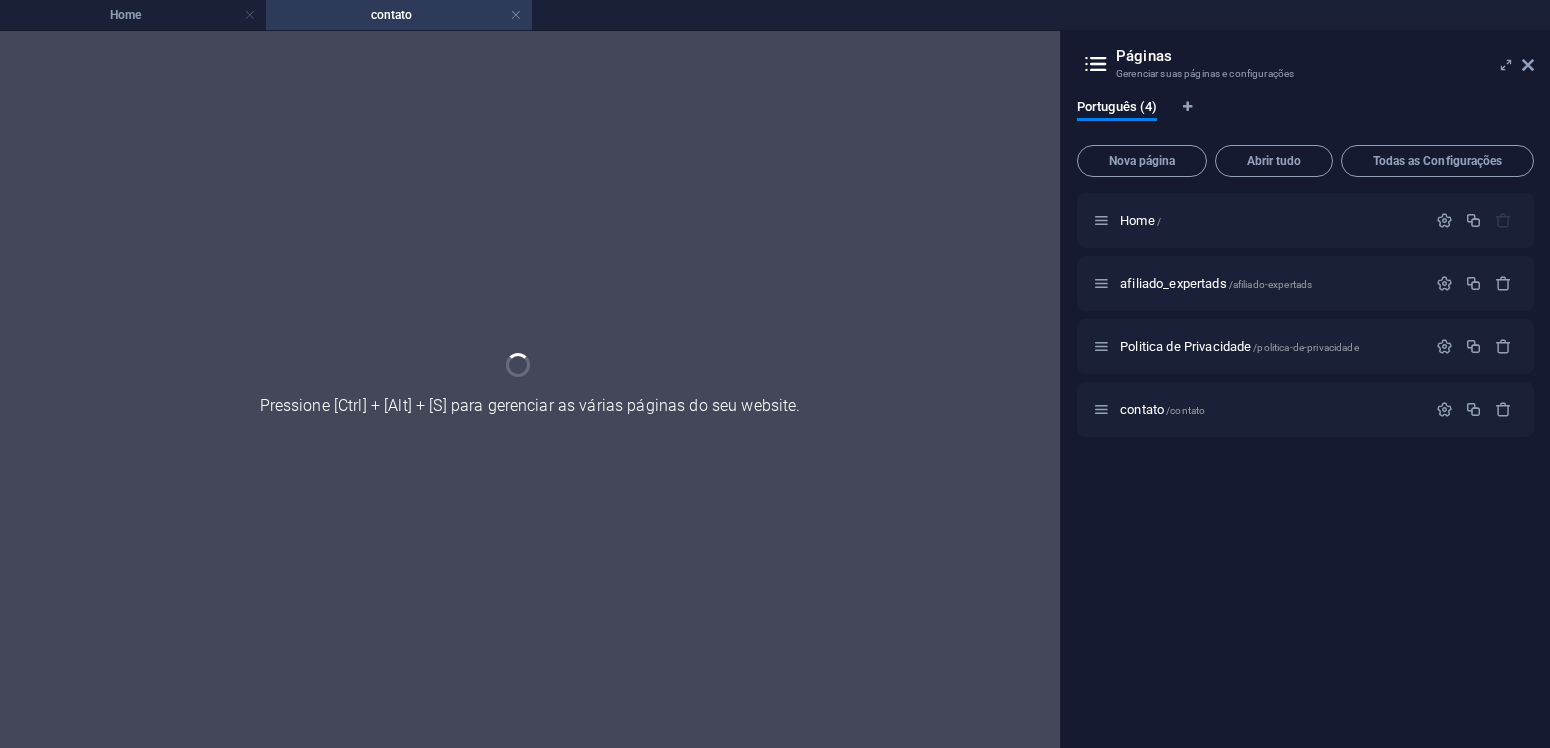 scroll, scrollTop: 0, scrollLeft: 0, axis: both 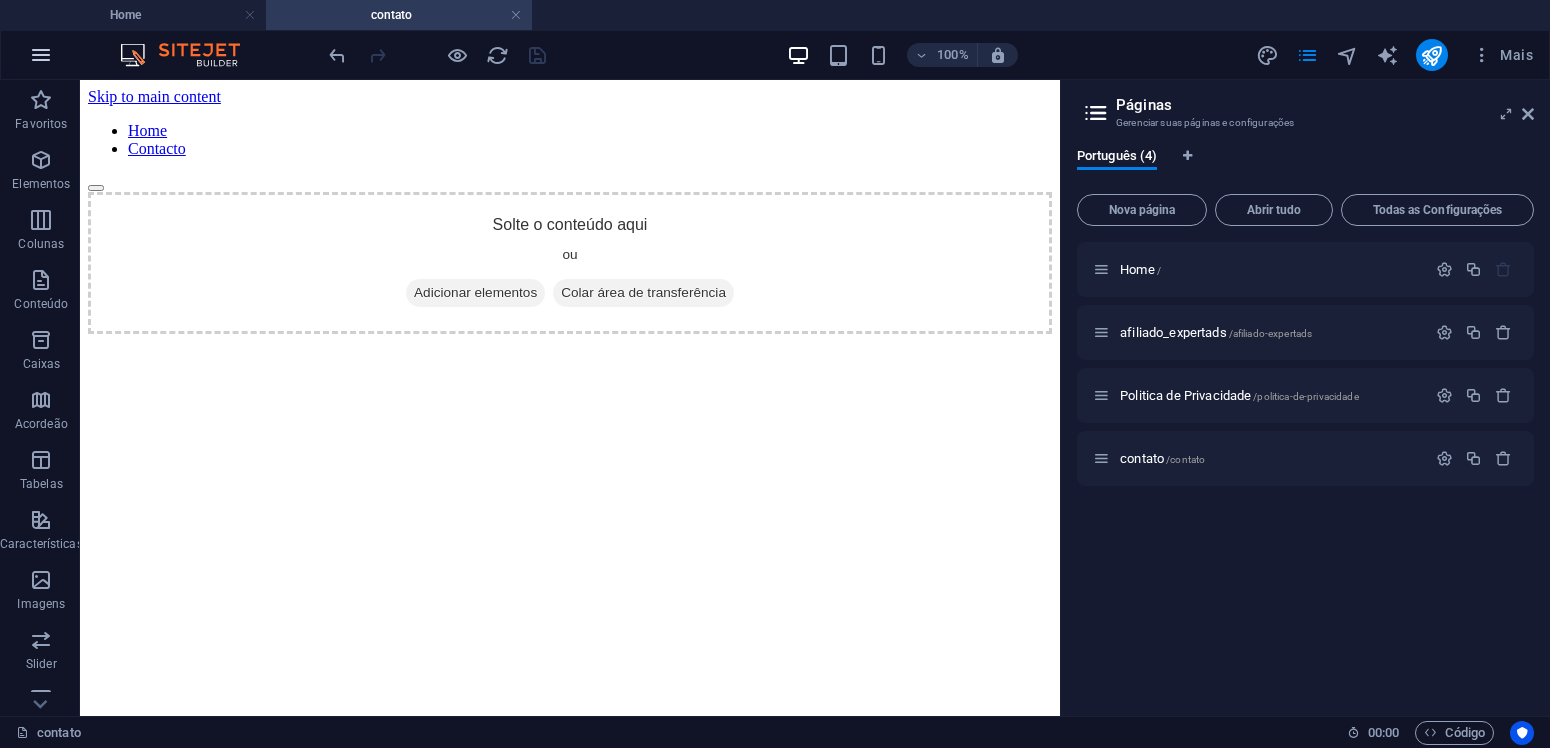 click at bounding box center (41, 55) 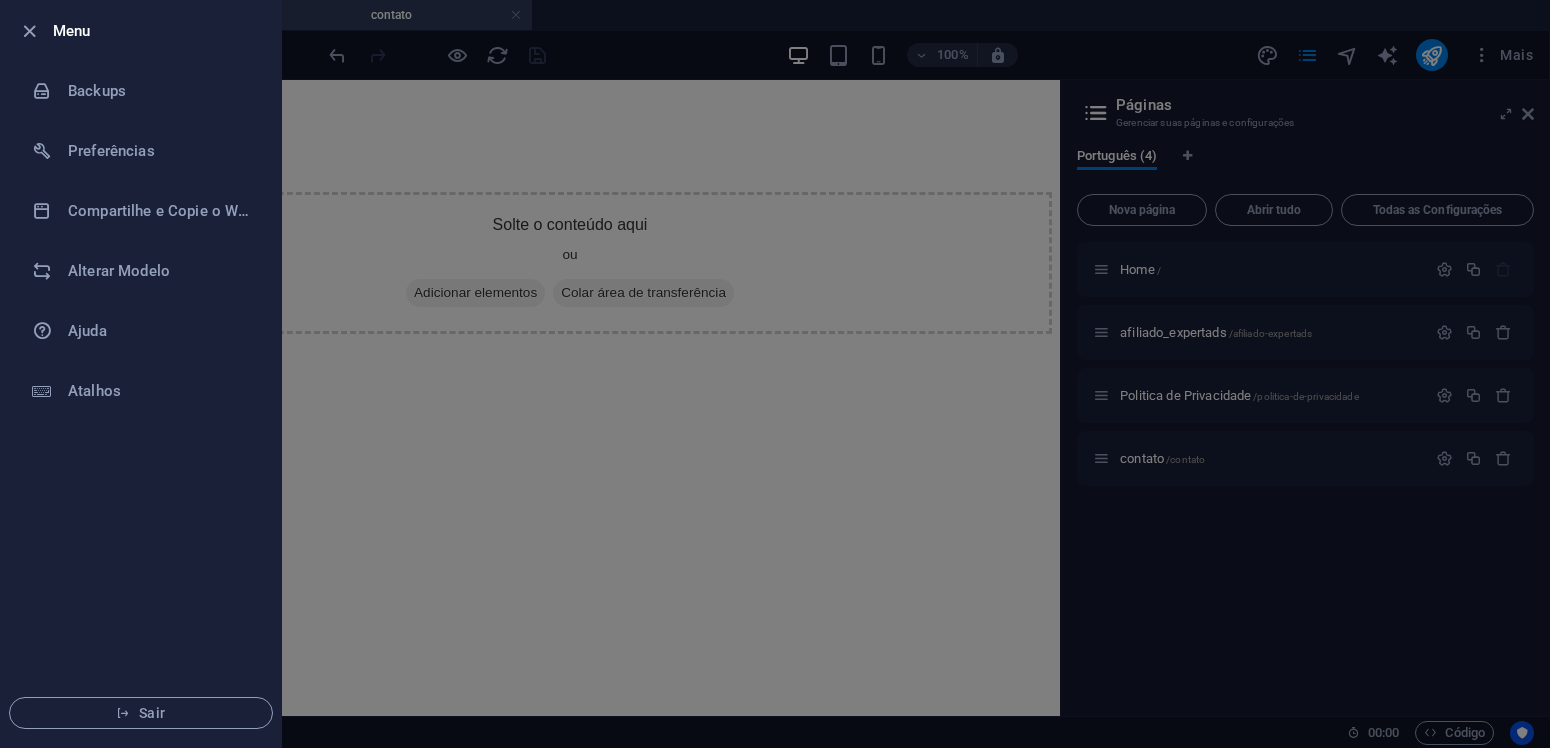 click at bounding box center [775, 374] 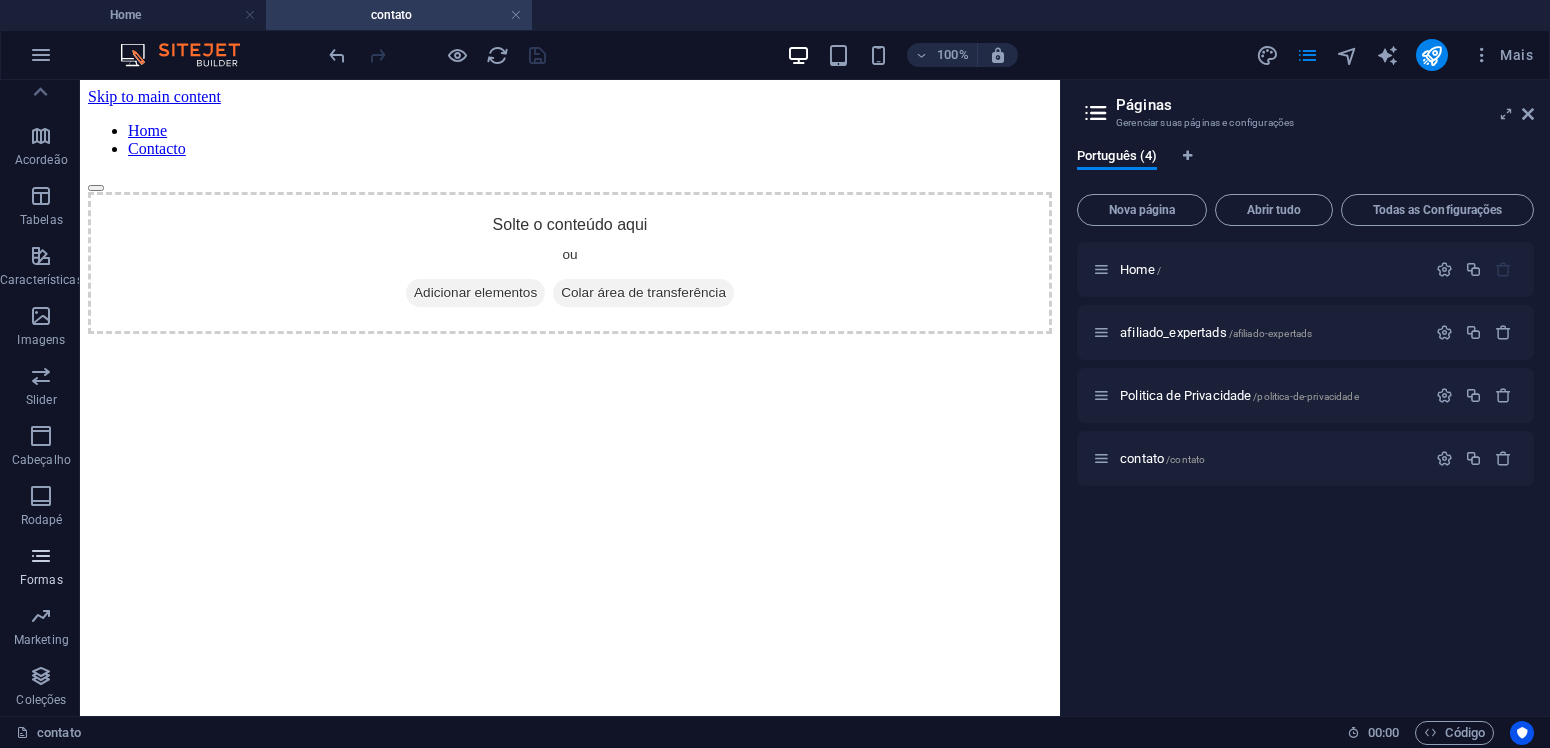 scroll, scrollTop: 0, scrollLeft: 0, axis: both 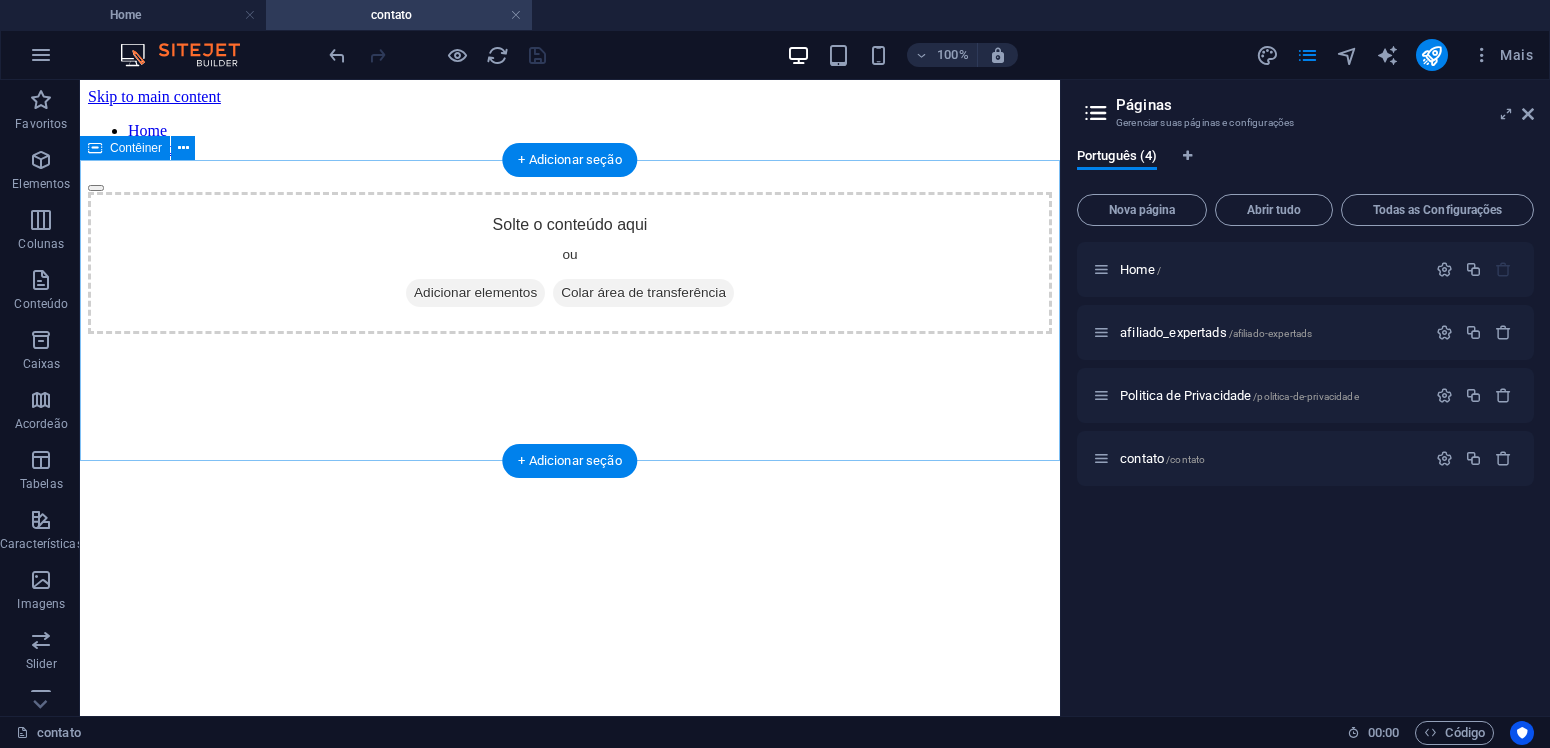 click on "Adicionar elementos" at bounding box center (475, 293) 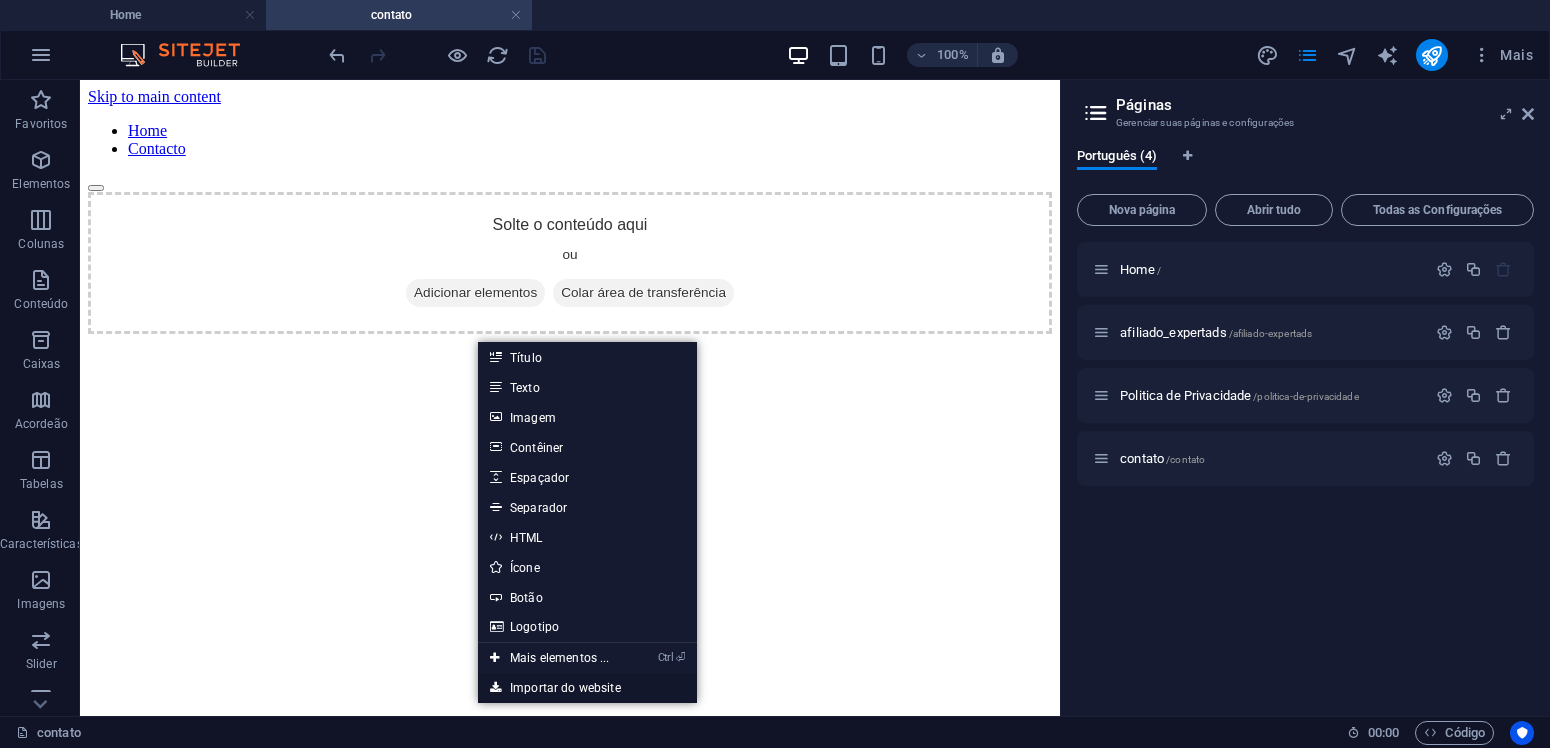click on "Importar do website" at bounding box center [587, 688] 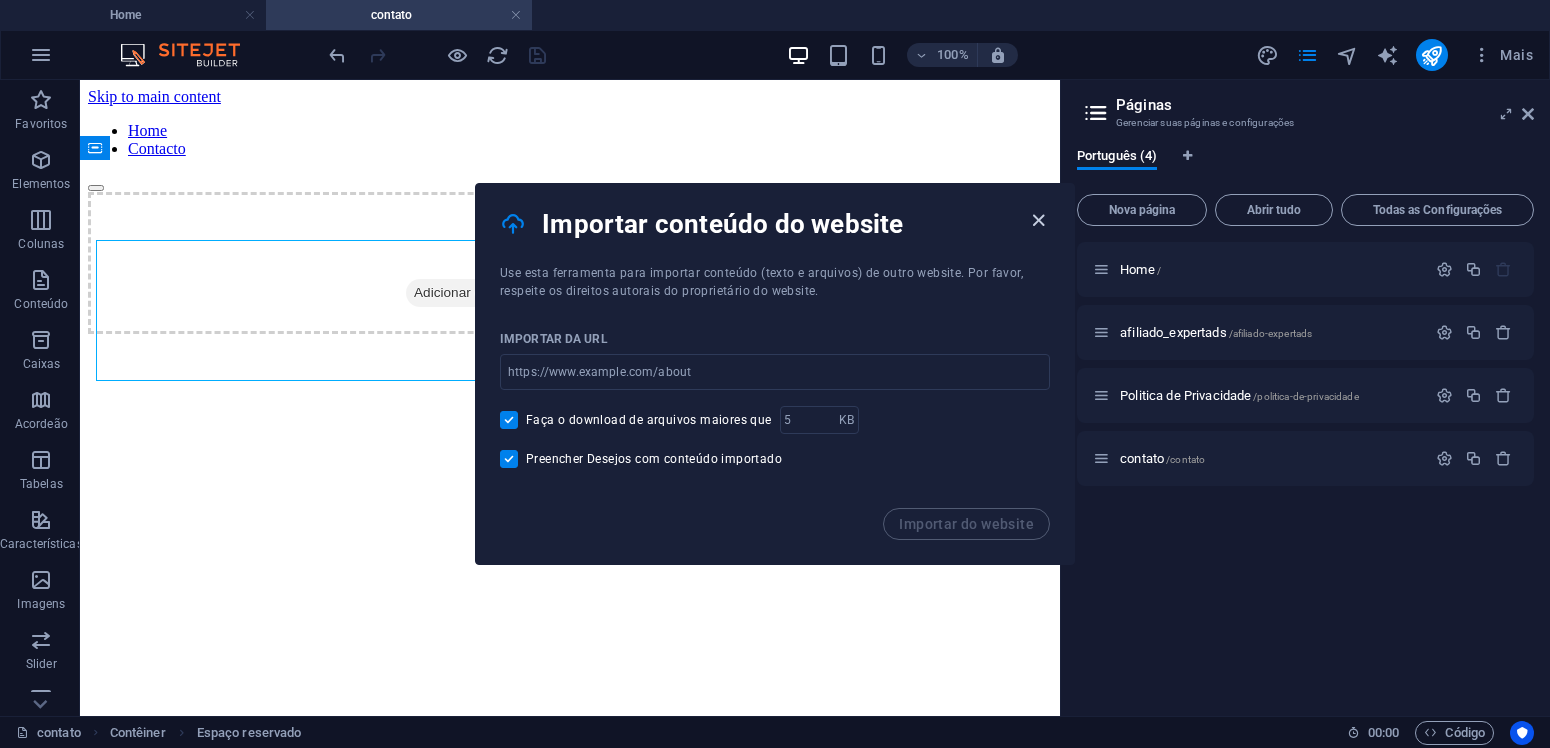 click at bounding box center [1038, 220] 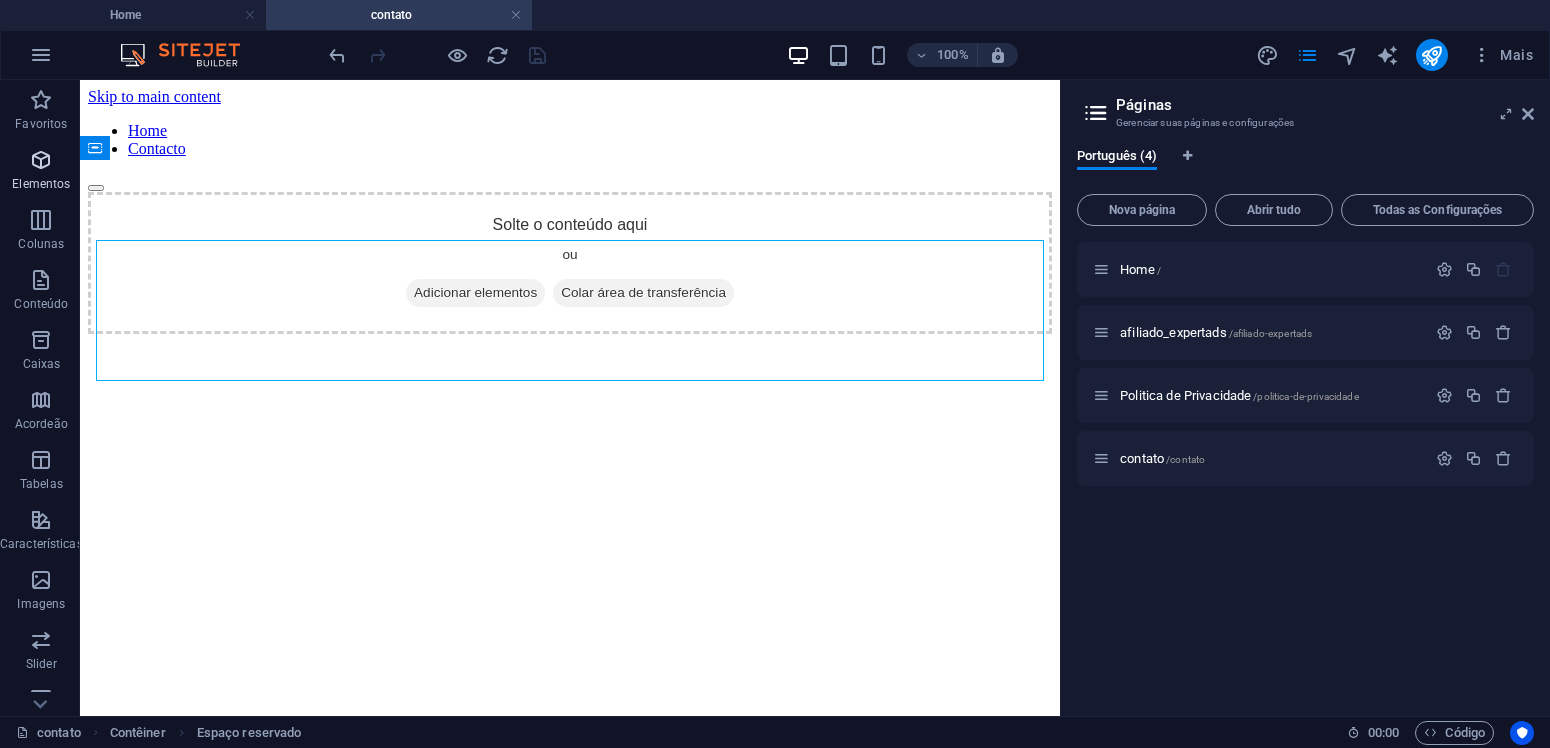 click at bounding box center [41, 160] 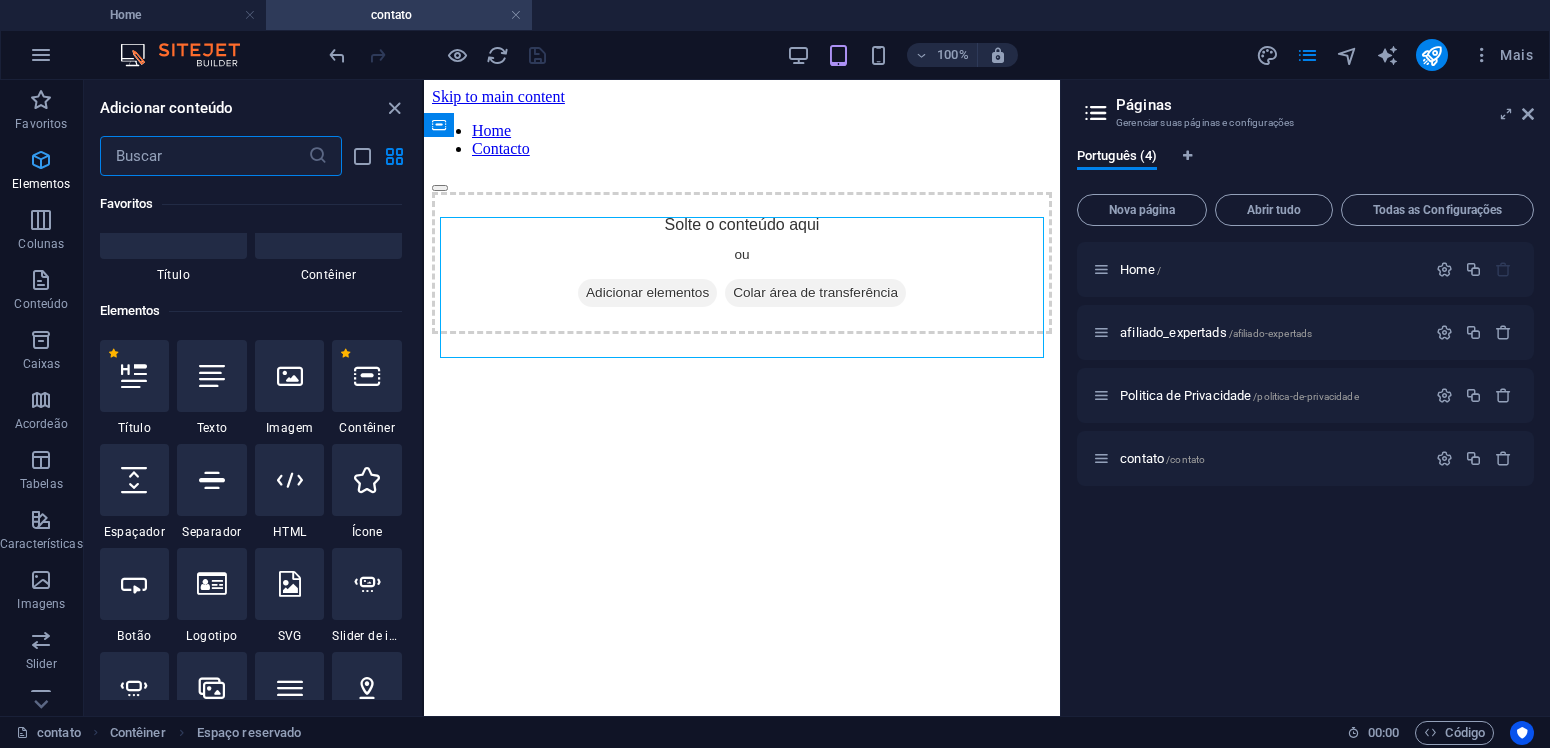 scroll, scrollTop: 213, scrollLeft: 0, axis: vertical 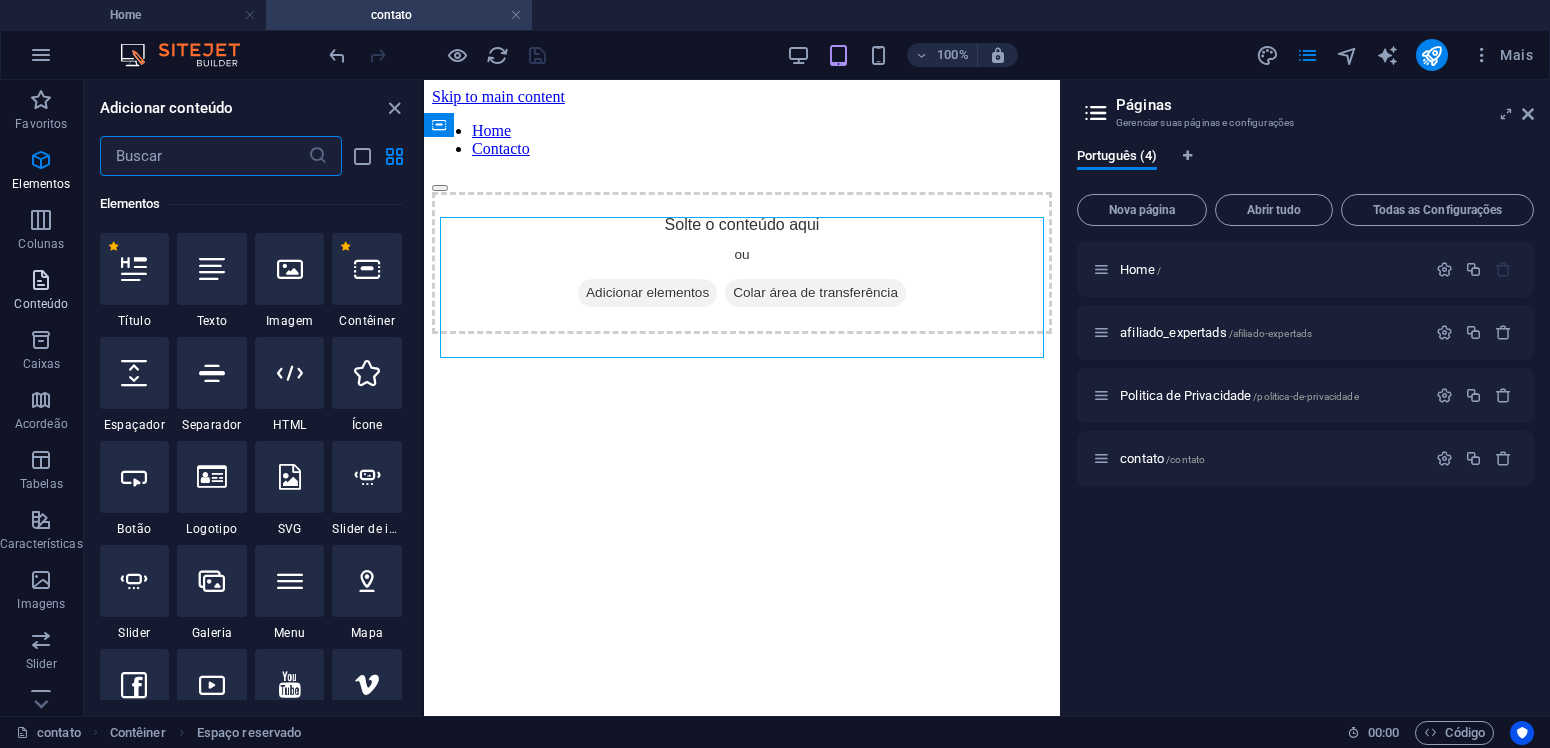 click on "Conteúdo" at bounding box center (41, 292) 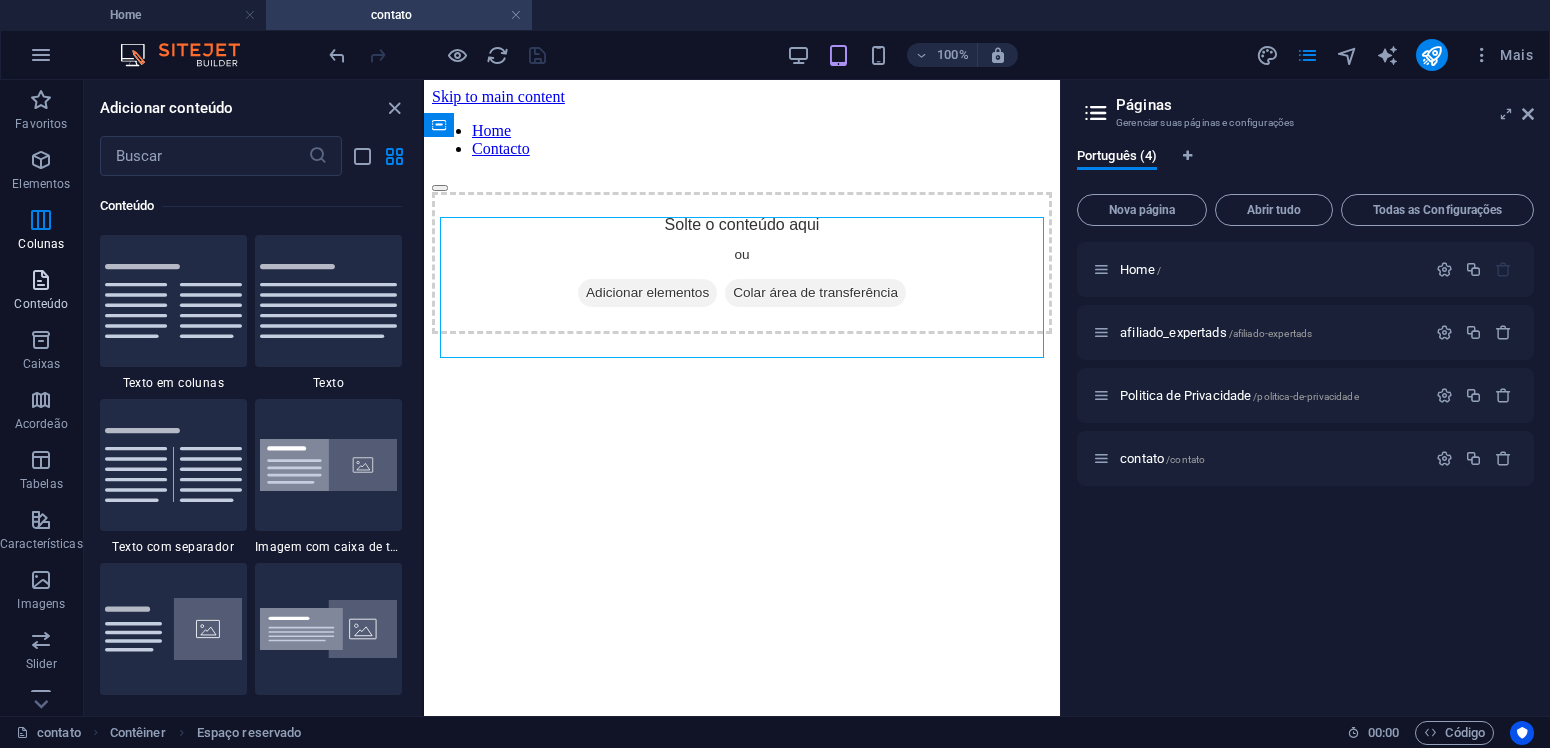 scroll, scrollTop: 3499, scrollLeft: 0, axis: vertical 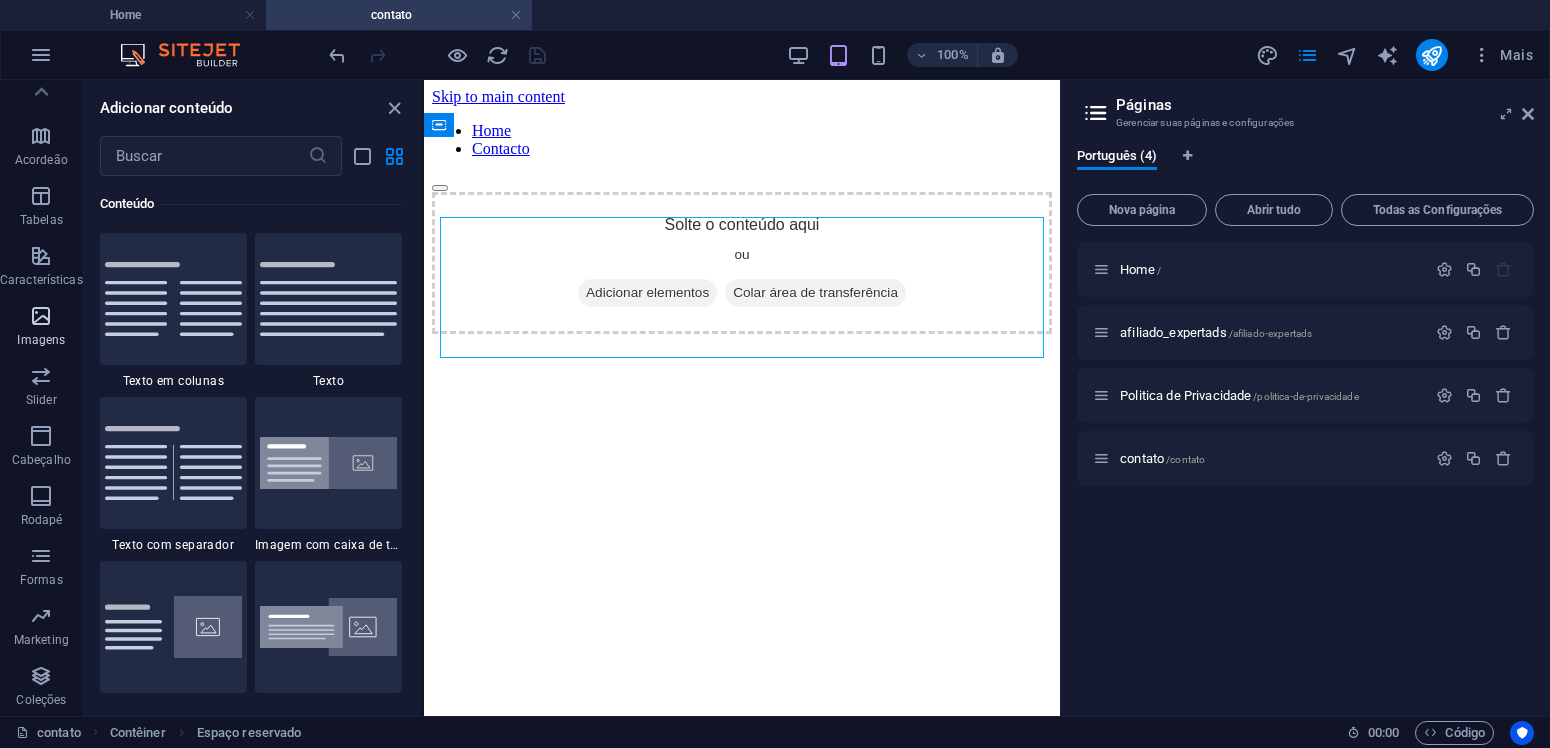 click on "Imagens" at bounding box center [41, 328] 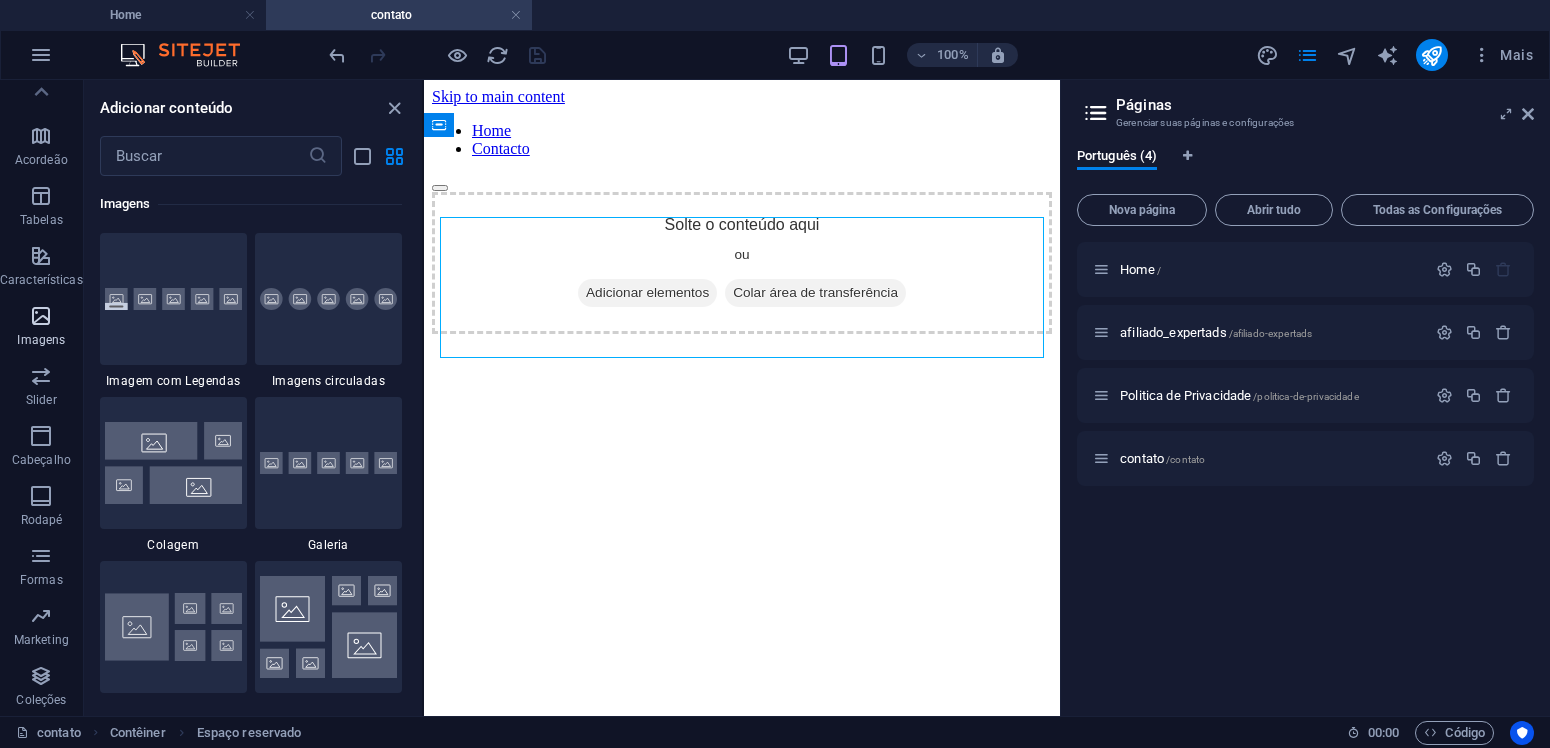 scroll, scrollTop: 10140, scrollLeft: 0, axis: vertical 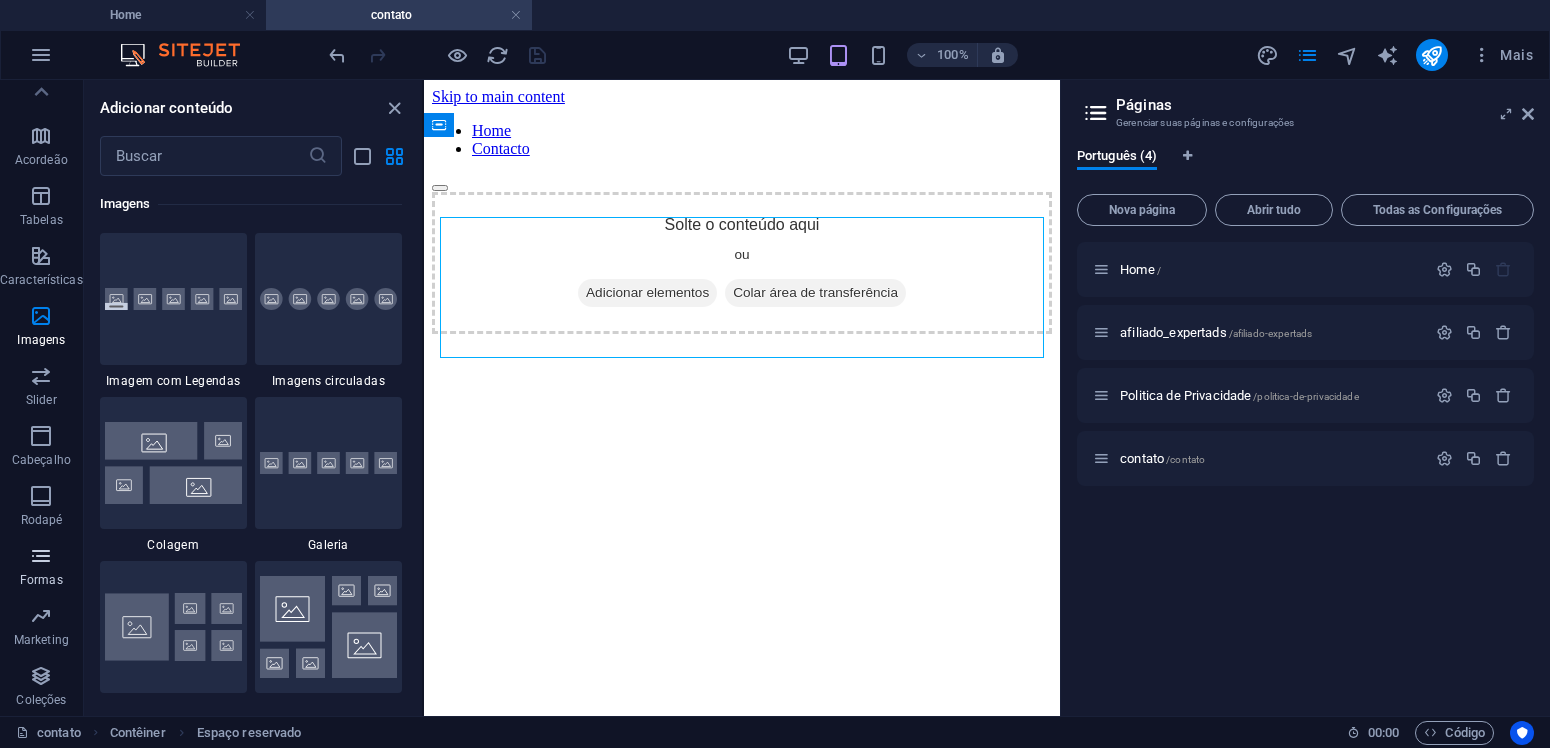 click at bounding box center [41, 556] 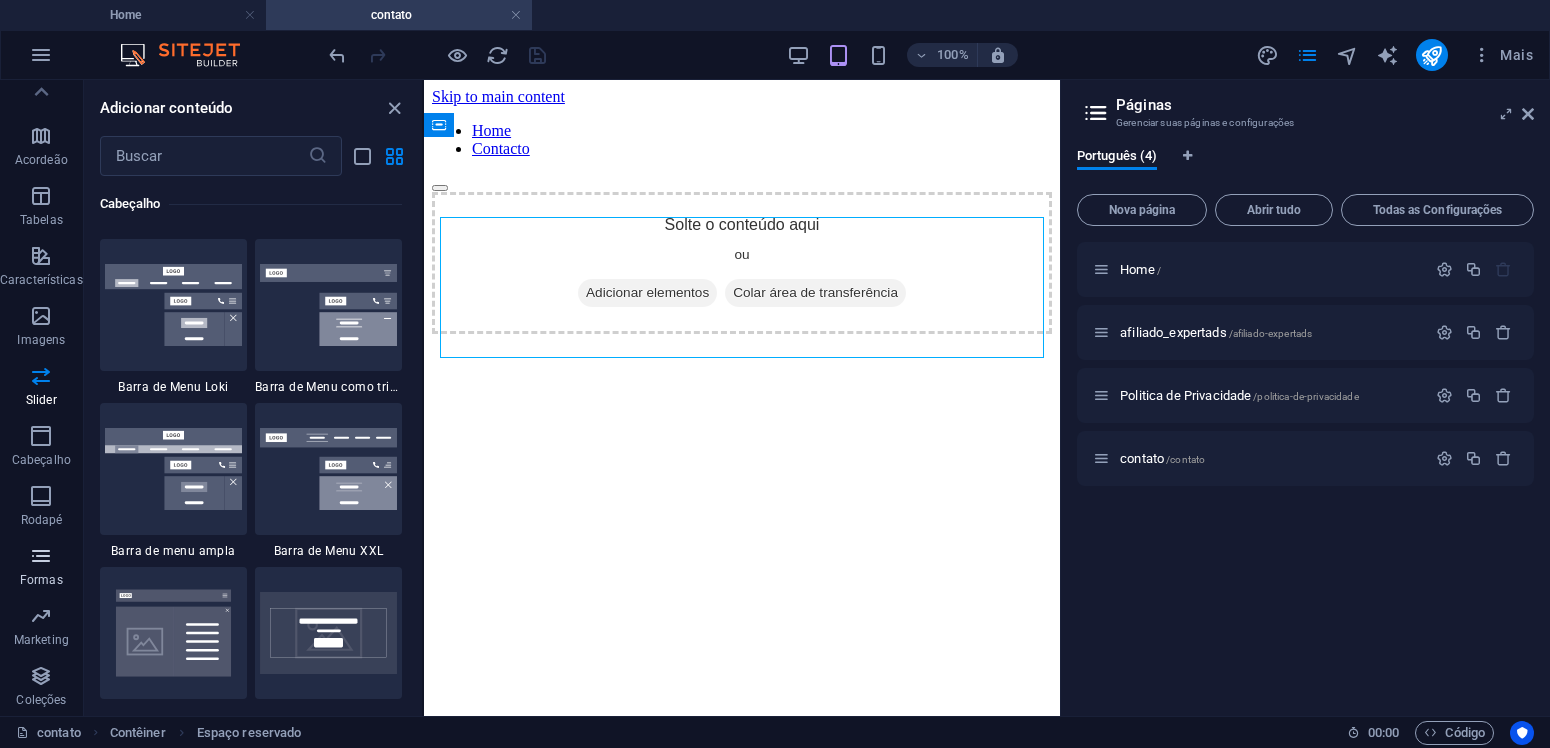 scroll, scrollTop: 14600, scrollLeft: 0, axis: vertical 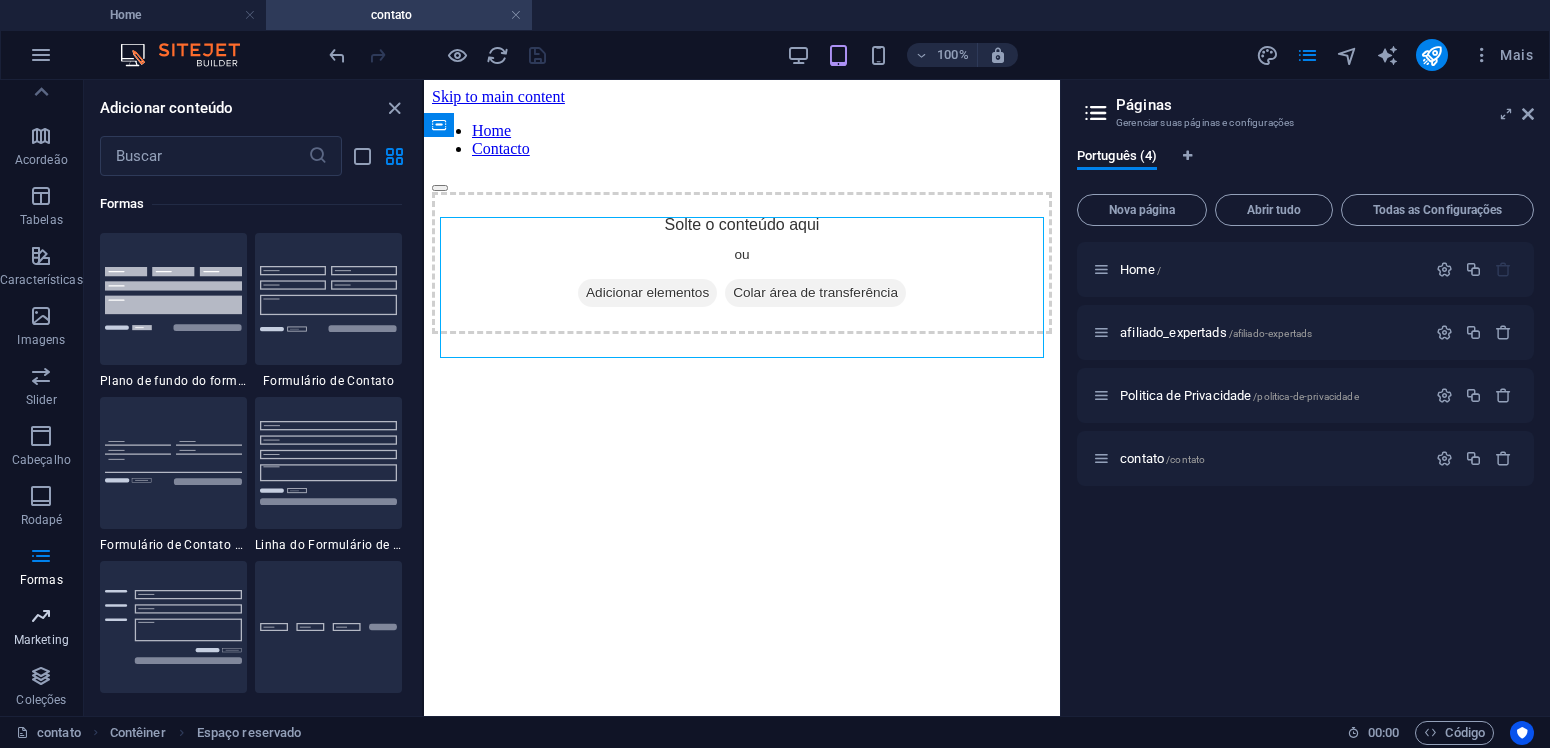 click on "Marketing" at bounding box center (41, 628) 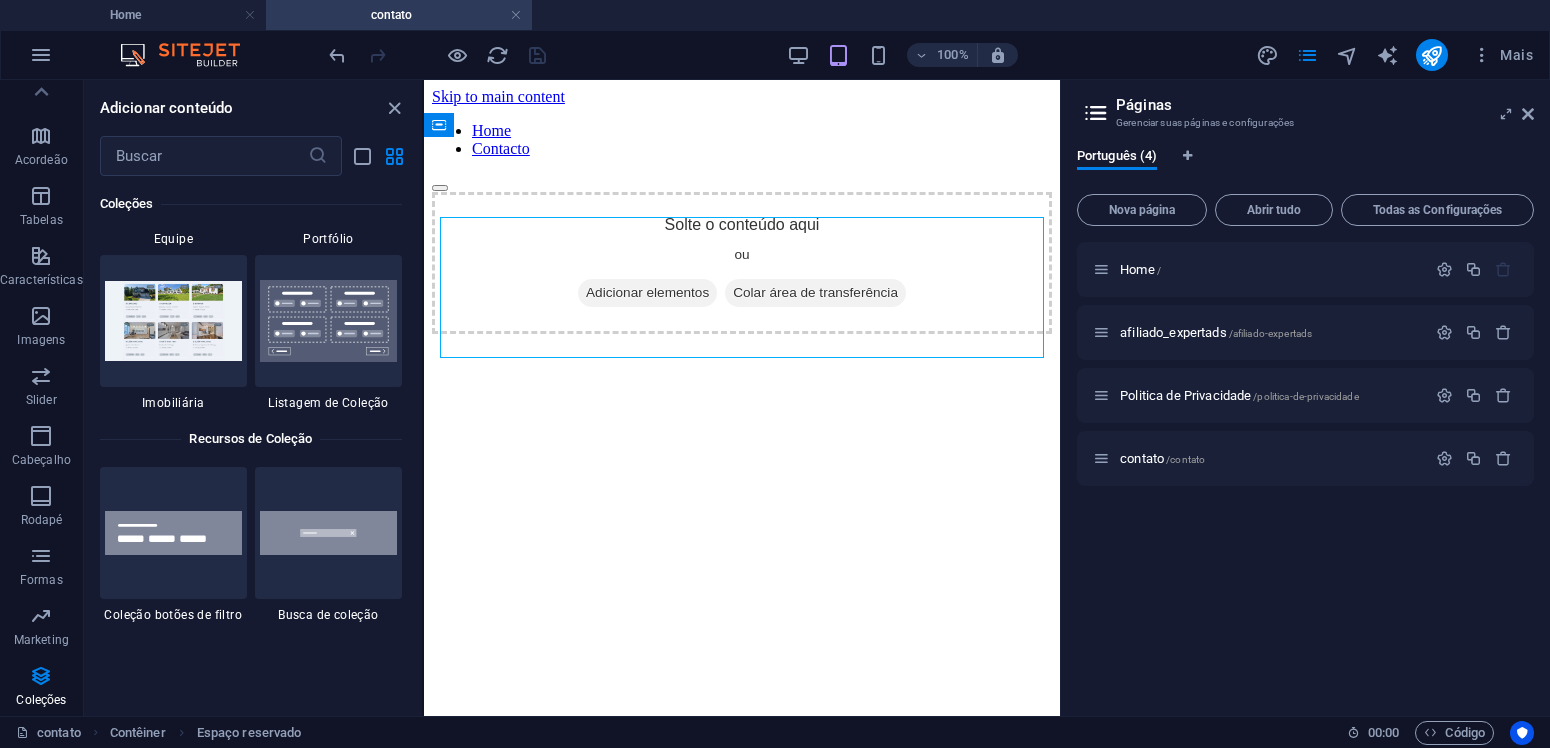 scroll, scrollTop: 18854, scrollLeft: 0, axis: vertical 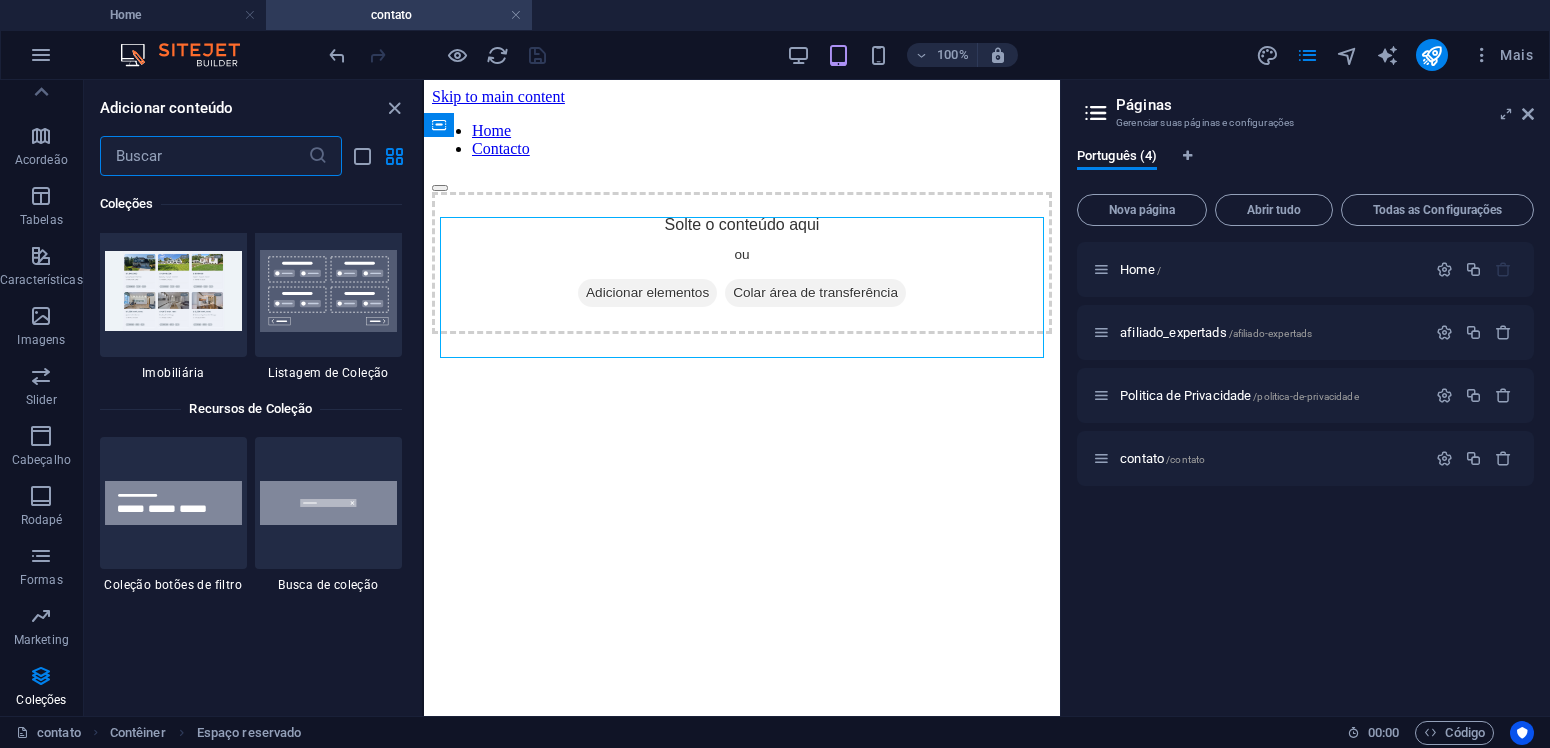 click at bounding box center [204, 156] 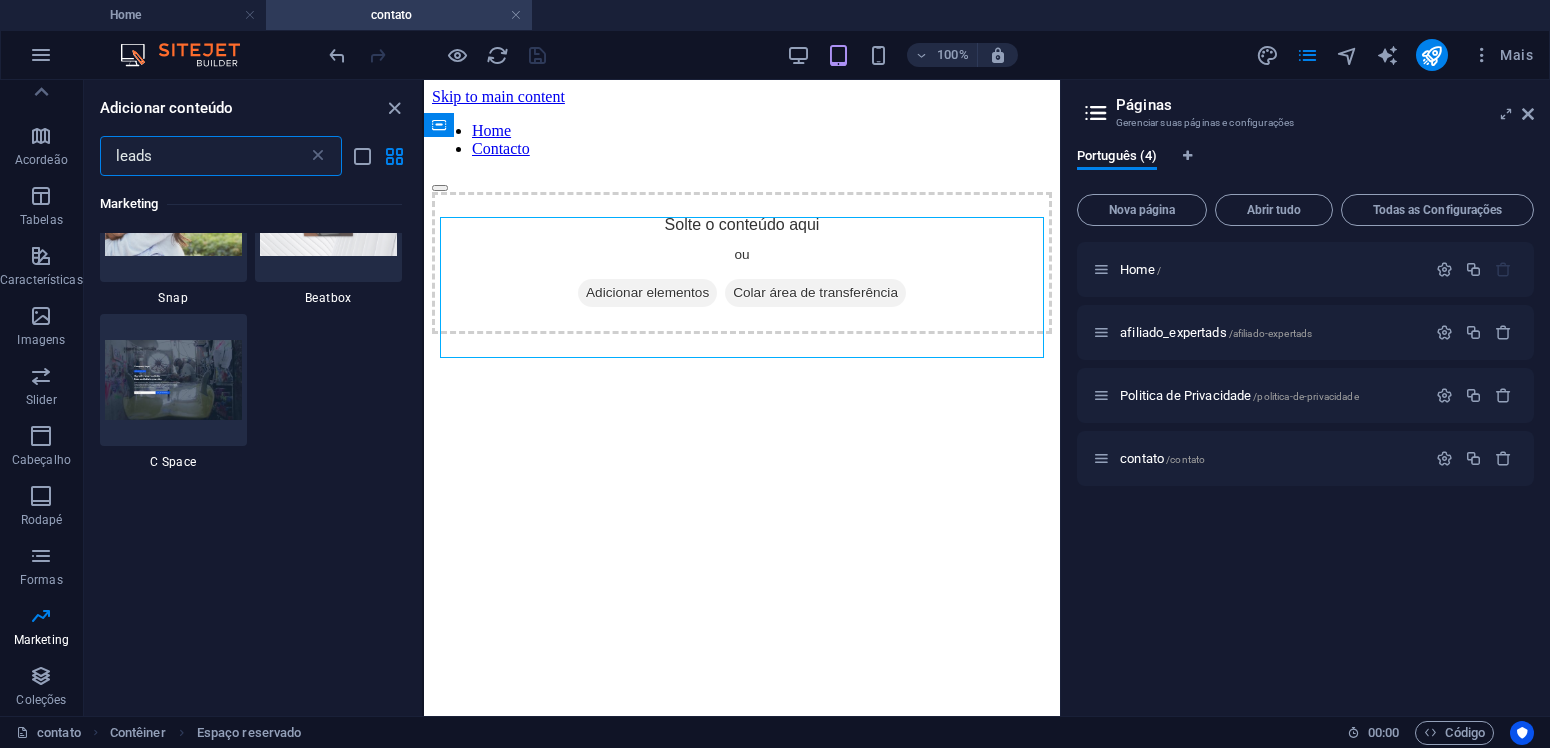 scroll, scrollTop: 0, scrollLeft: 0, axis: both 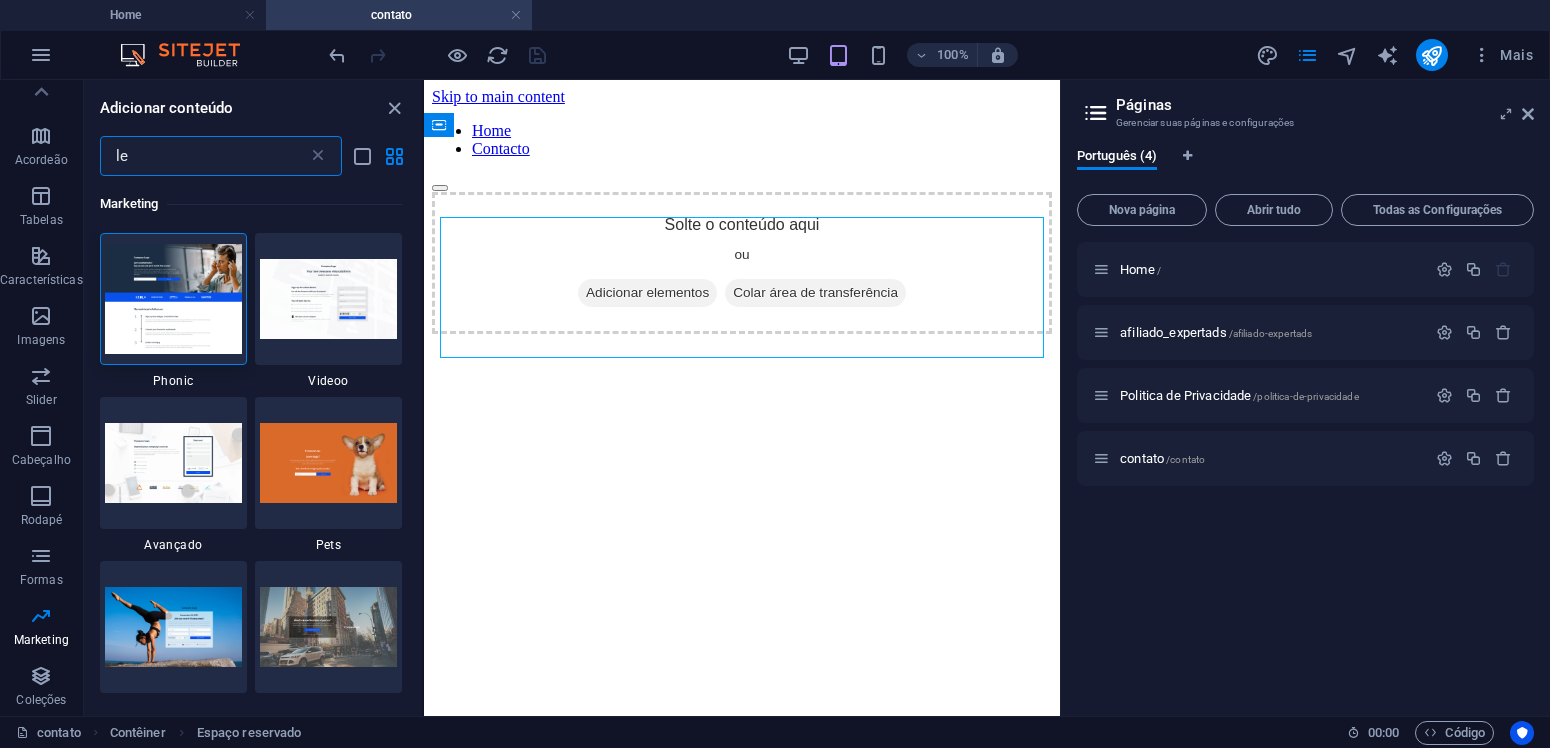 type on "l" 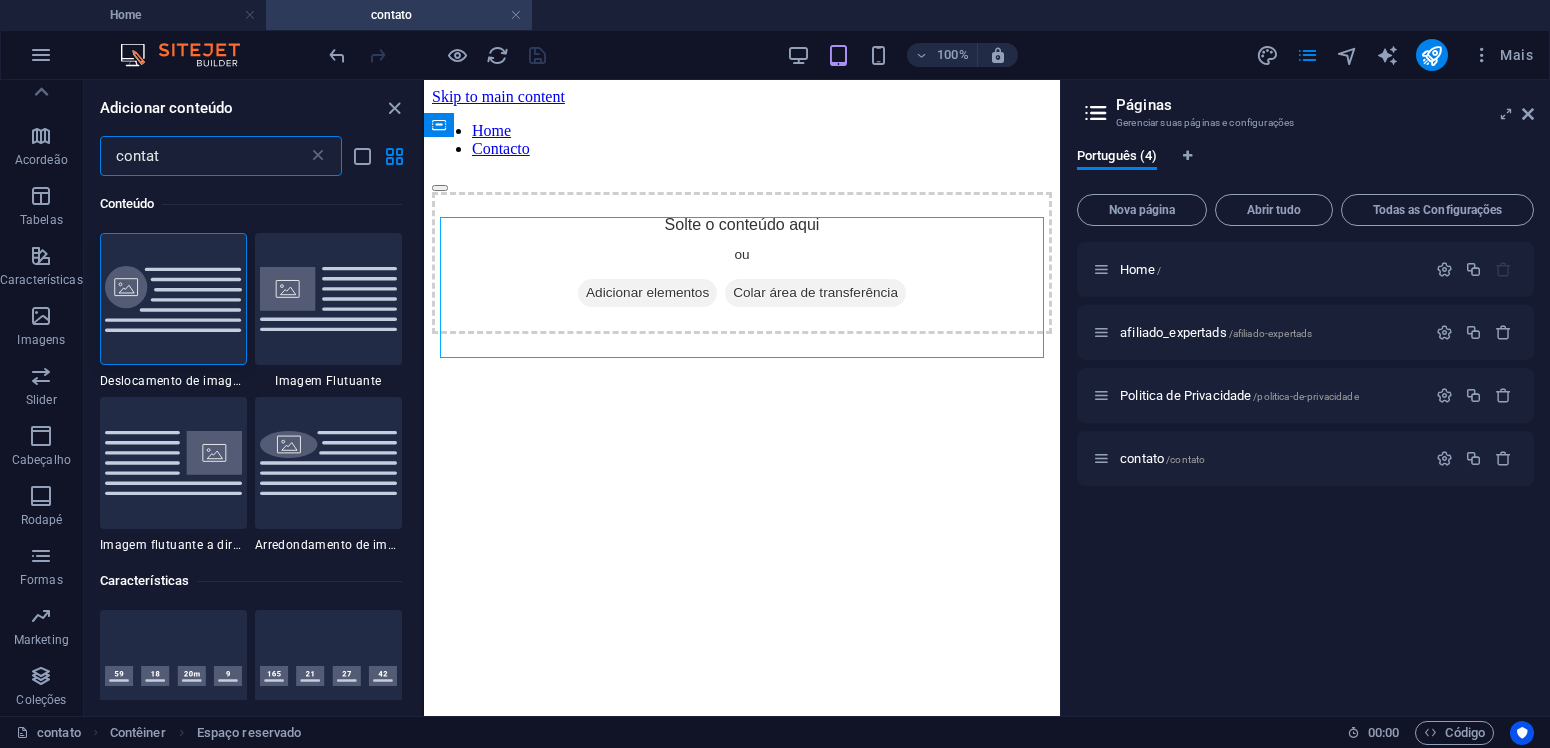 type on "contato" 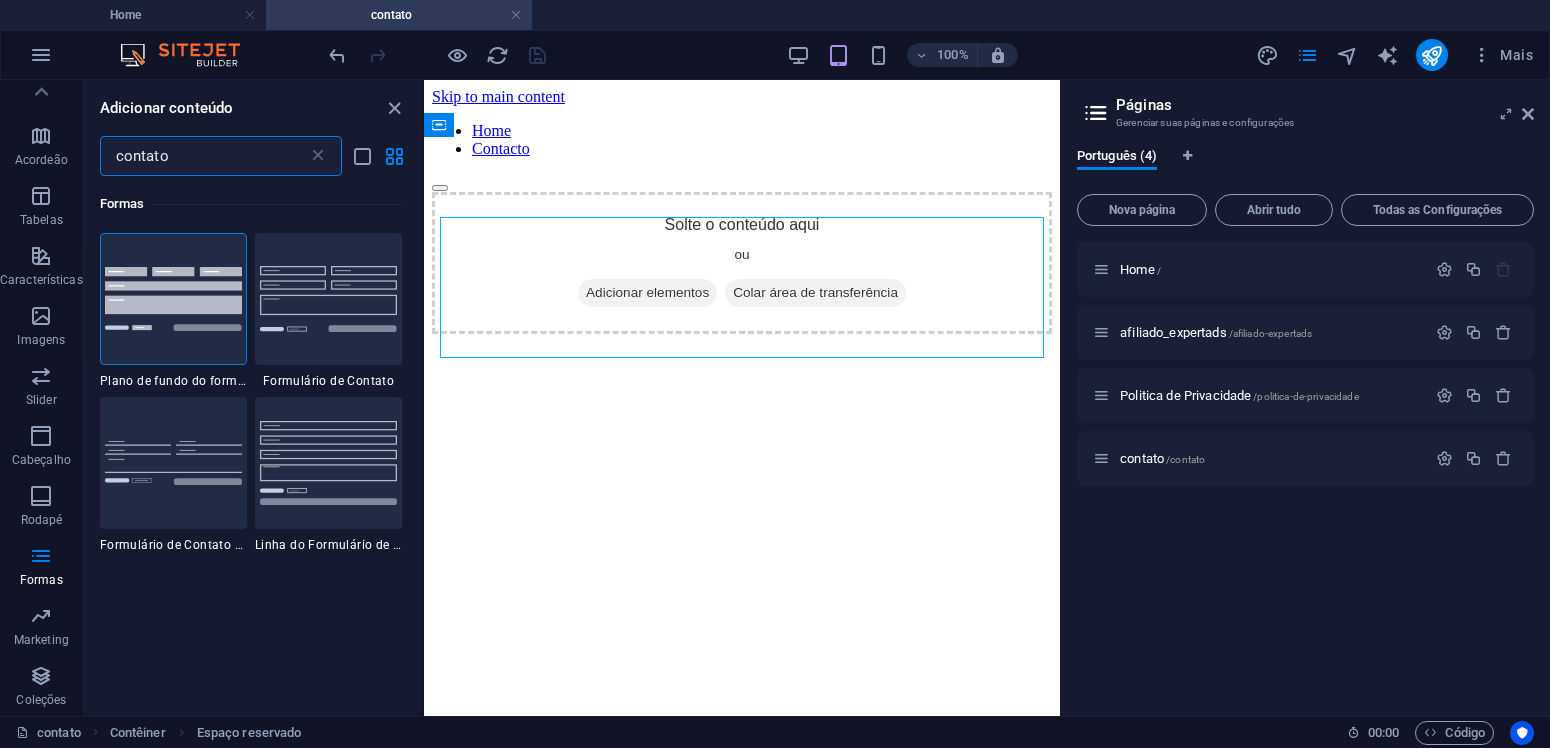 click on "contato" at bounding box center (204, 156) 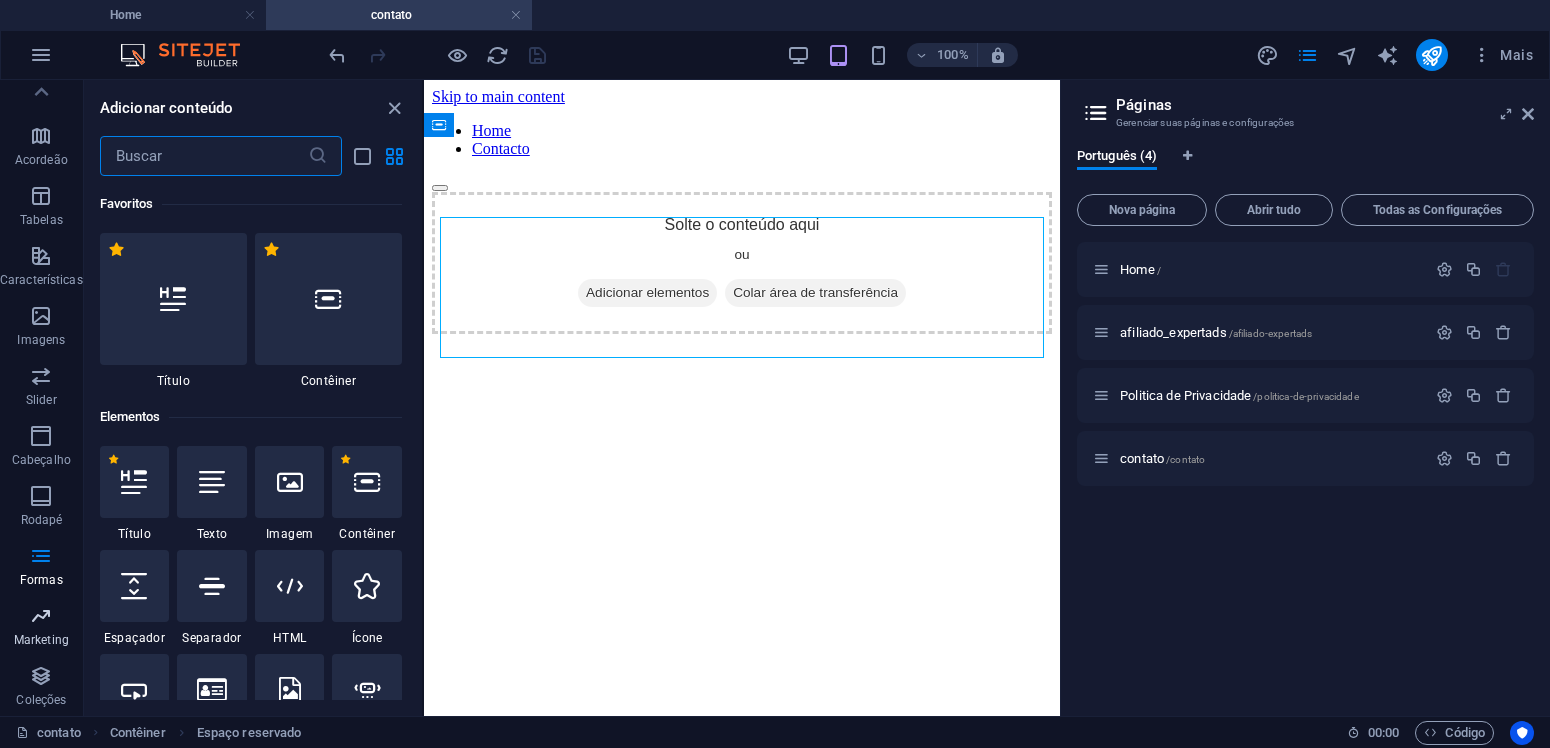 click on "Marketing" at bounding box center (41, 640) 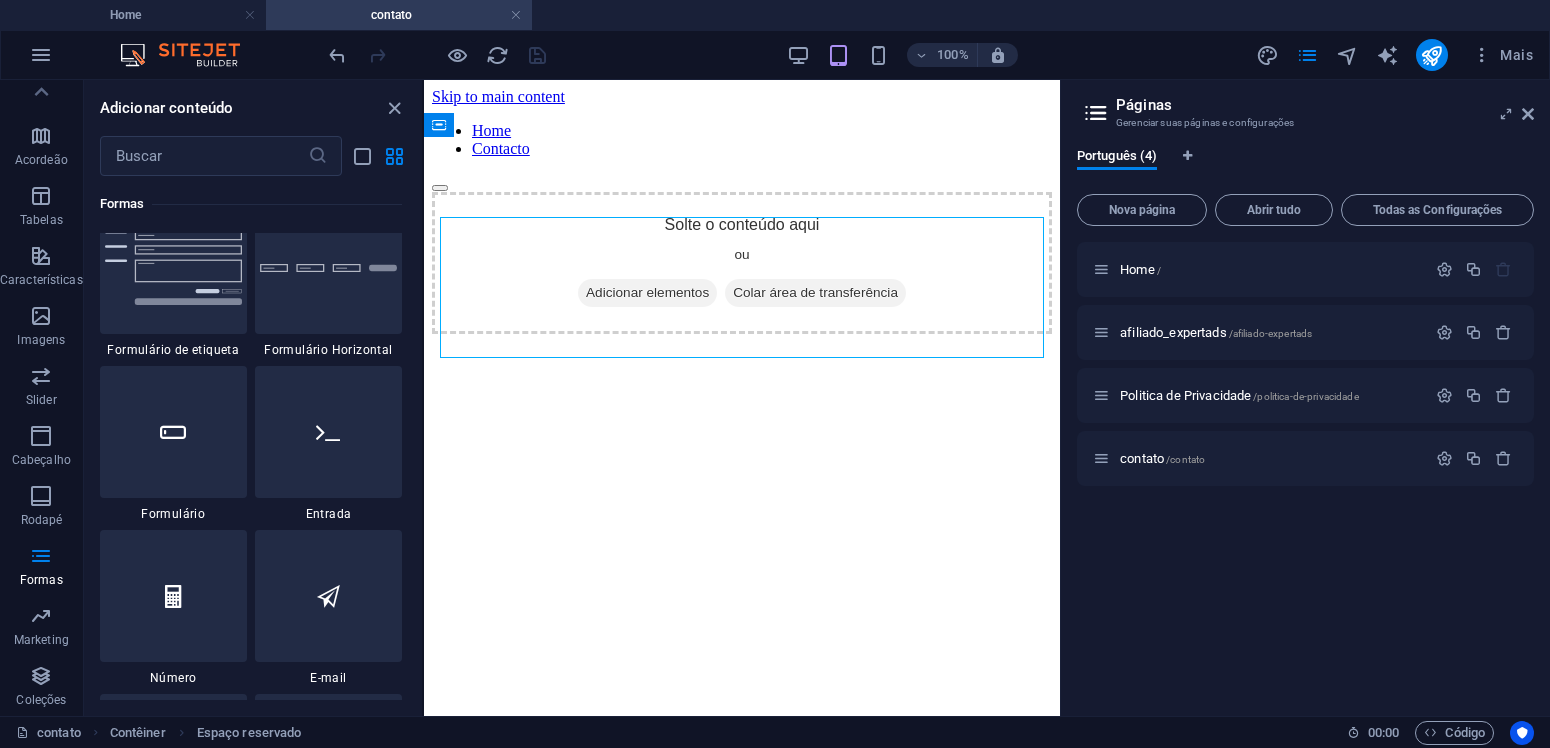 scroll, scrollTop: 14579, scrollLeft: 0, axis: vertical 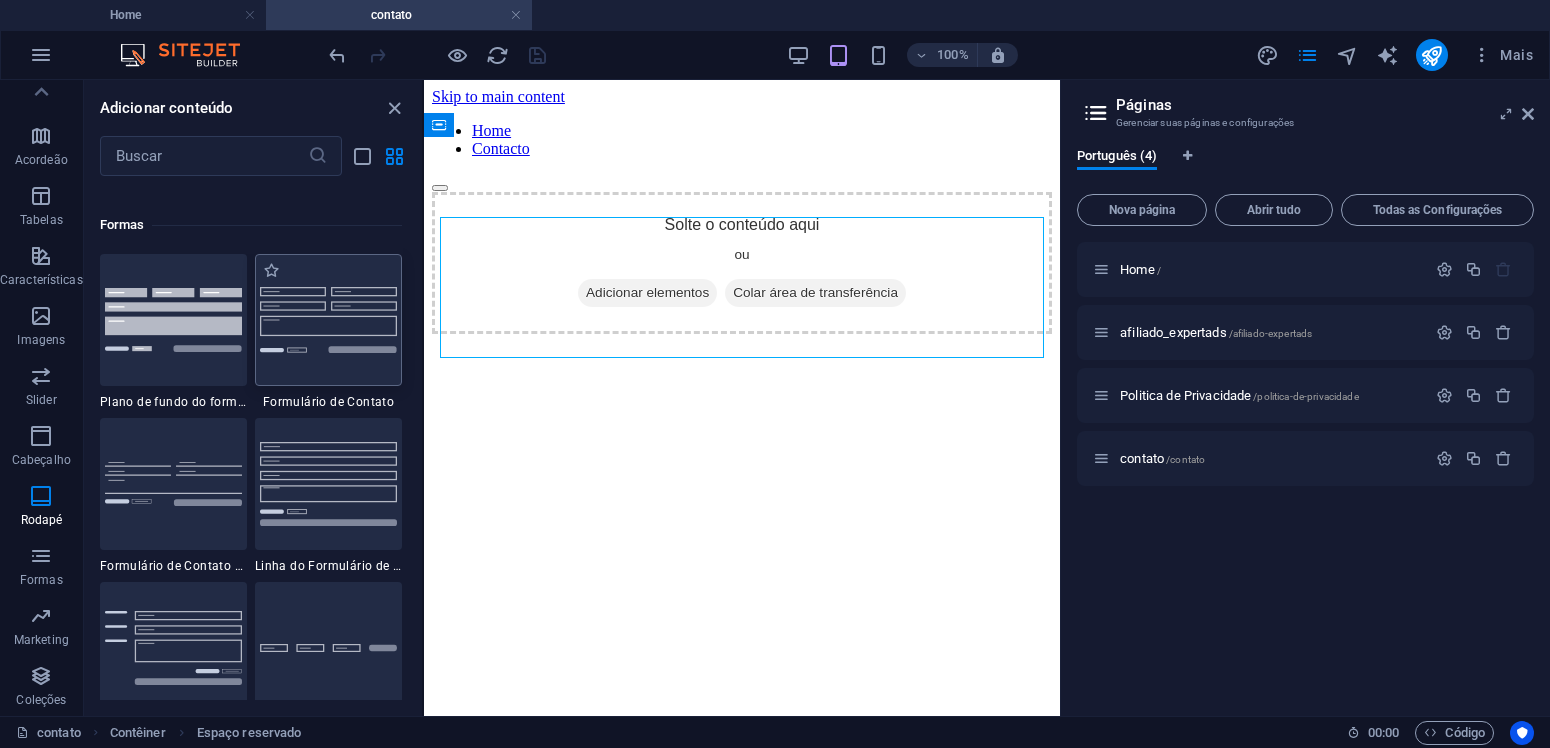click at bounding box center [328, 320] 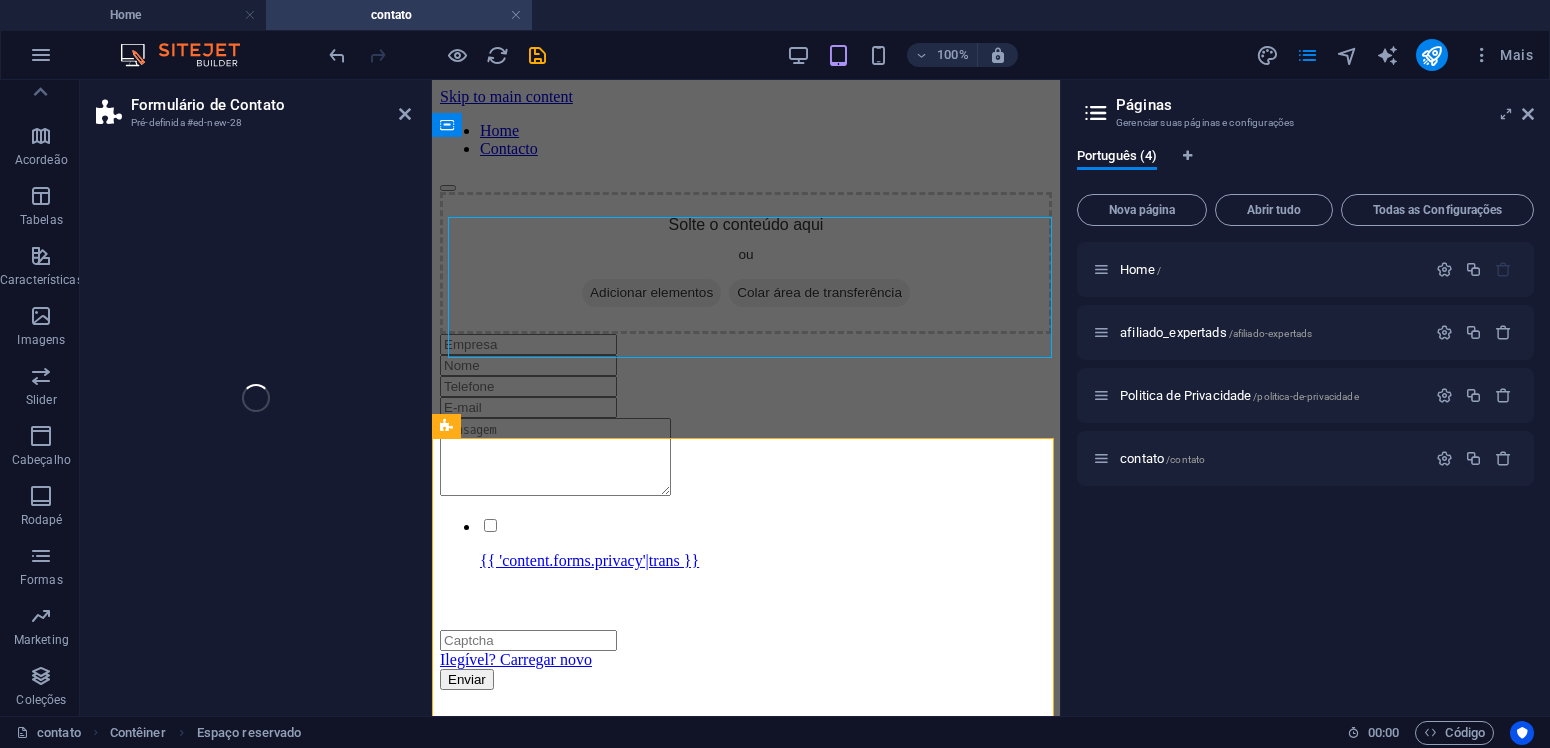 scroll, scrollTop: 264, scrollLeft: 0, axis: vertical 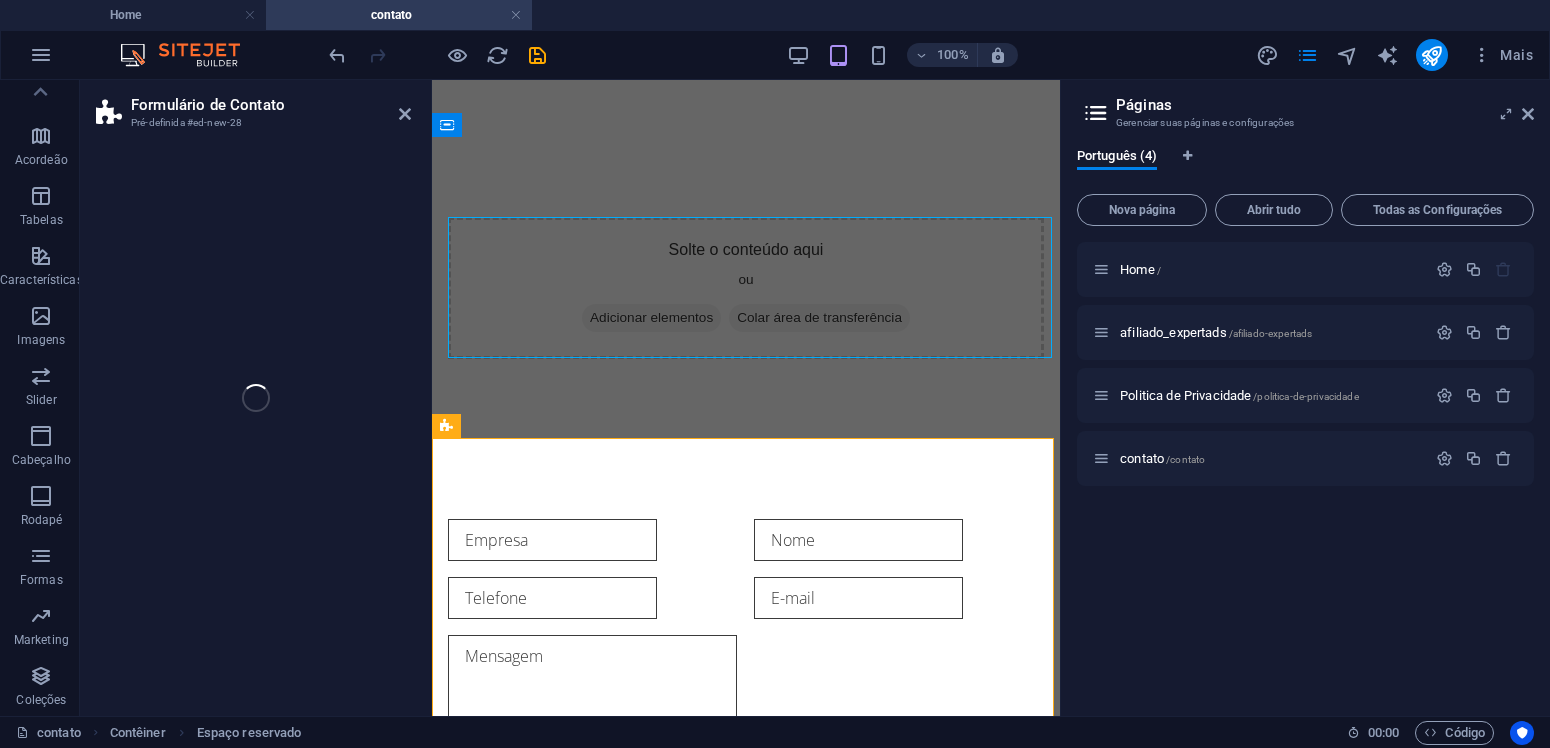 select on "rem" 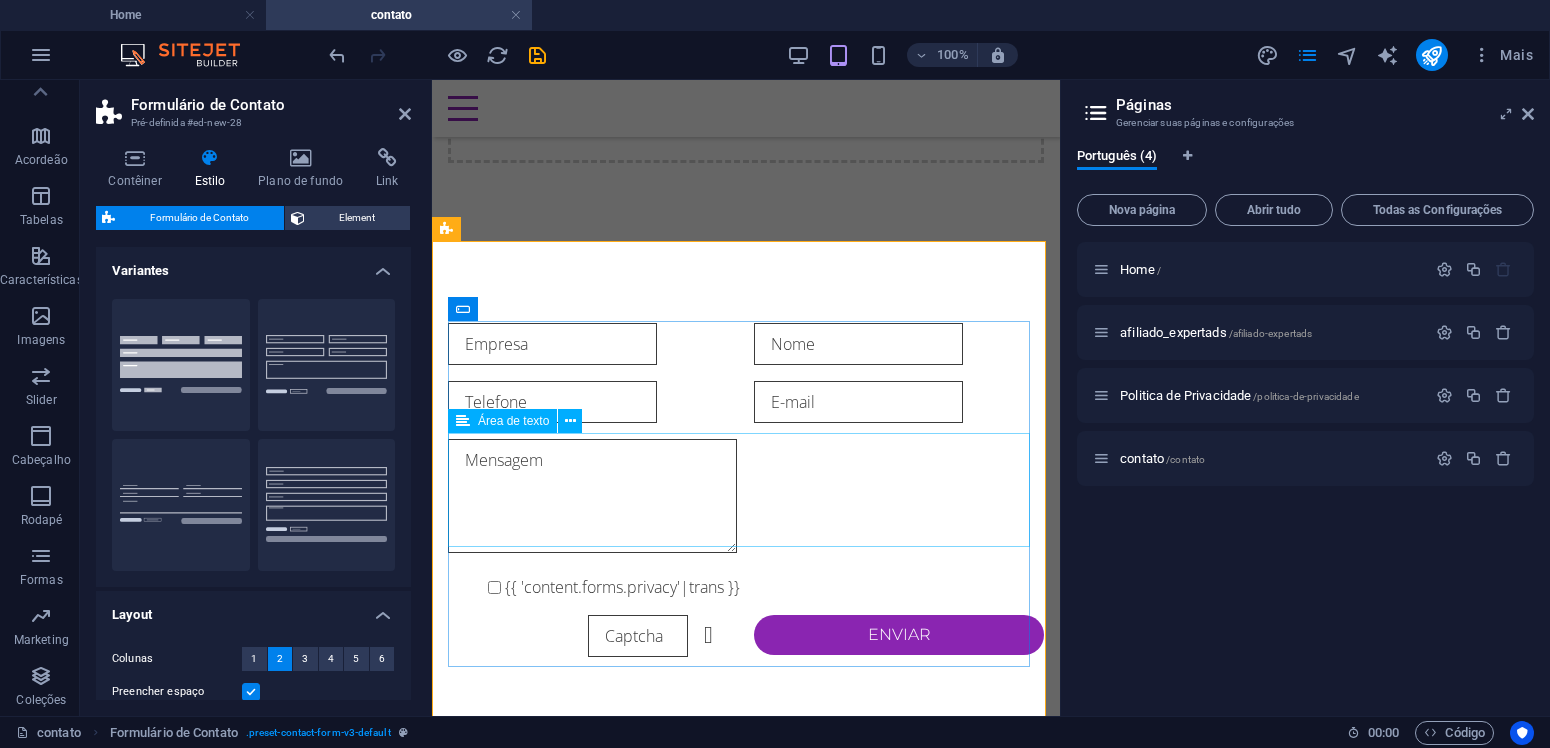 scroll, scrollTop: 228, scrollLeft: 0, axis: vertical 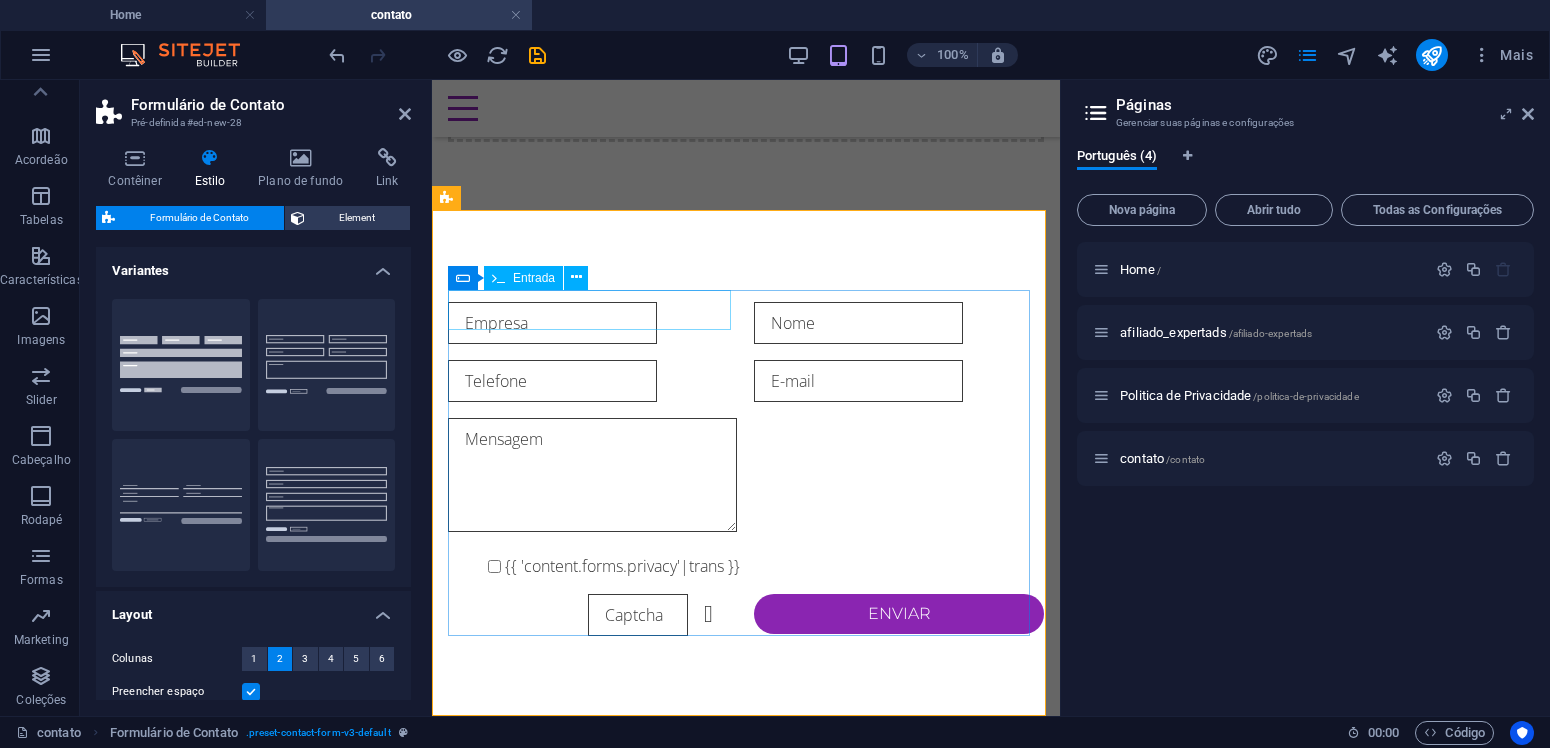 click at bounding box center (552, 323) 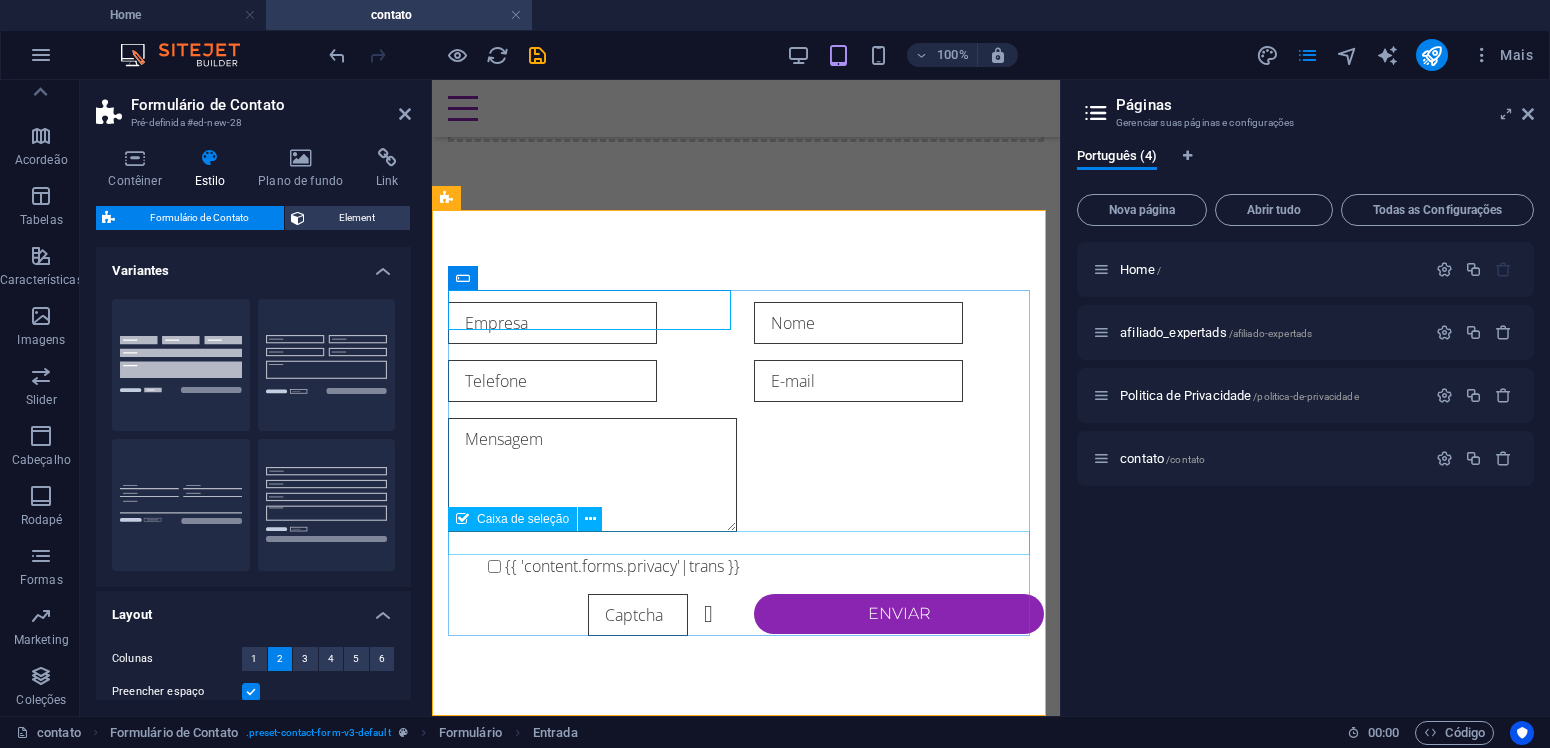 click on "{{ 'content.forms.privacy'|trans }}" at bounding box center [746, 566] 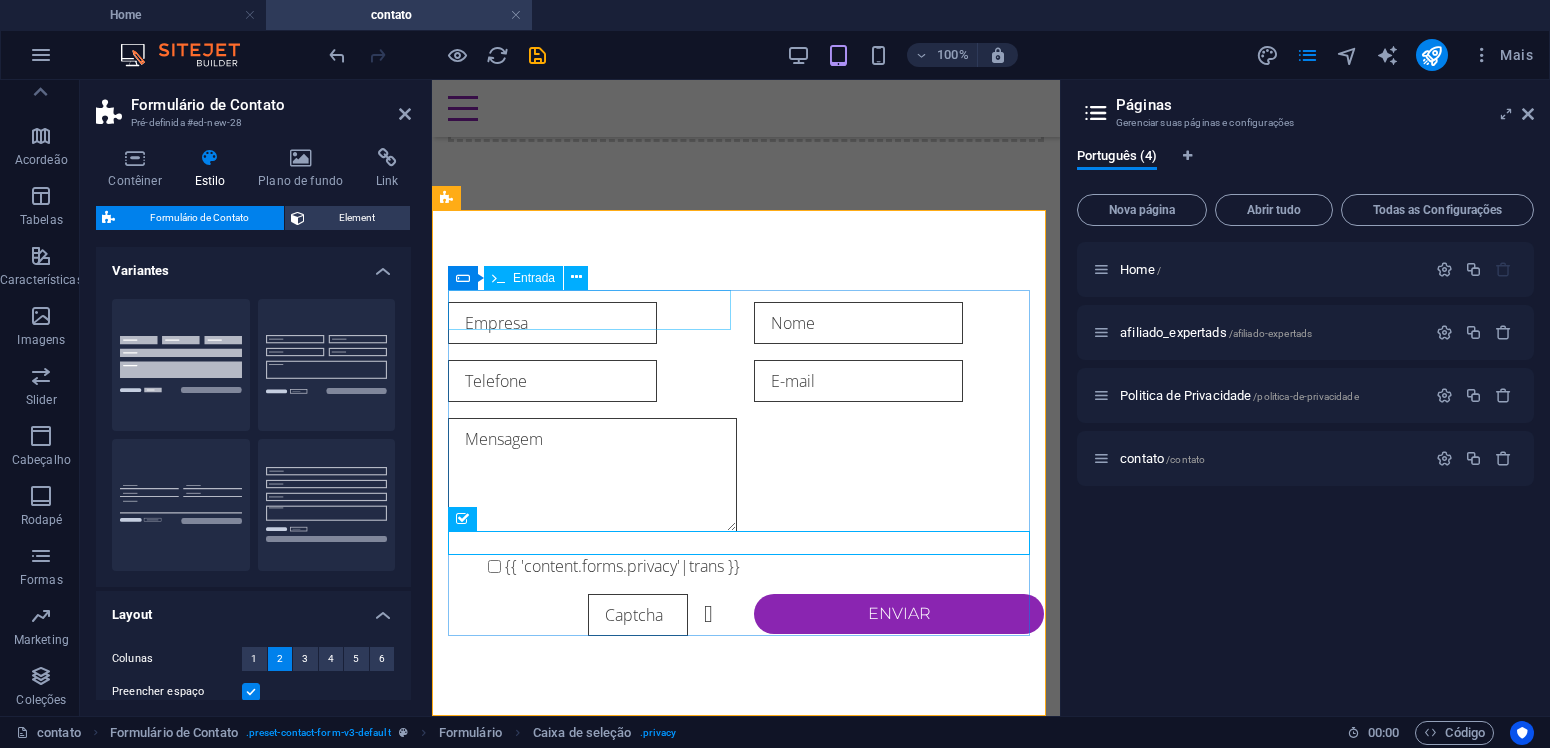click at bounding box center [552, 323] 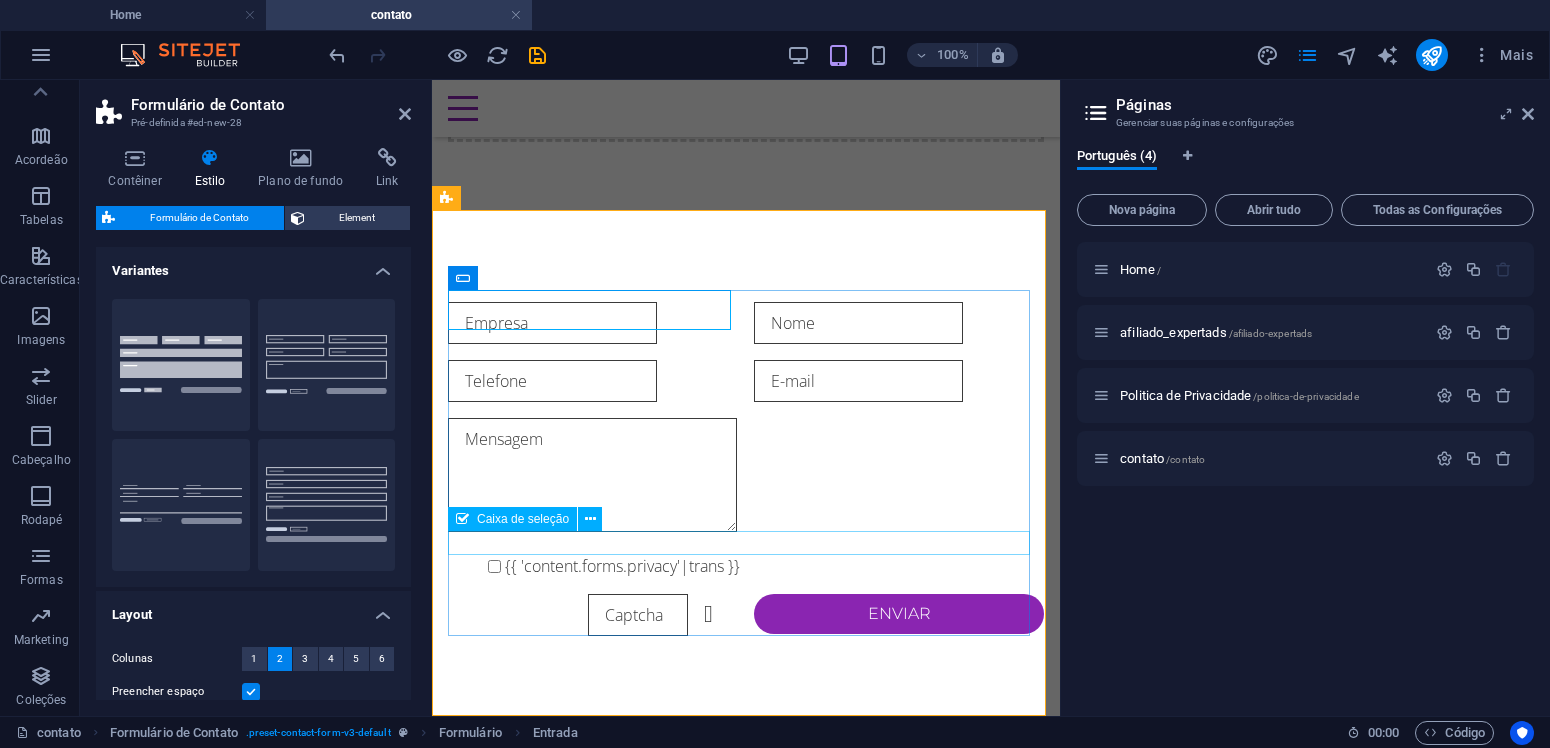 click on "{{ 'content.forms.privacy'|trans }}" at bounding box center (746, 566) 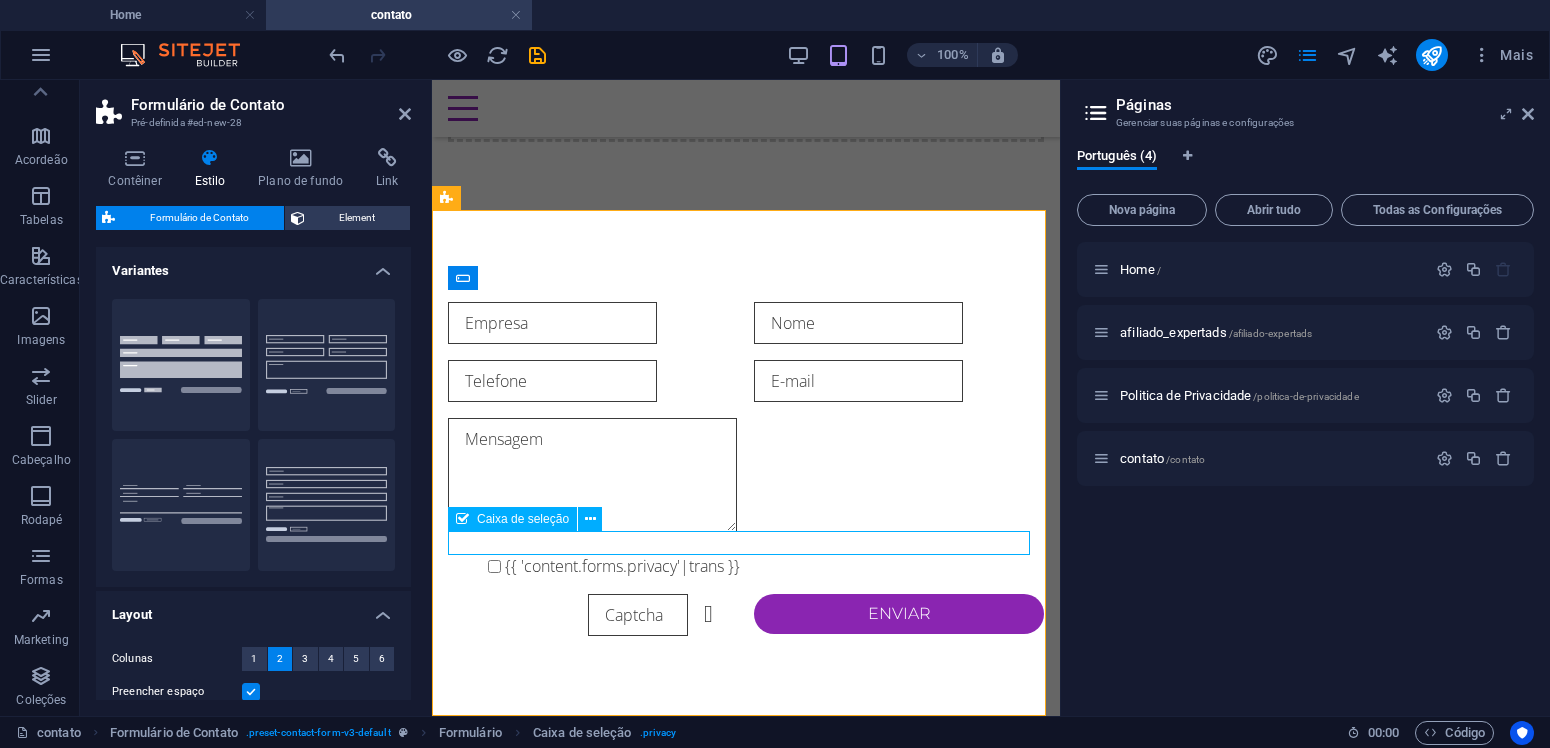 click on "{{ 'content.forms.privacy'|trans }}" at bounding box center (746, 566) 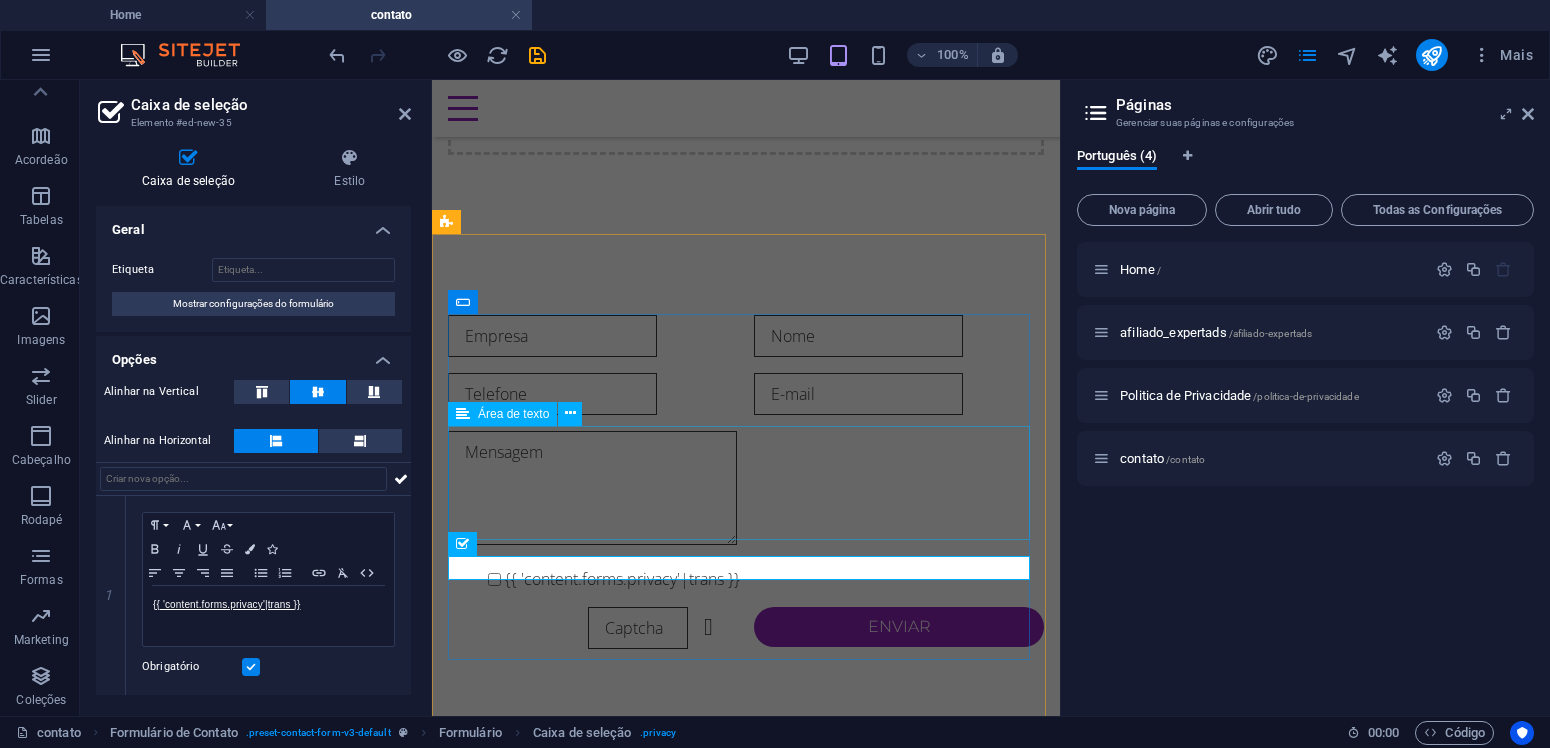click at bounding box center [746, 491] 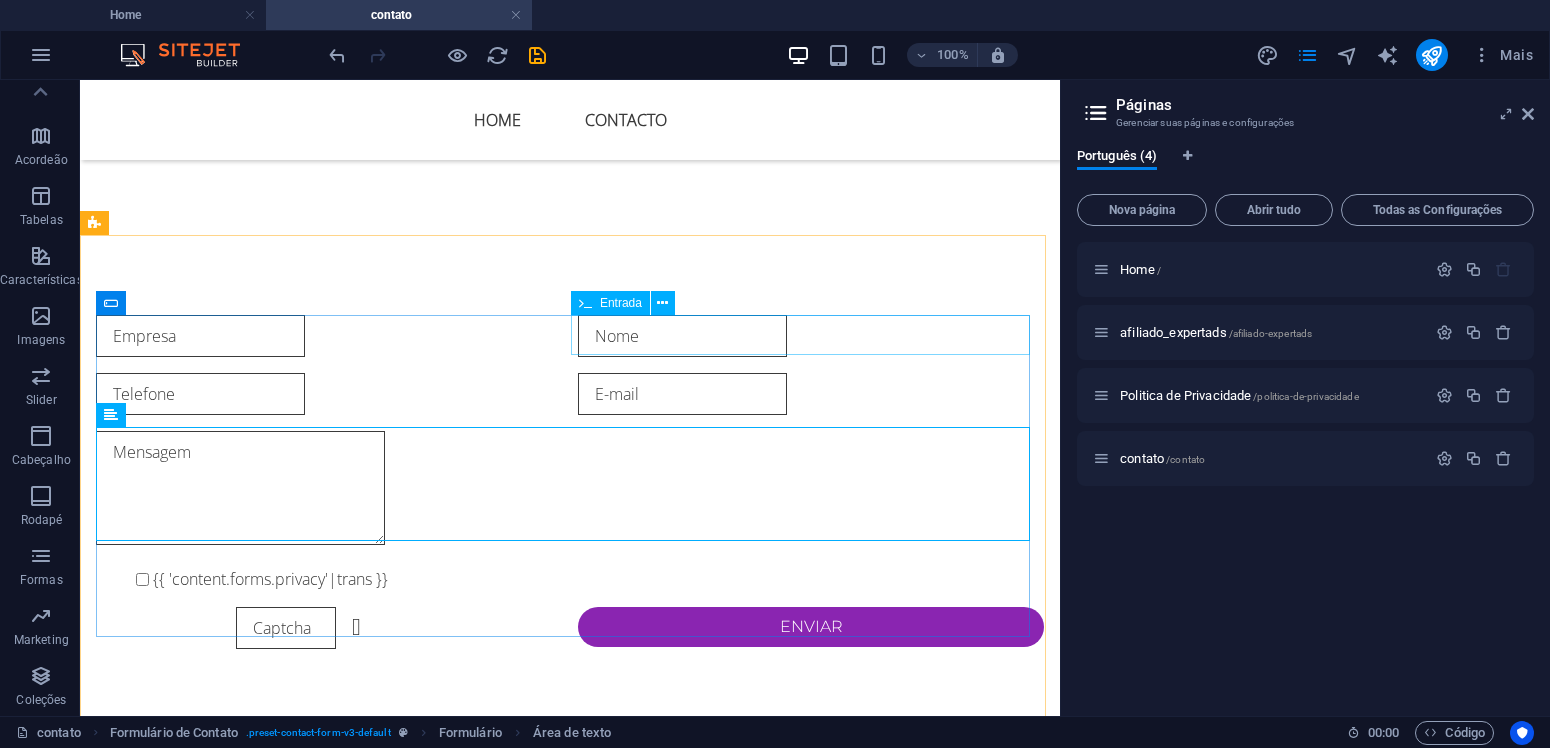 scroll, scrollTop: 226, scrollLeft: 0, axis: vertical 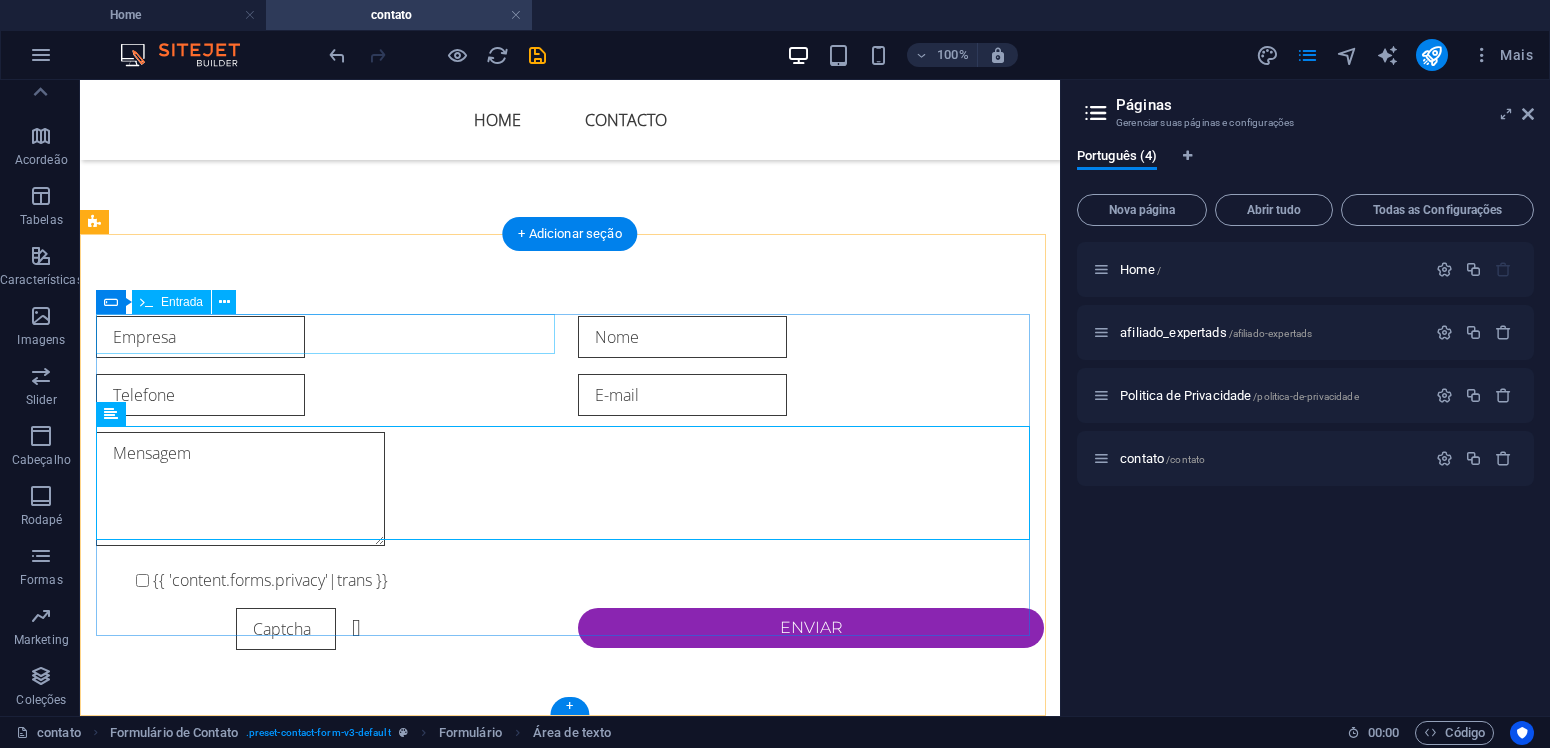 click at bounding box center [329, 337] 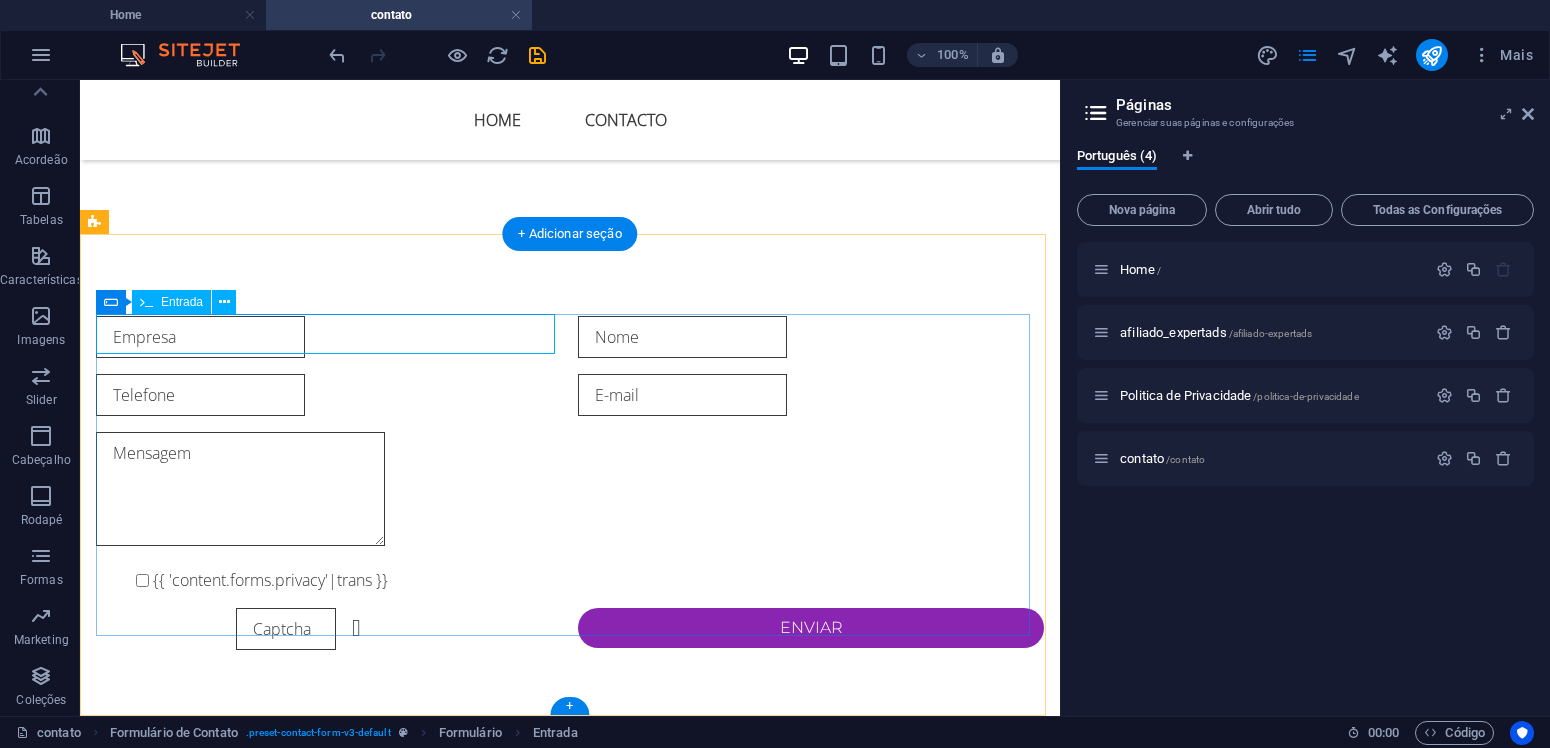 click at bounding box center [329, 337] 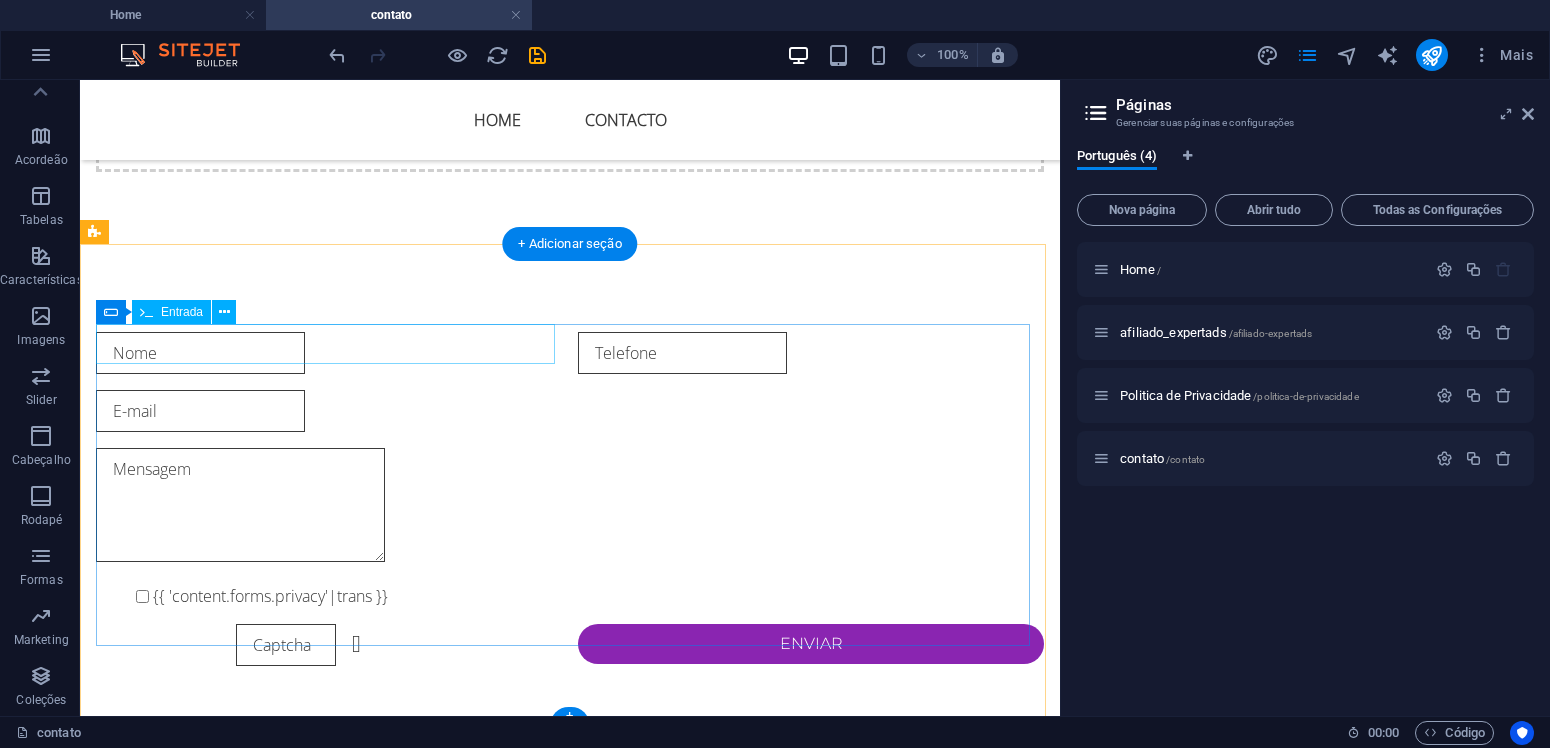 scroll, scrollTop: 226, scrollLeft: 0, axis: vertical 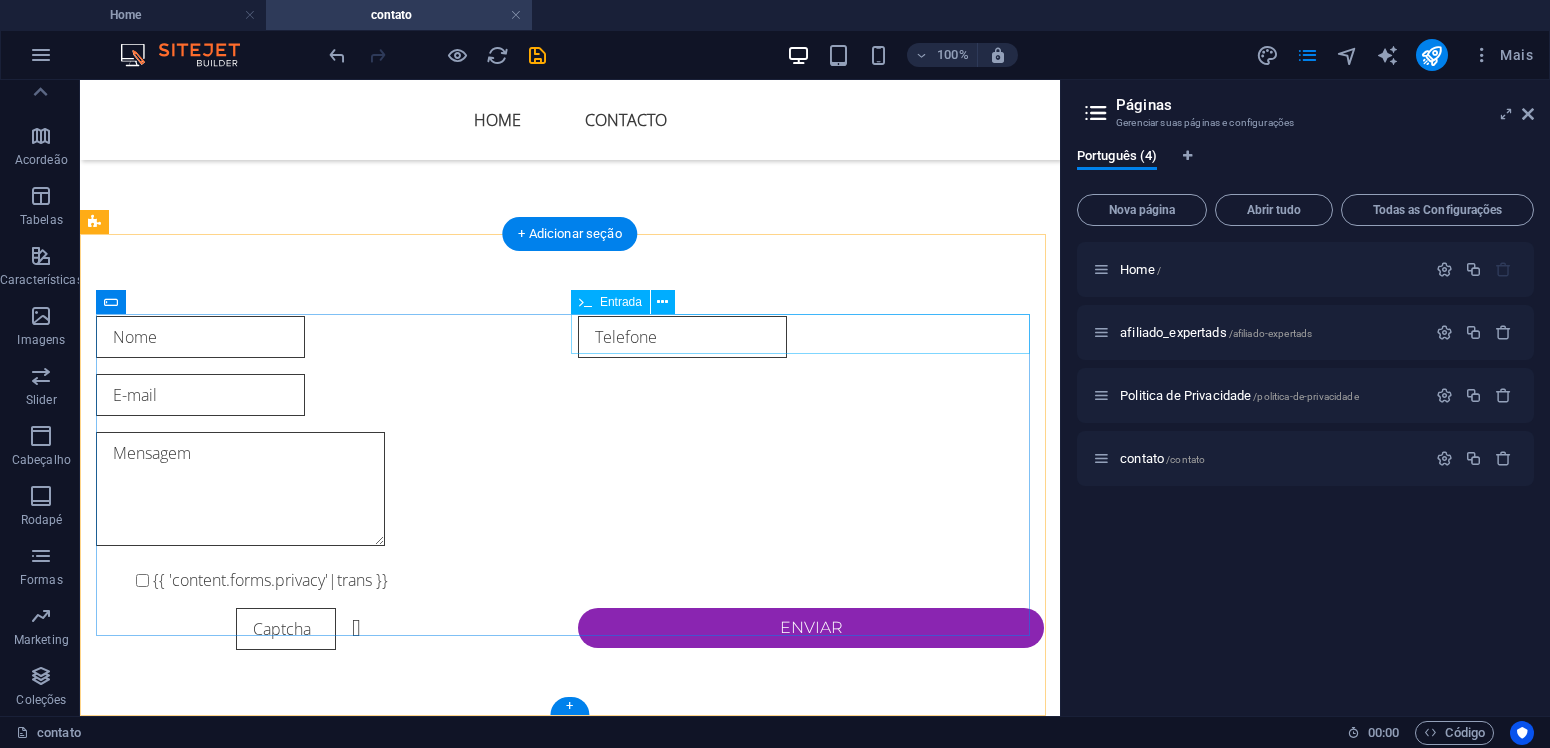 click at bounding box center [811, 337] 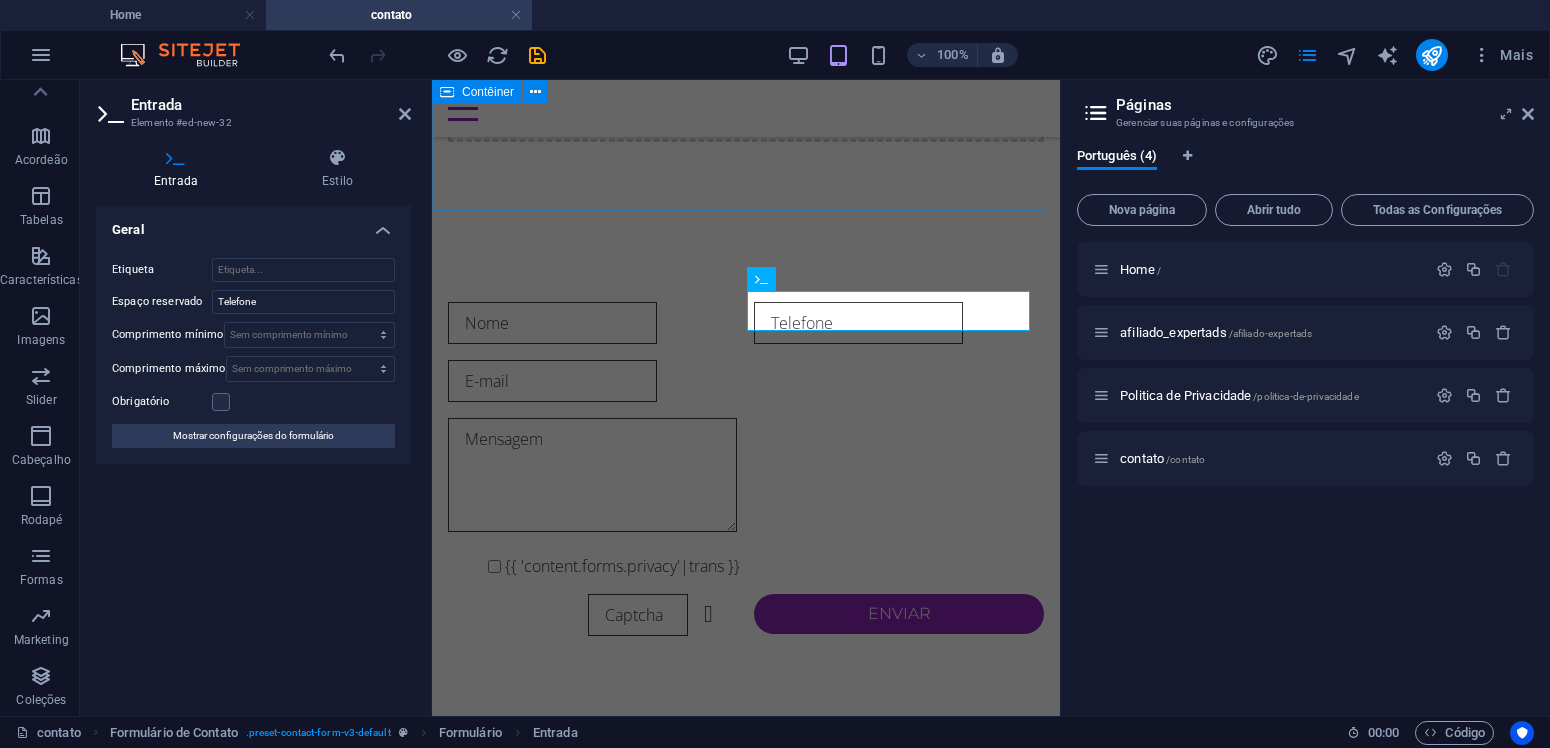 click on "Solte o conteúdo aqui ou  Adicionar elementos  Colar área de transferência" at bounding box center (746, 42) 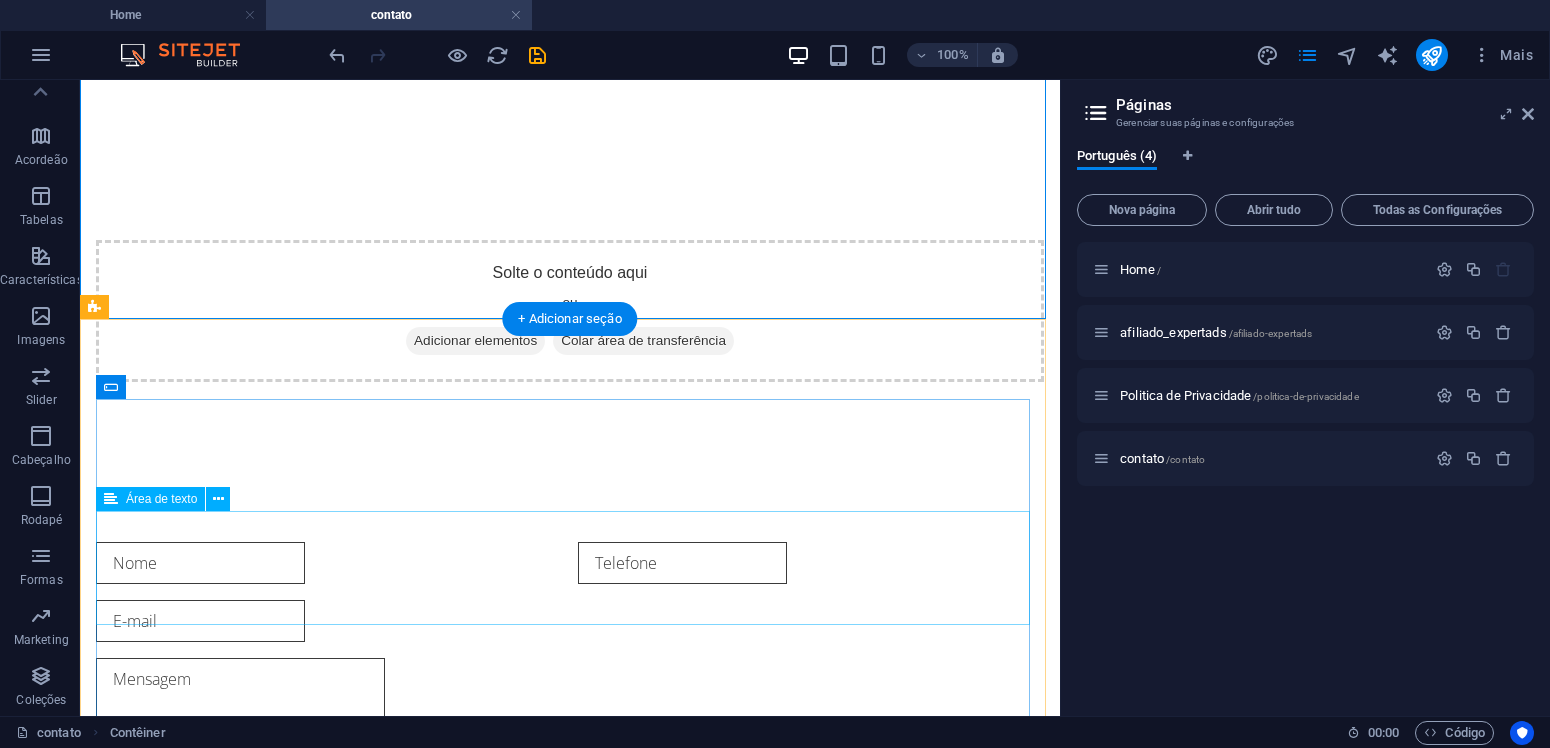 scroll, scrollTop: 226, scrollLeft: 0, axis: vertical 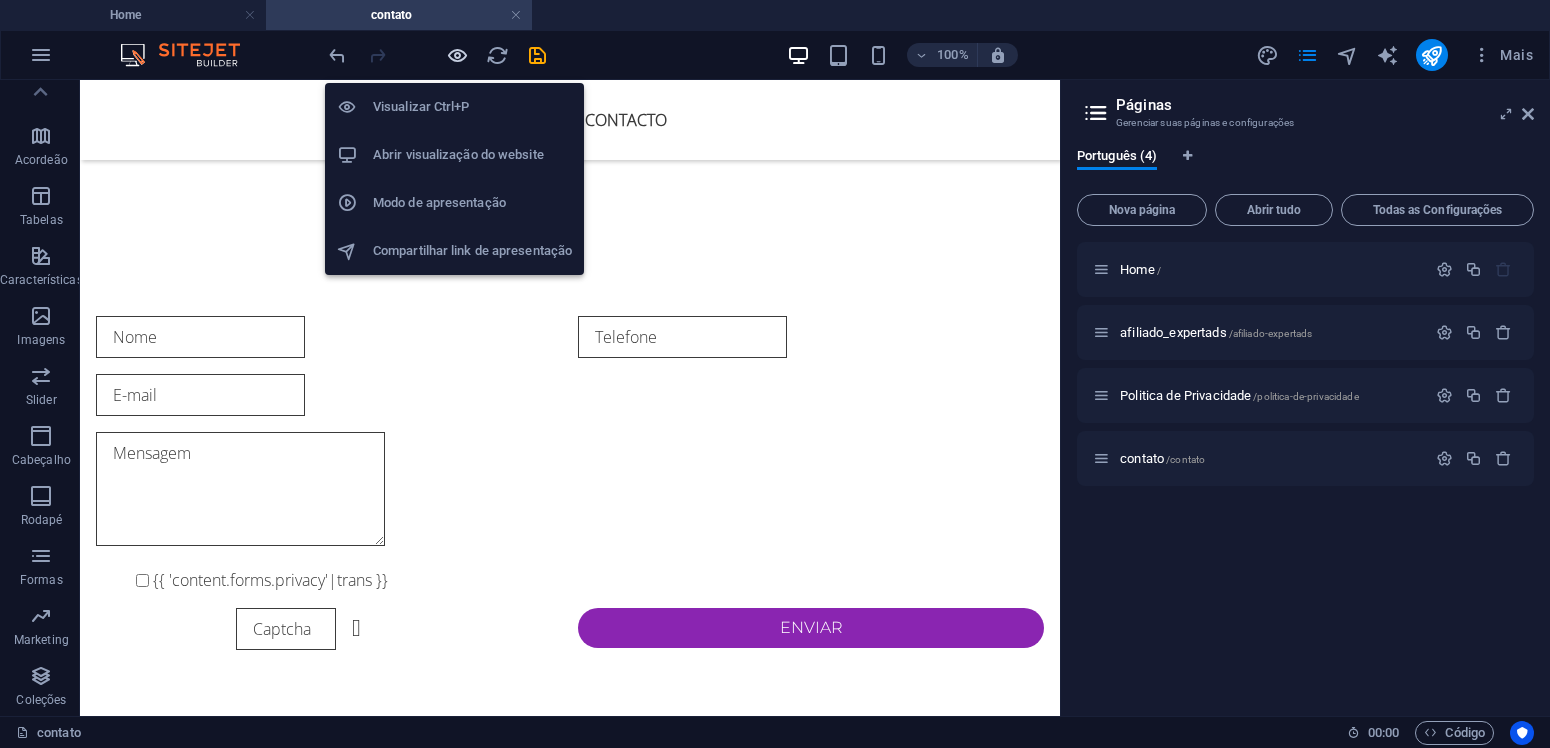 click at bounding box center (457, 55) 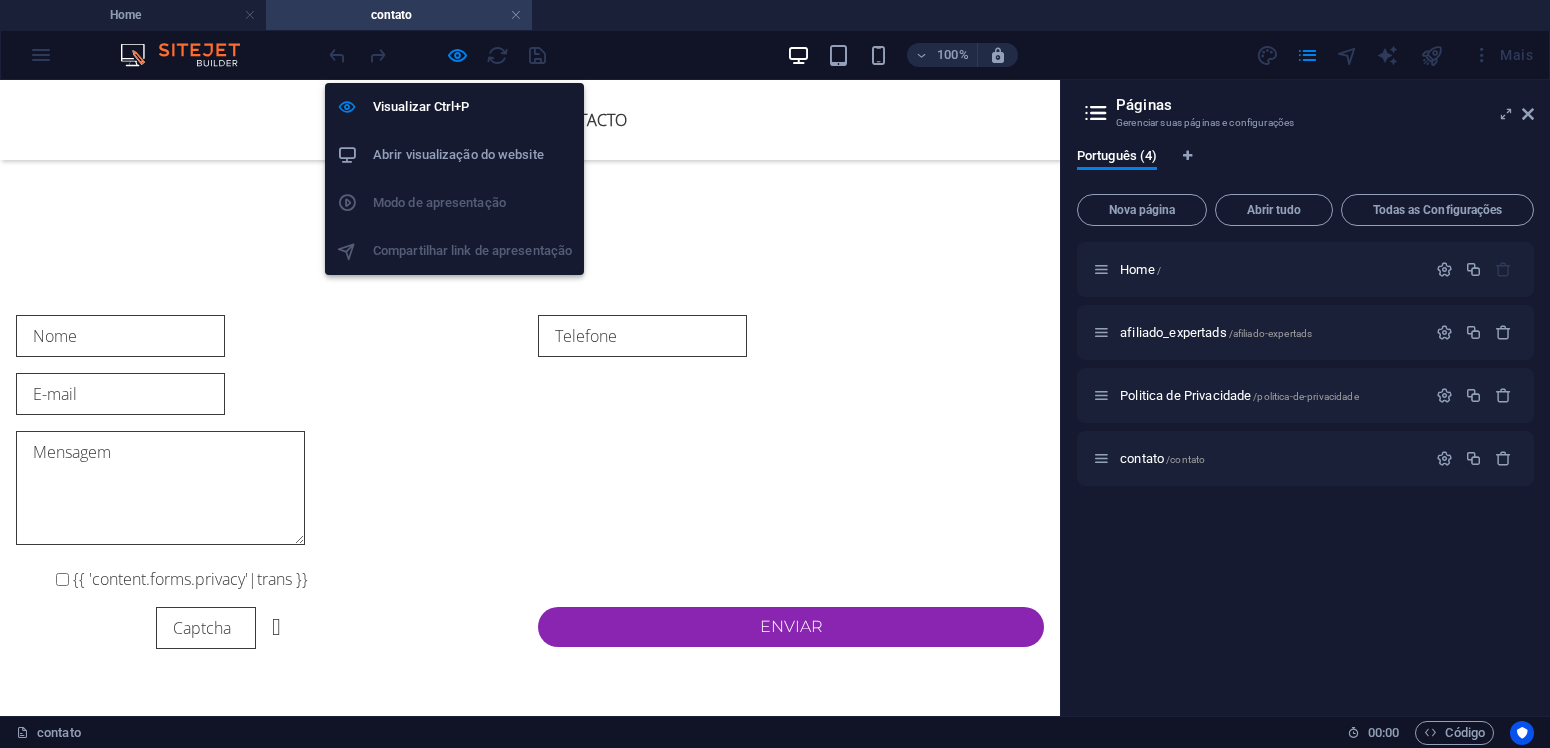 click on "Abrir visualização do website" at bounding box center (454, 155) 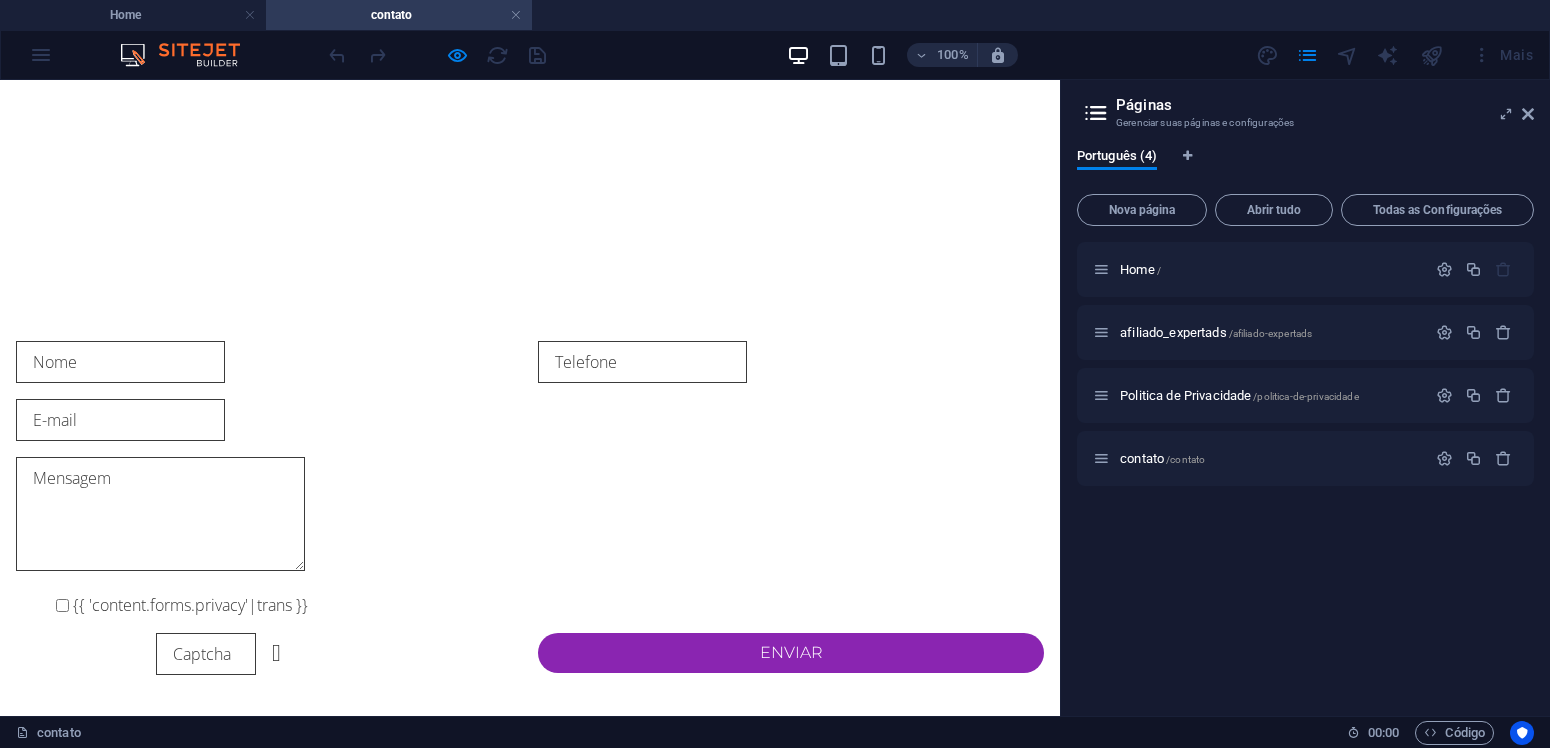 scroll, scrollTop: 85, scrollLeft: 0, axis: vertical 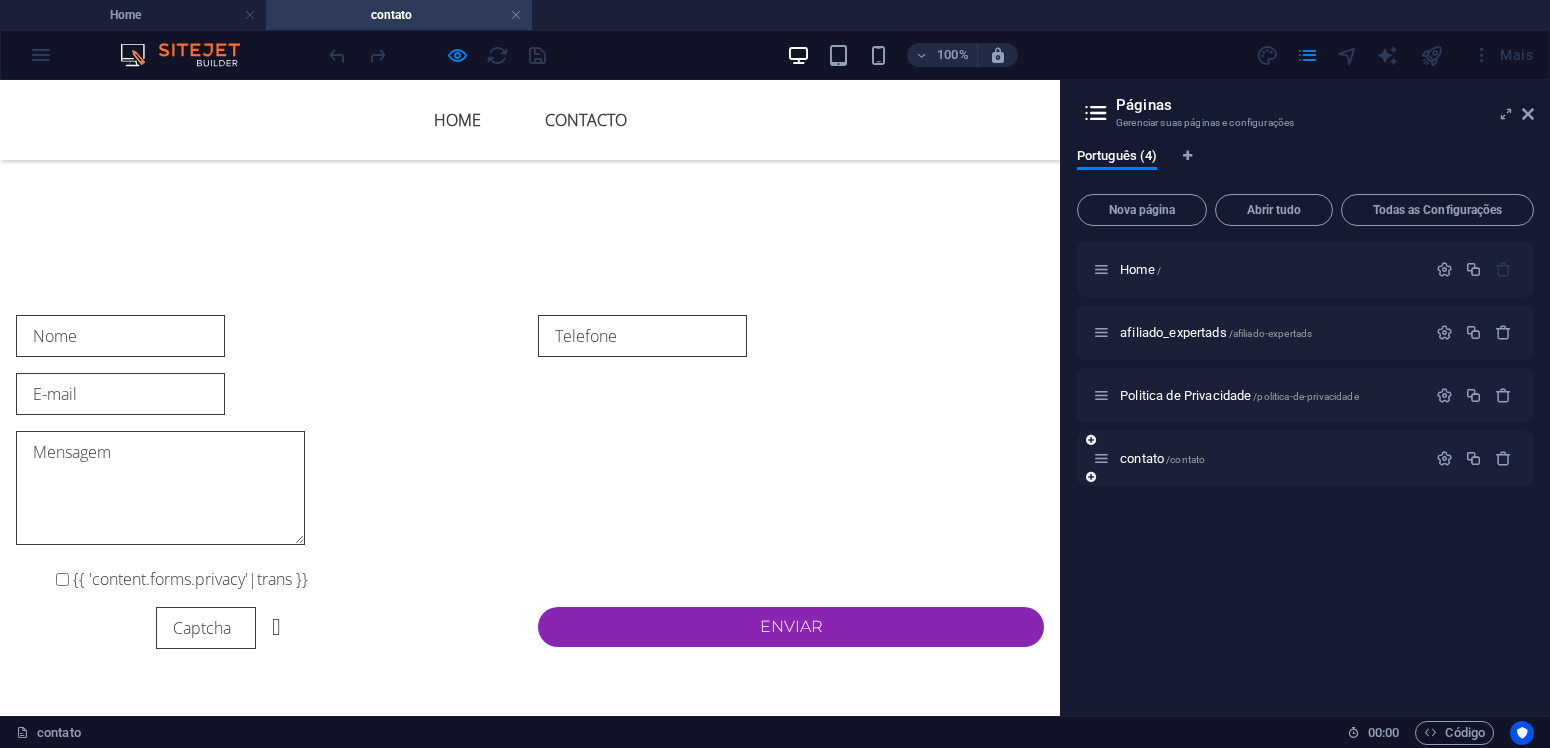 click on "contato /contato" at bounding box center (1305, 458) 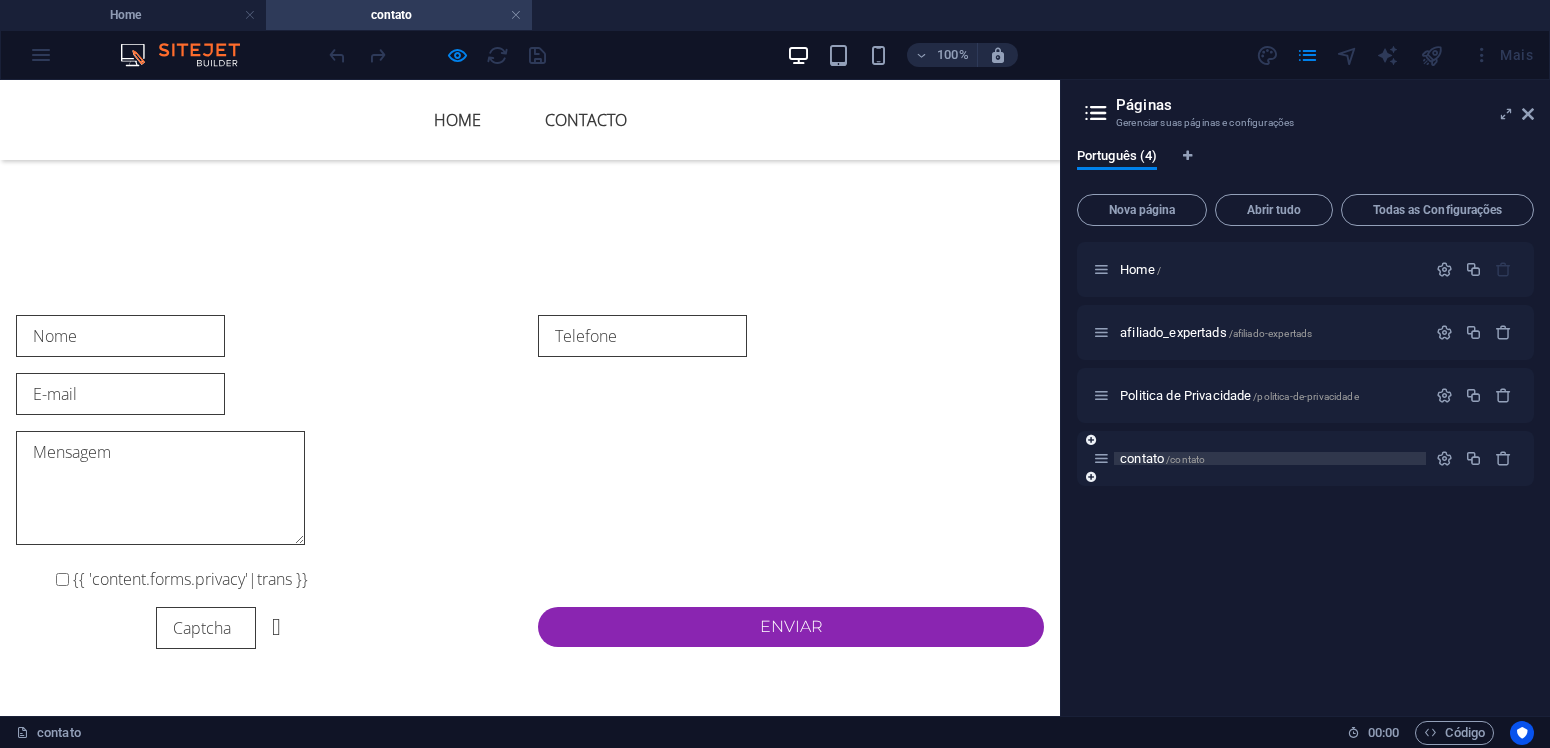 click on "contato /contato" at bounding box center [1162, 458] 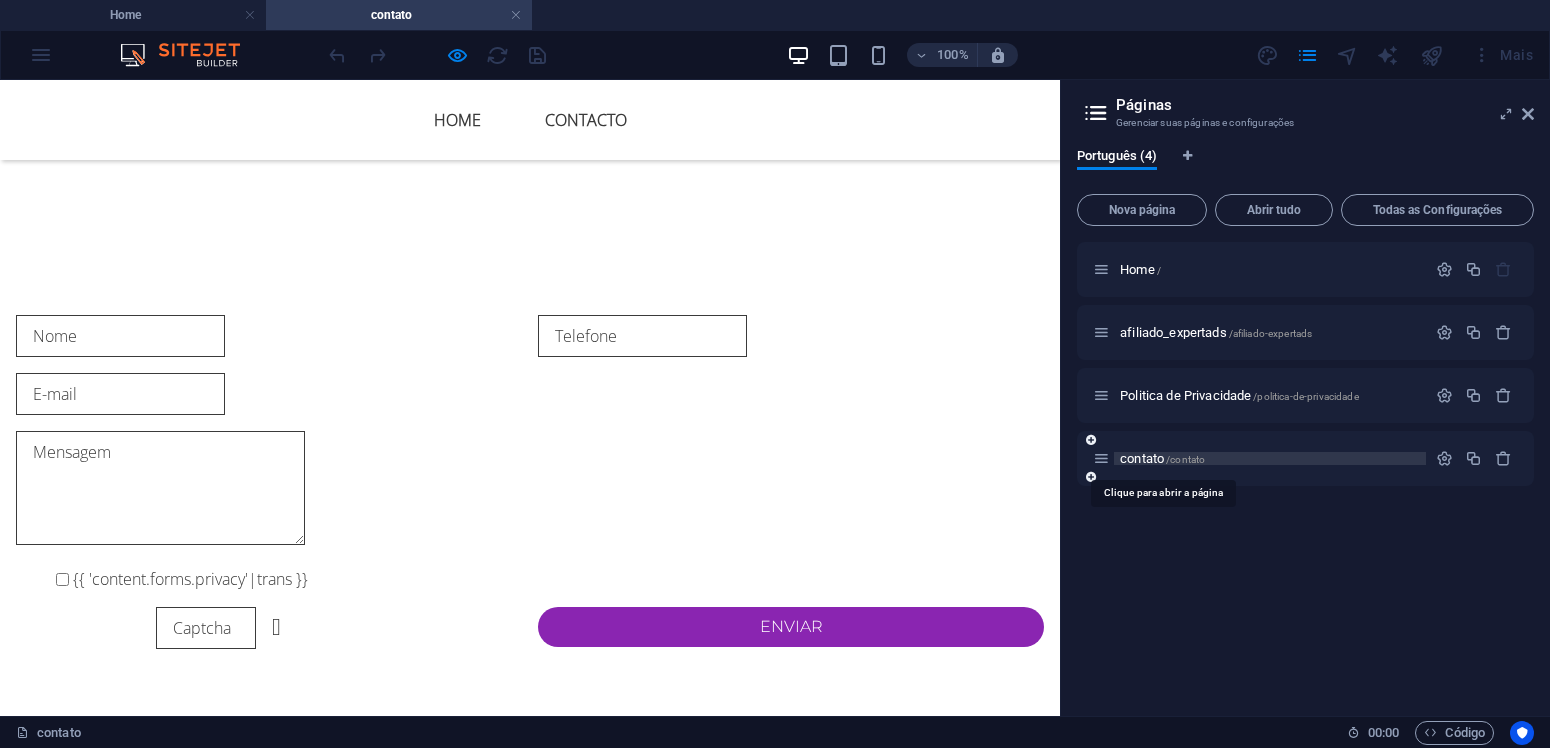 click on "/contato" at bounding box center [1185, 459] 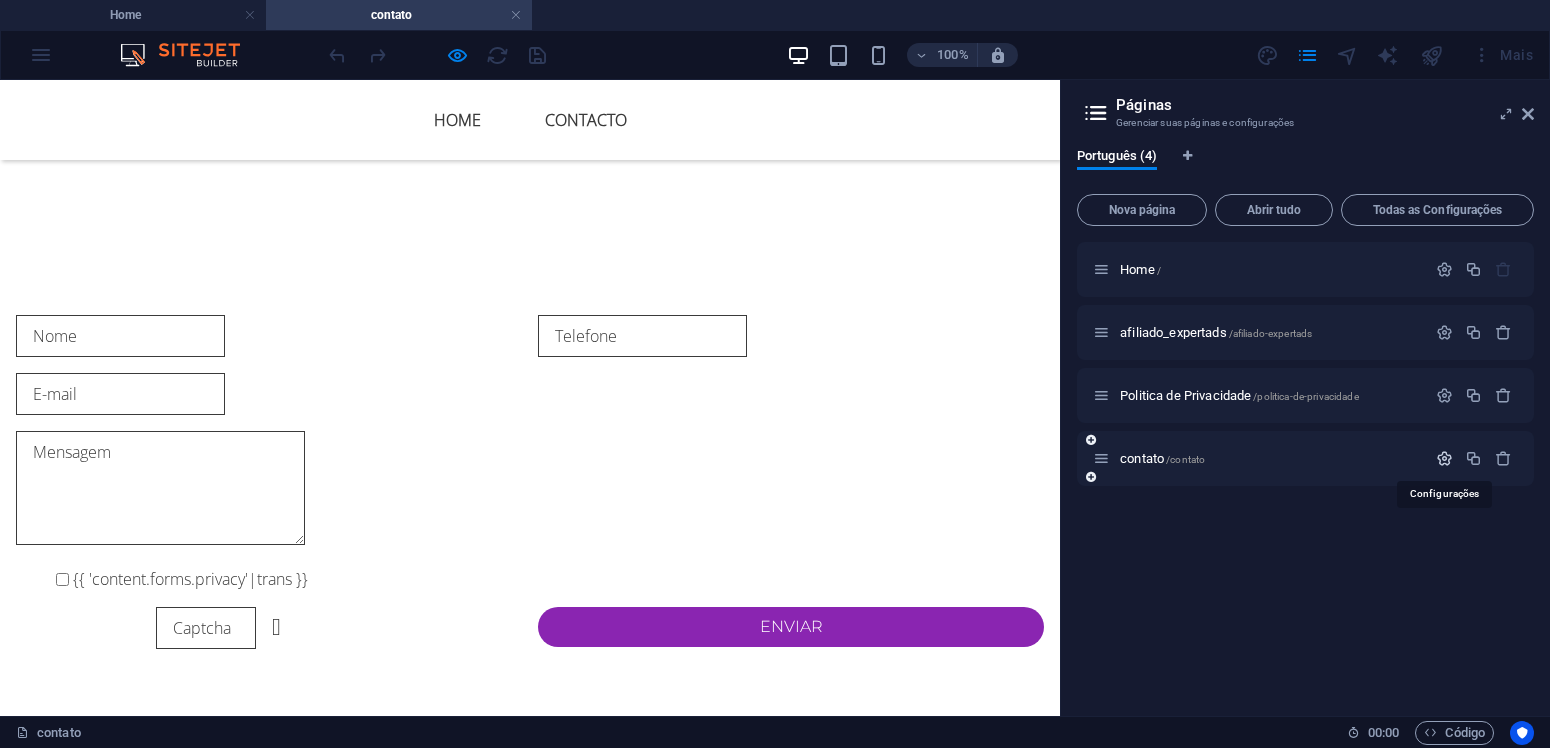 click at bounding box center [1444, 458] 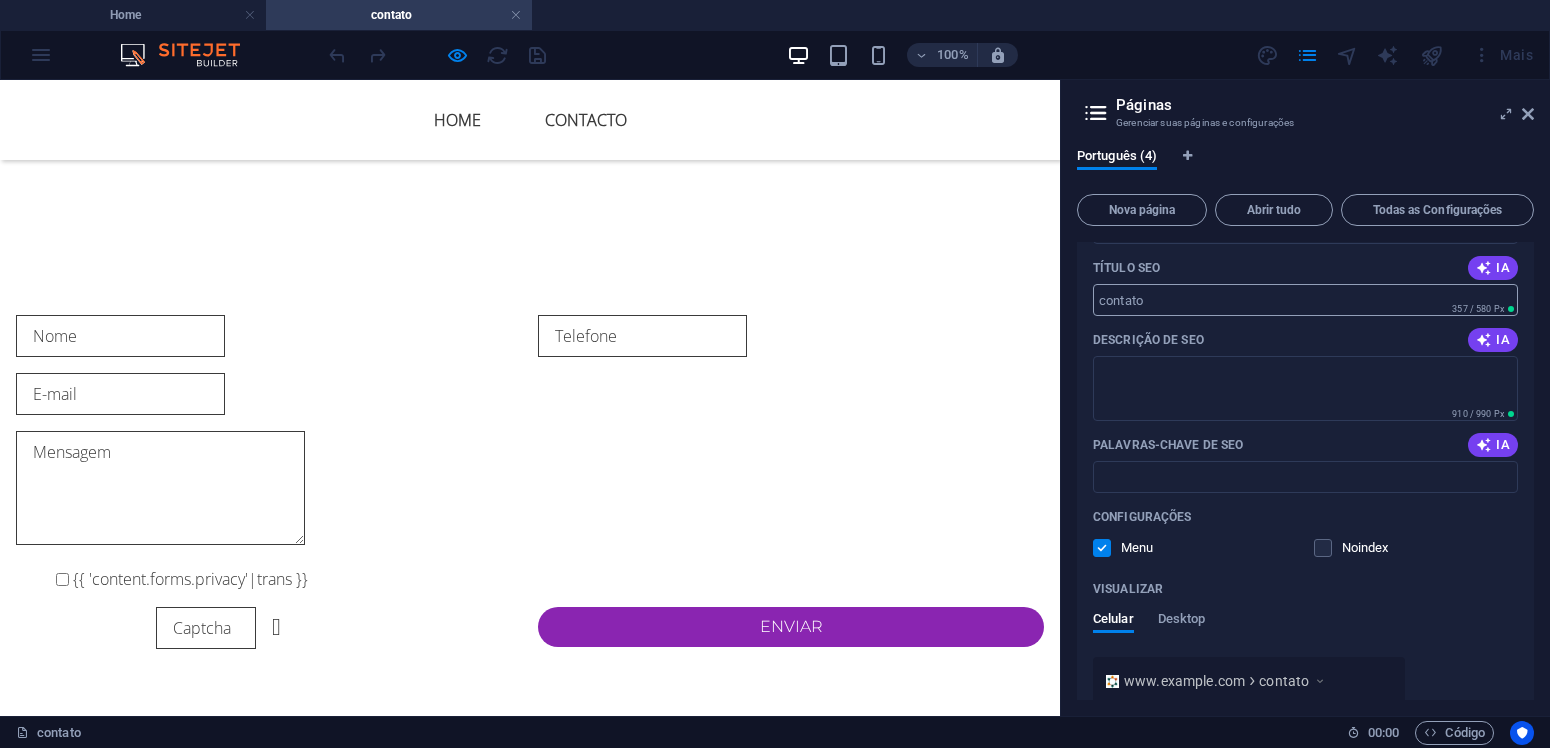 scroll, scrollTop: 380, scrollLeft: 0, axis: vertical 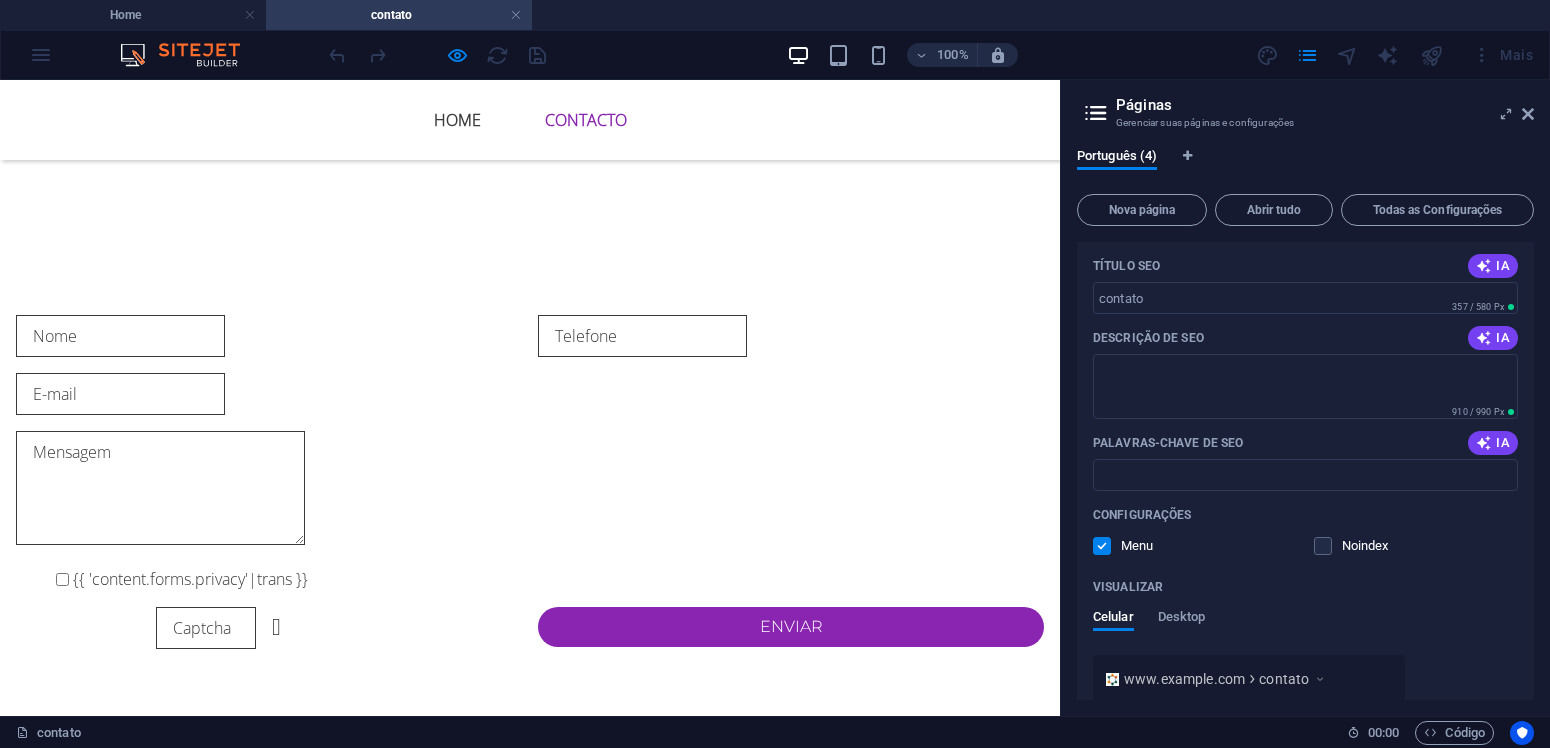 click on "Contacto" at bounding box center (586, 120) 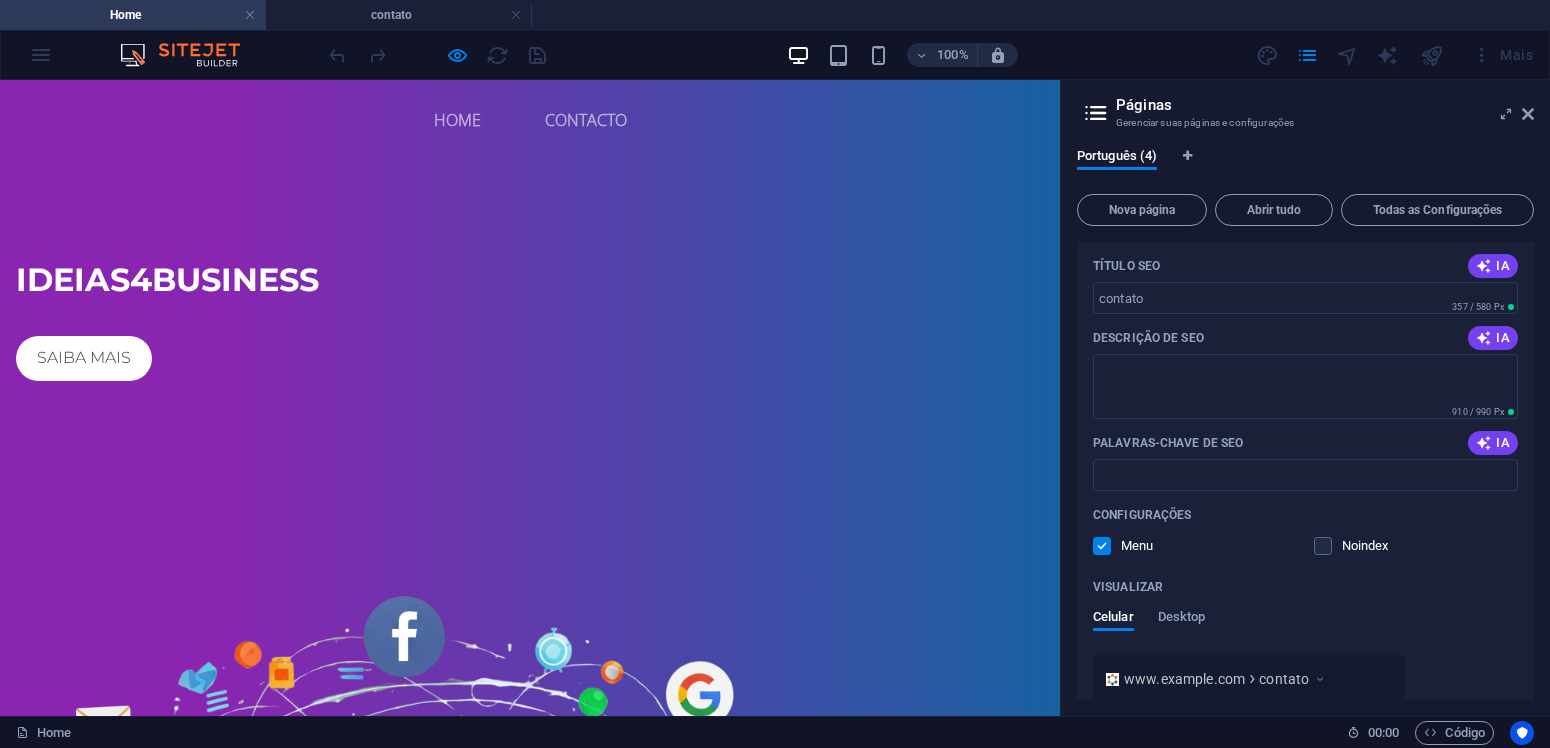 click on "Contacto" at bounding box center (586, 120) 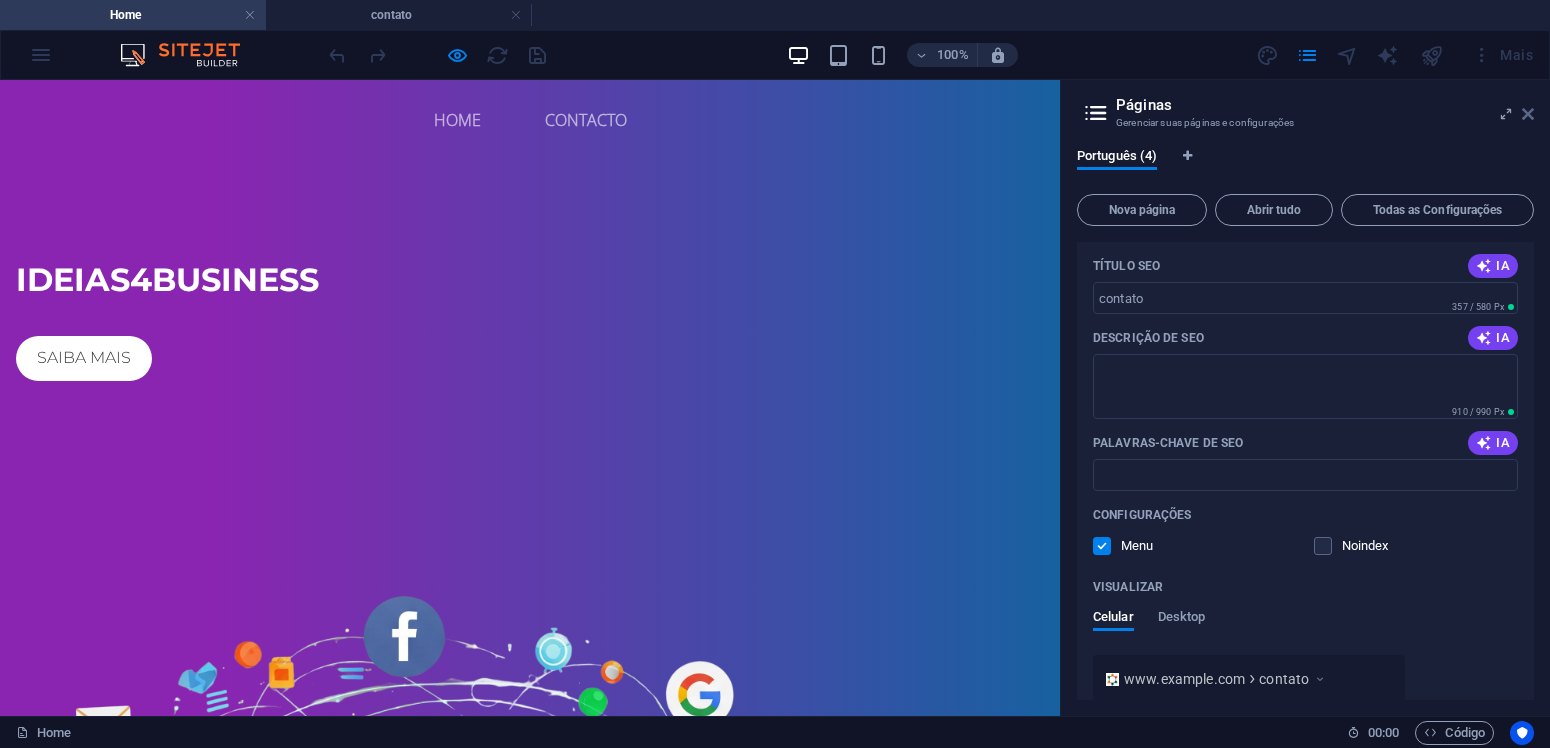 click at bounding box center [1528, 114] 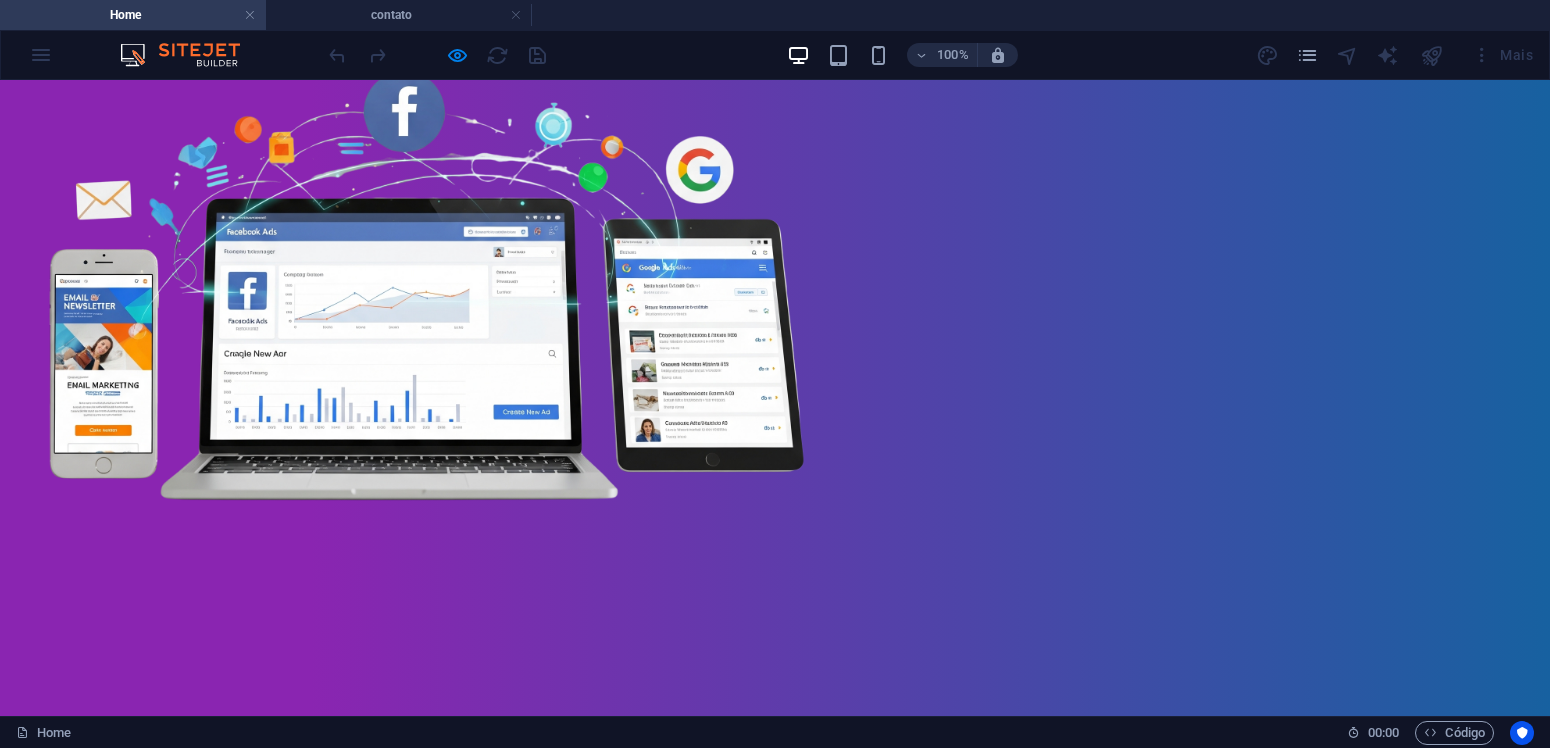 scroll, scrollTop: 105, scrollLeft: 0, axis: vertical 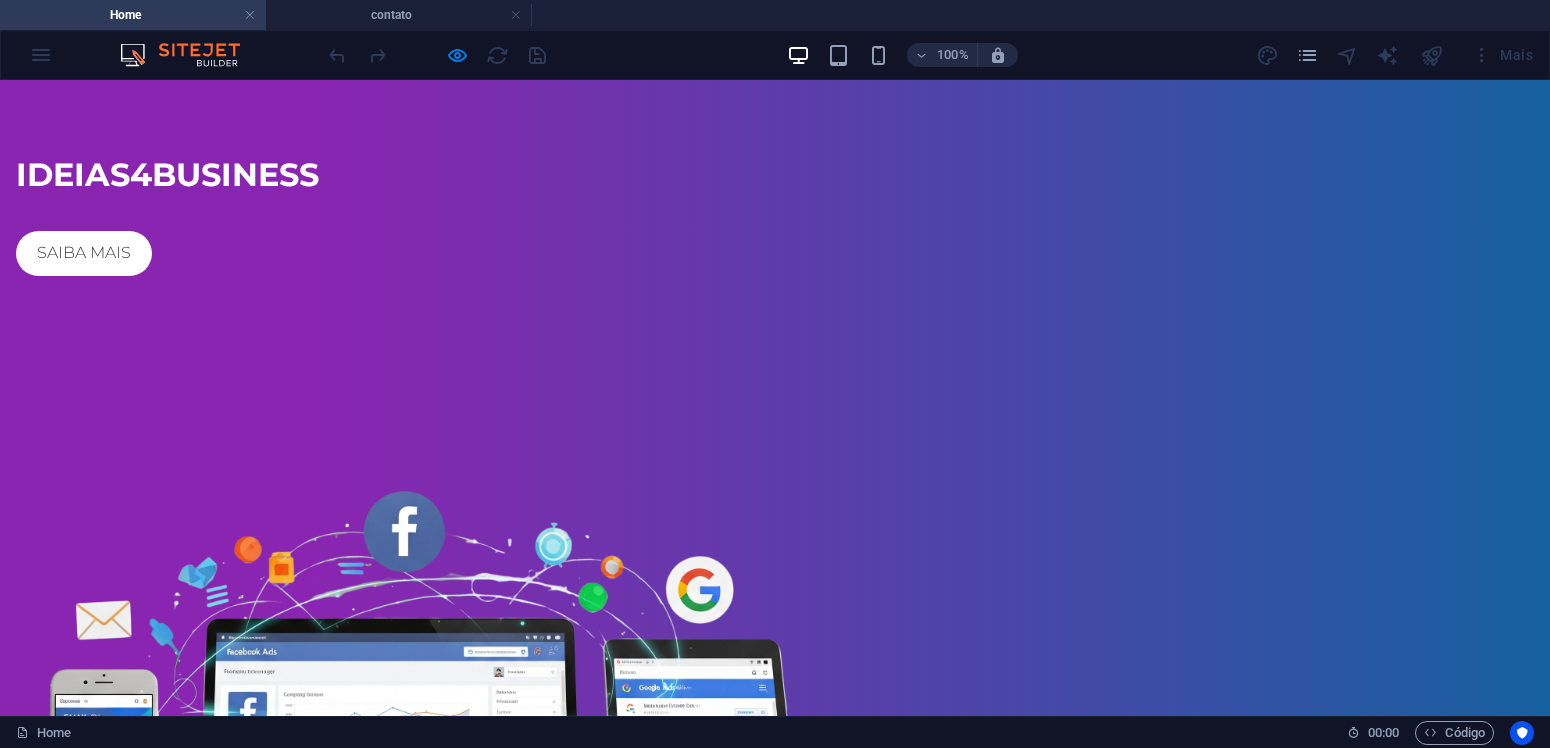 click on "Mais" at bounding box center [1398, 55] 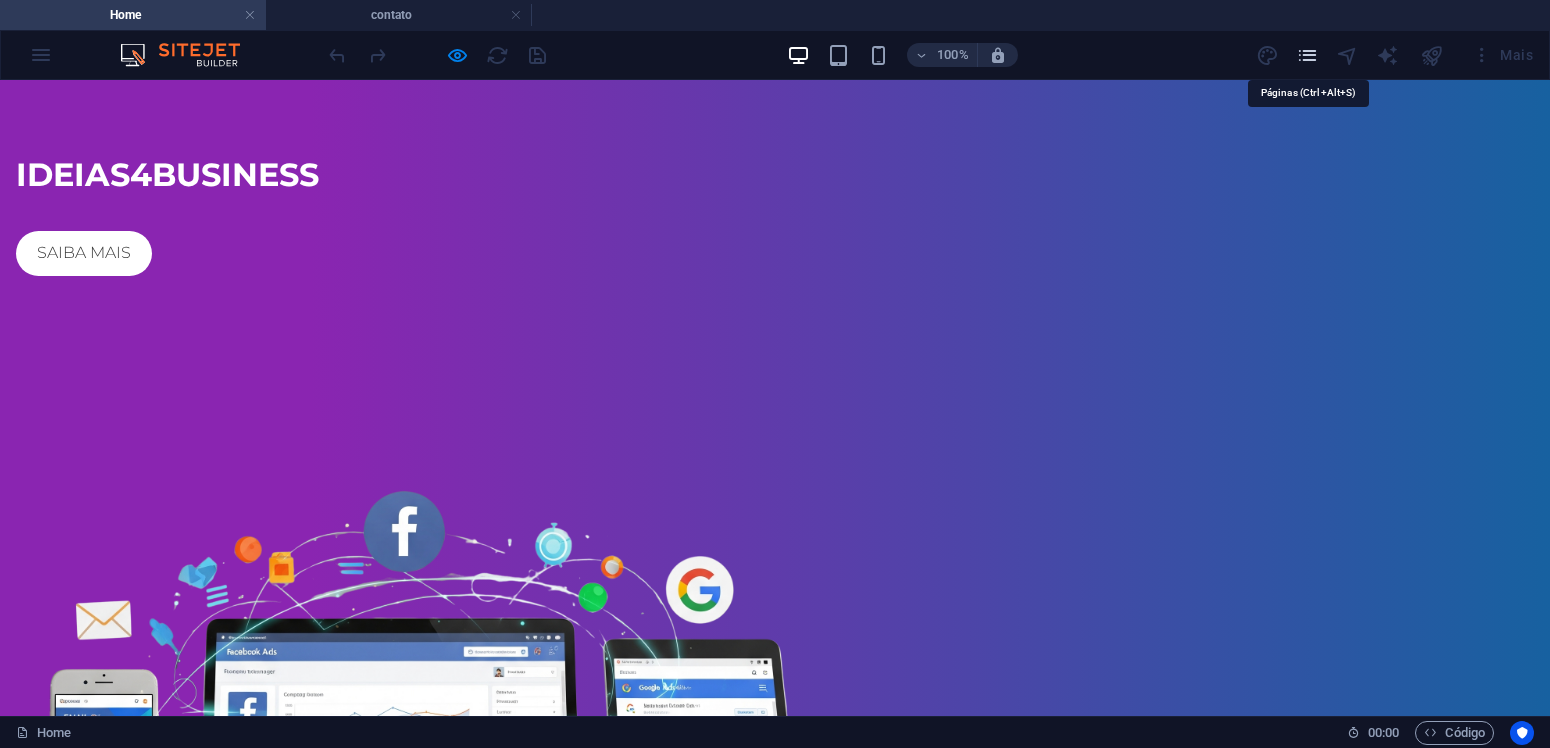click at bounding box center [1307, 55] 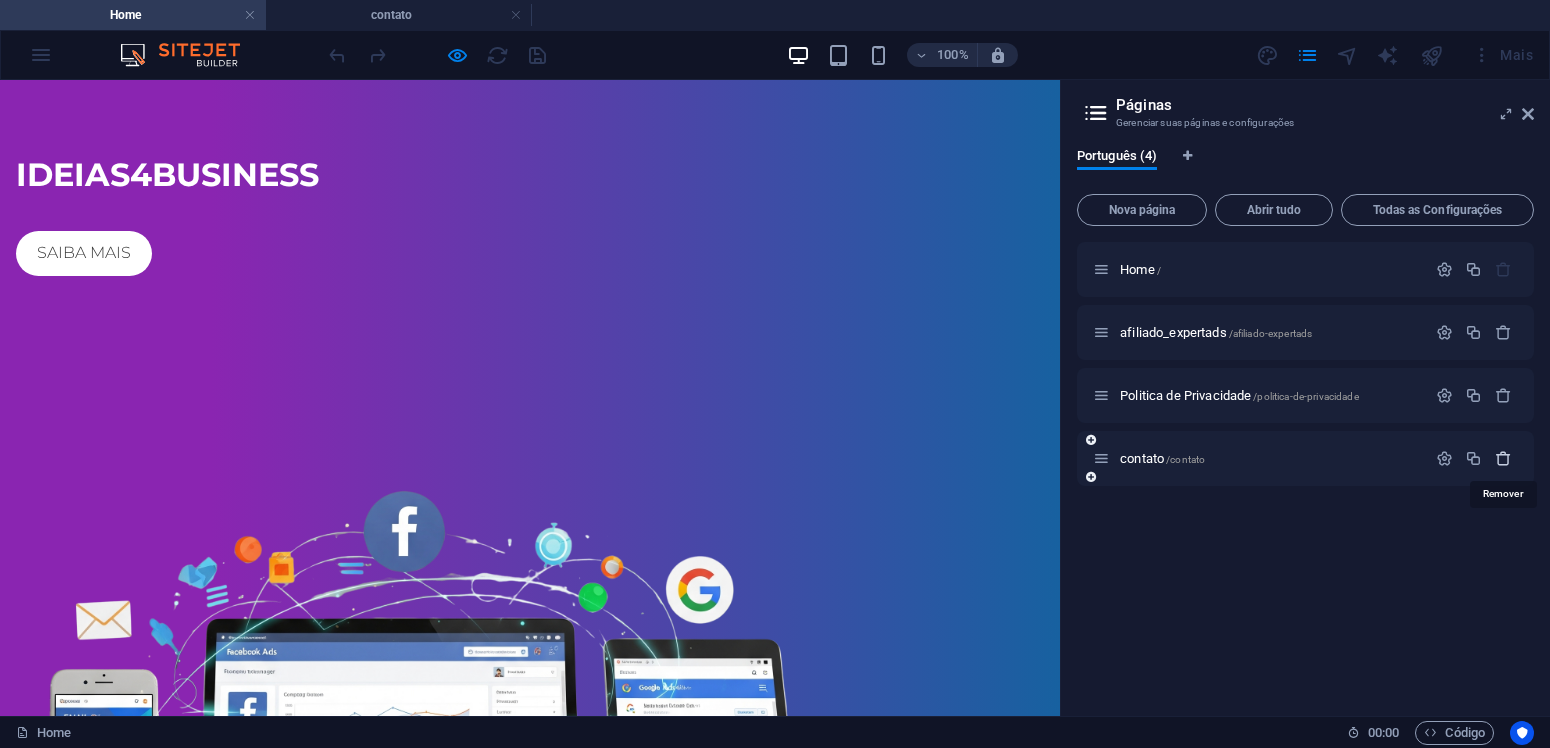 click at bounding box center (1503, 458) 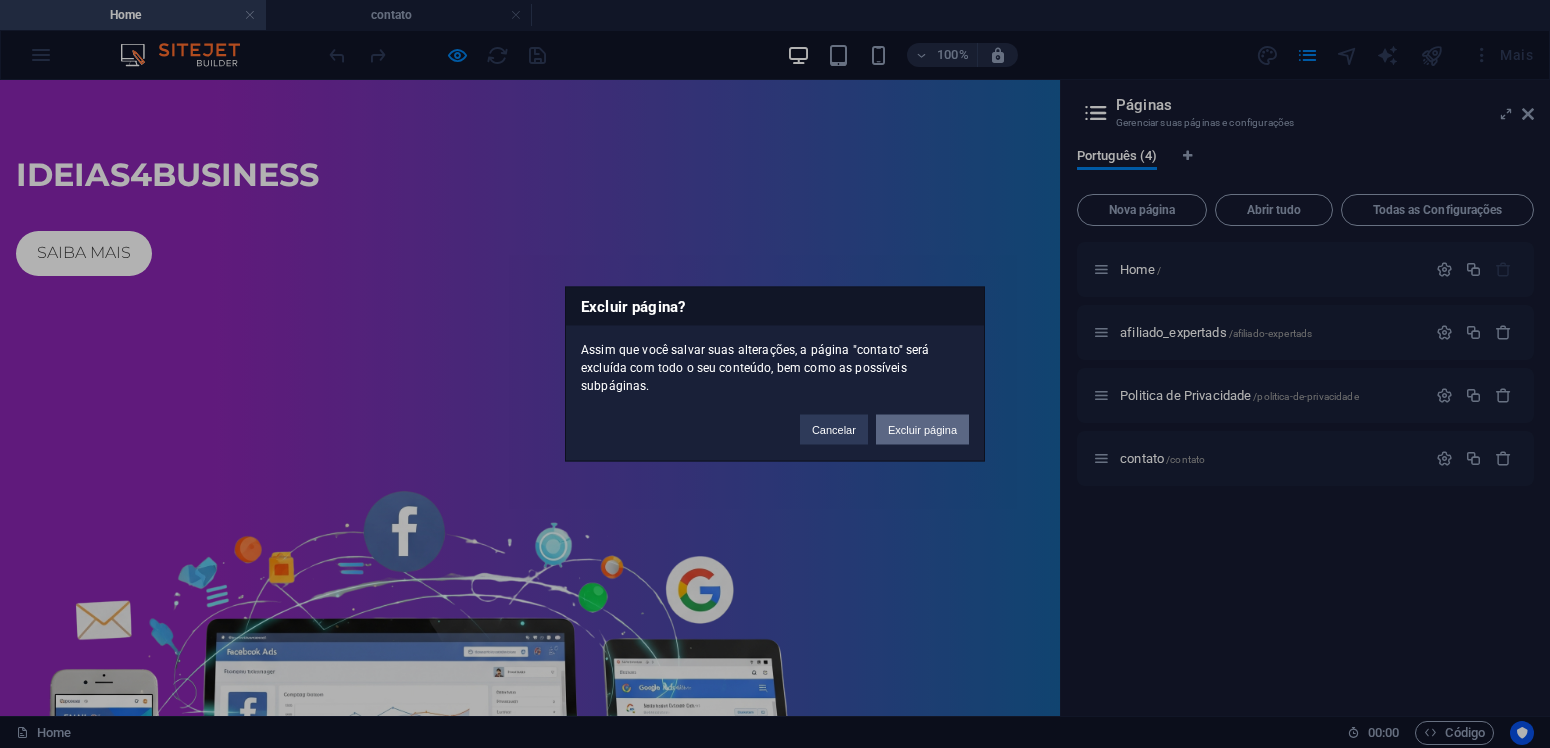 click on "Excluir página" at bounding box center (922, 430) 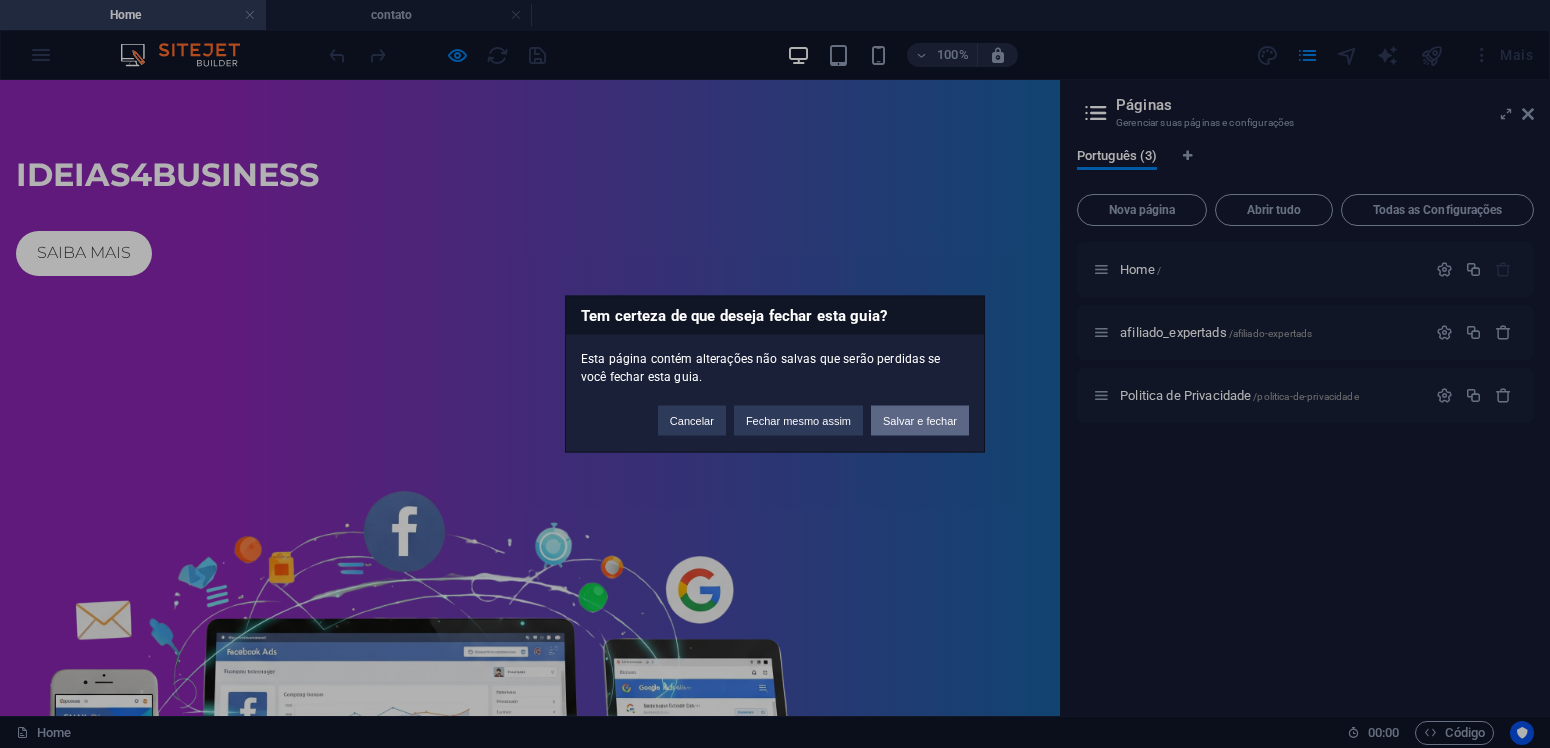 click on "Salvar e fechar" at bounding box center (920, 421) 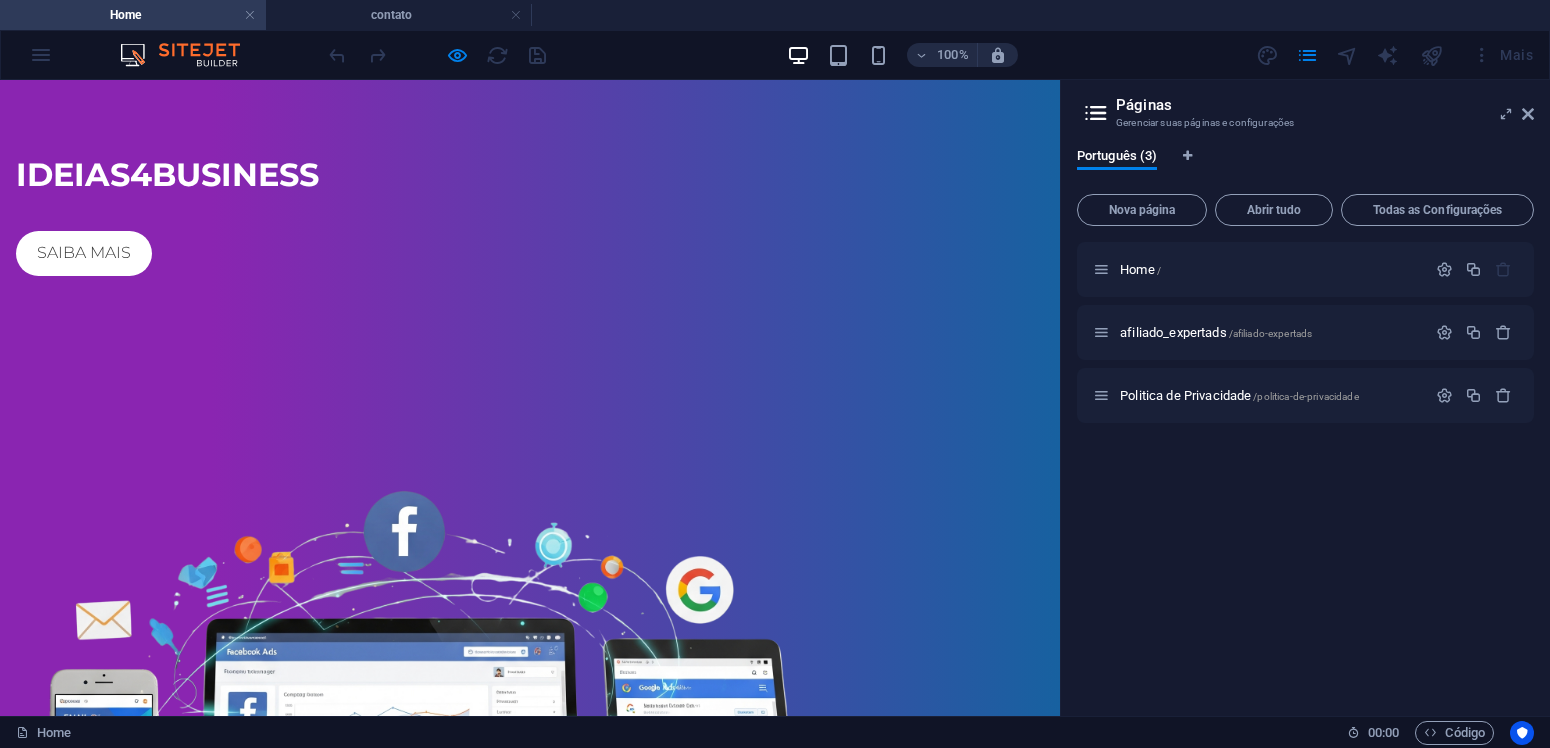 click at bounding box center (190, 55) 